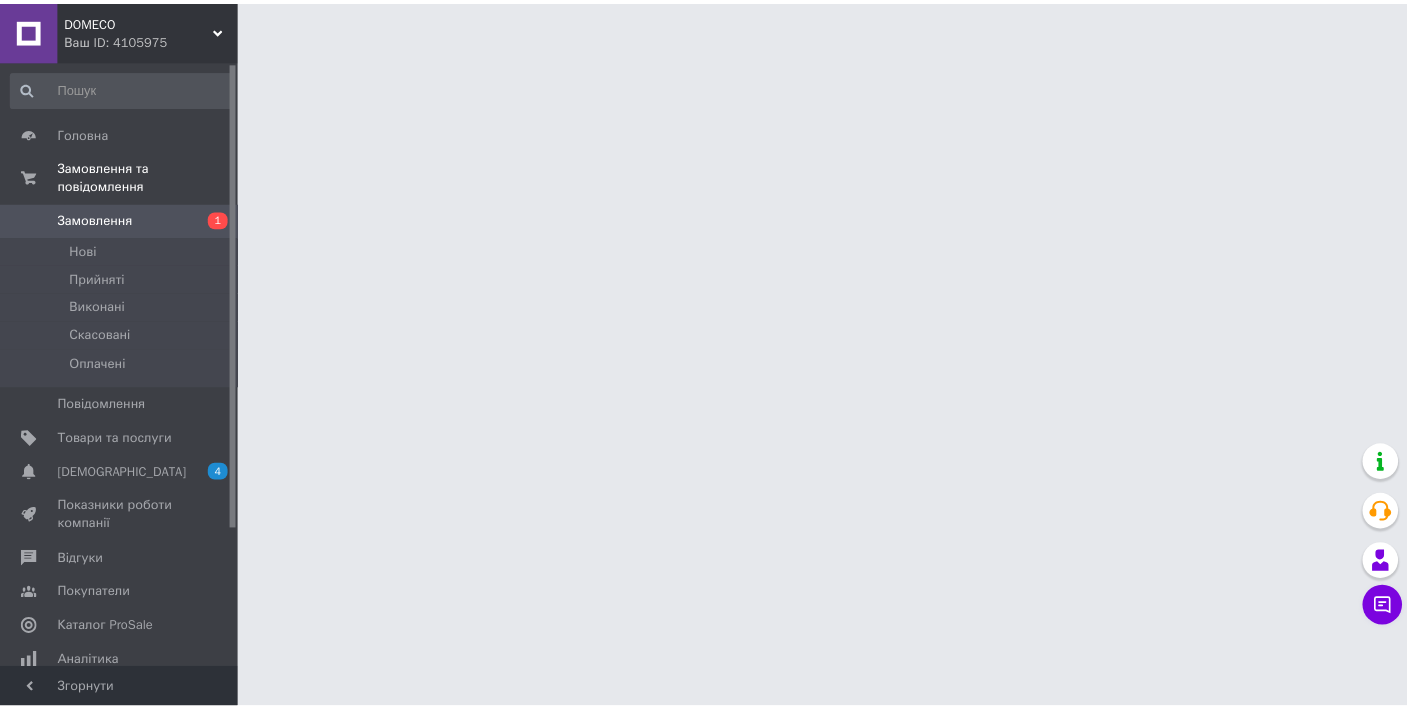 scroll, scrollTop: 0, scrollLeft: 0, axis: both 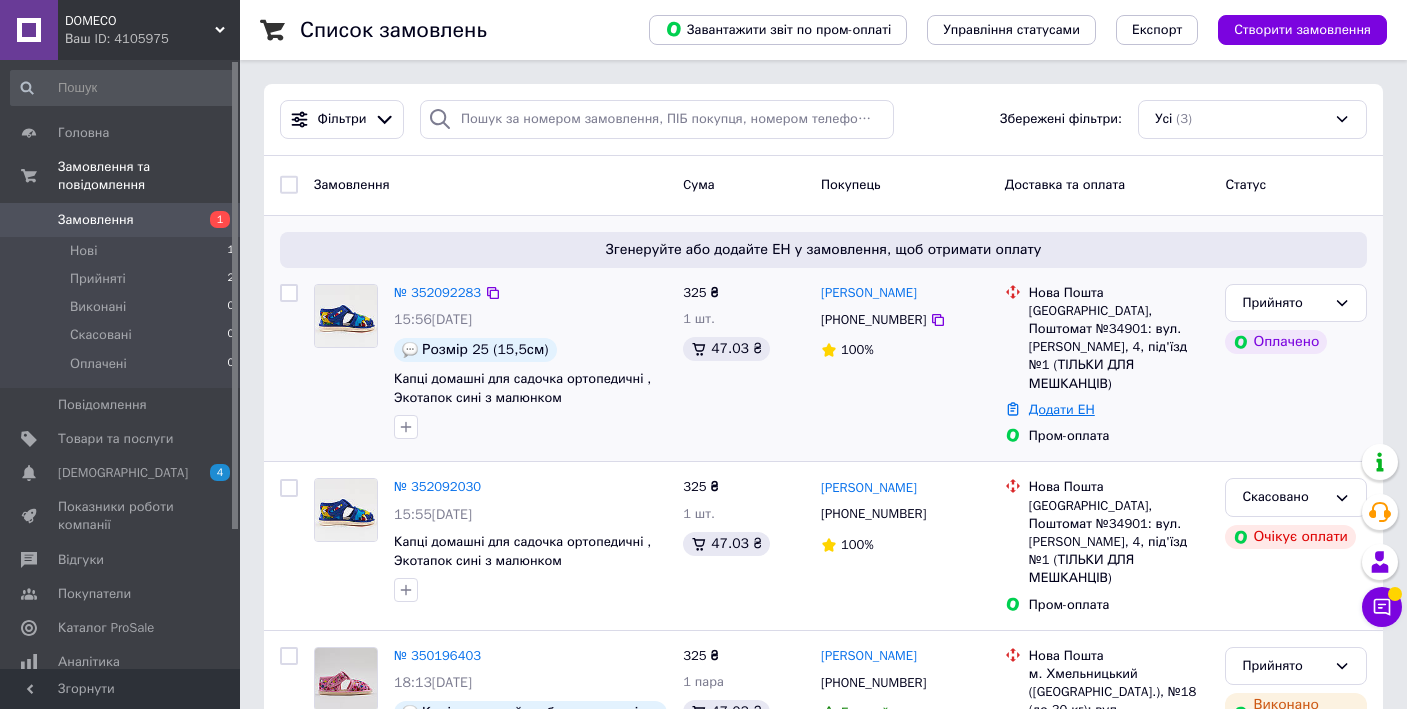 click on "Додати ЕН" at bounding box center (1062, 409) 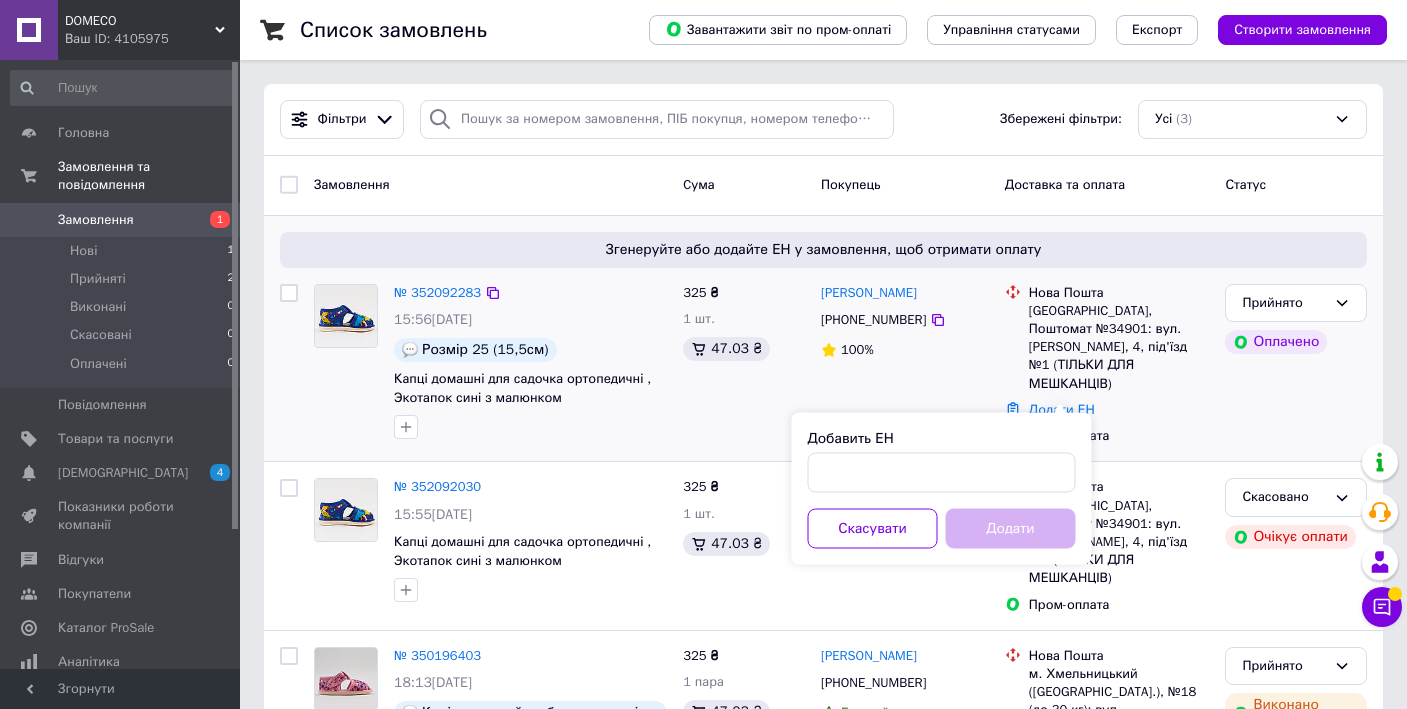 click on "Пром-оплата" at bounding box center (1119, 436) 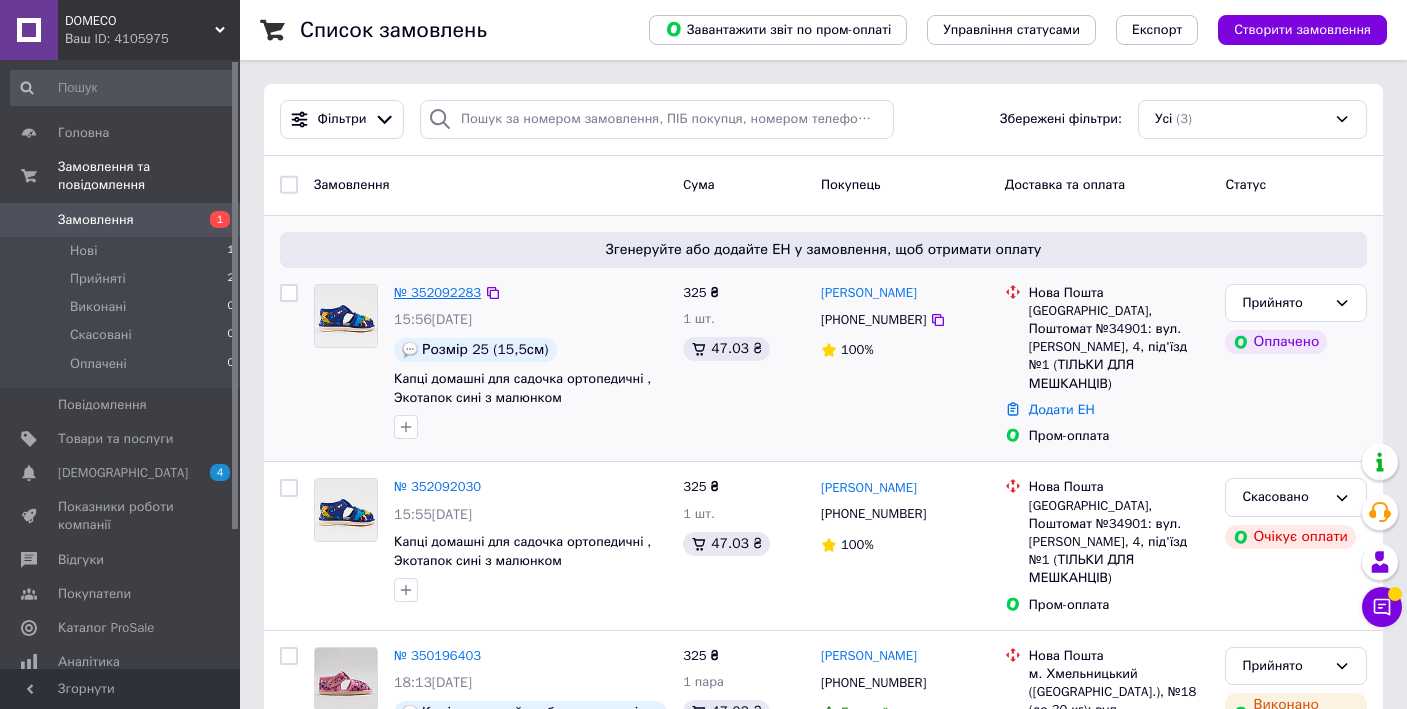 click on "№ 352092283" at bounding box center [437, 292] 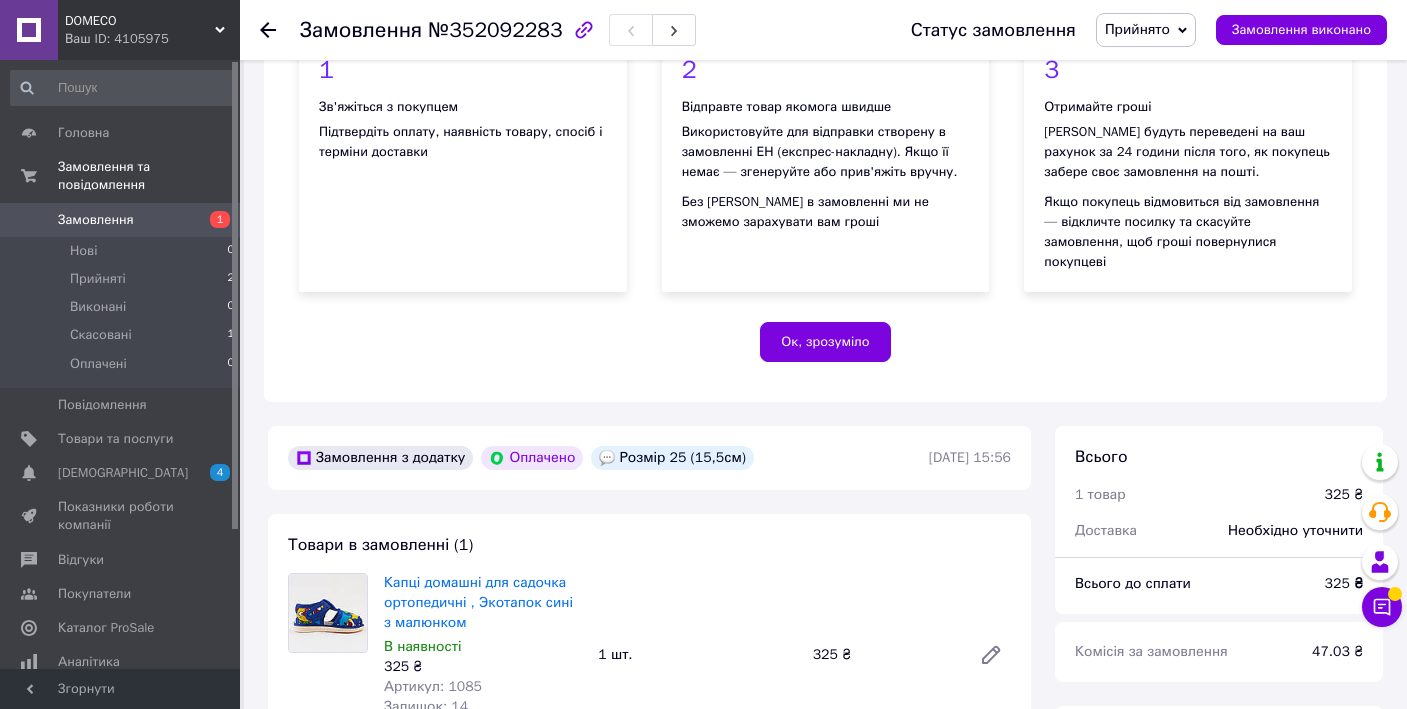 scroll, scrollTop: 369, scrollLeft: 0, axis: vertical 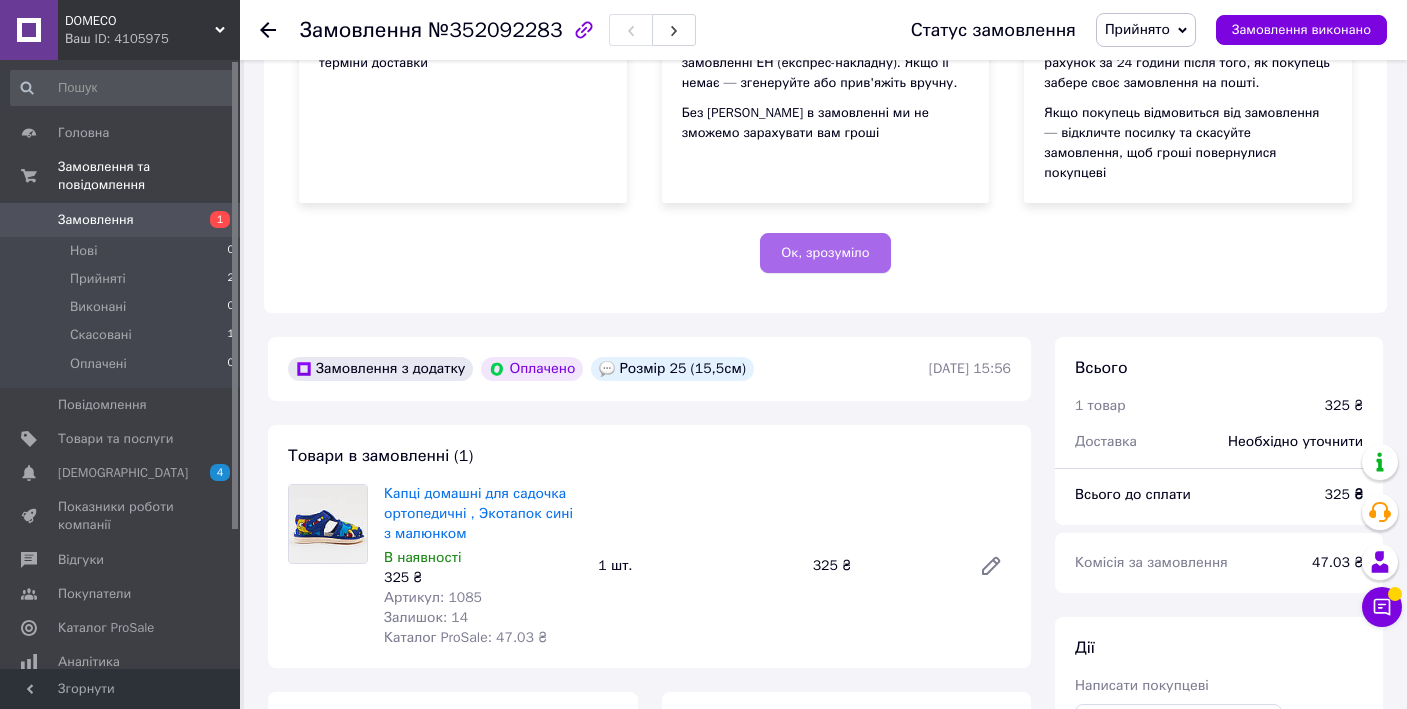 click on "Ок, зрозуміло" at bounding box center [825, 253] 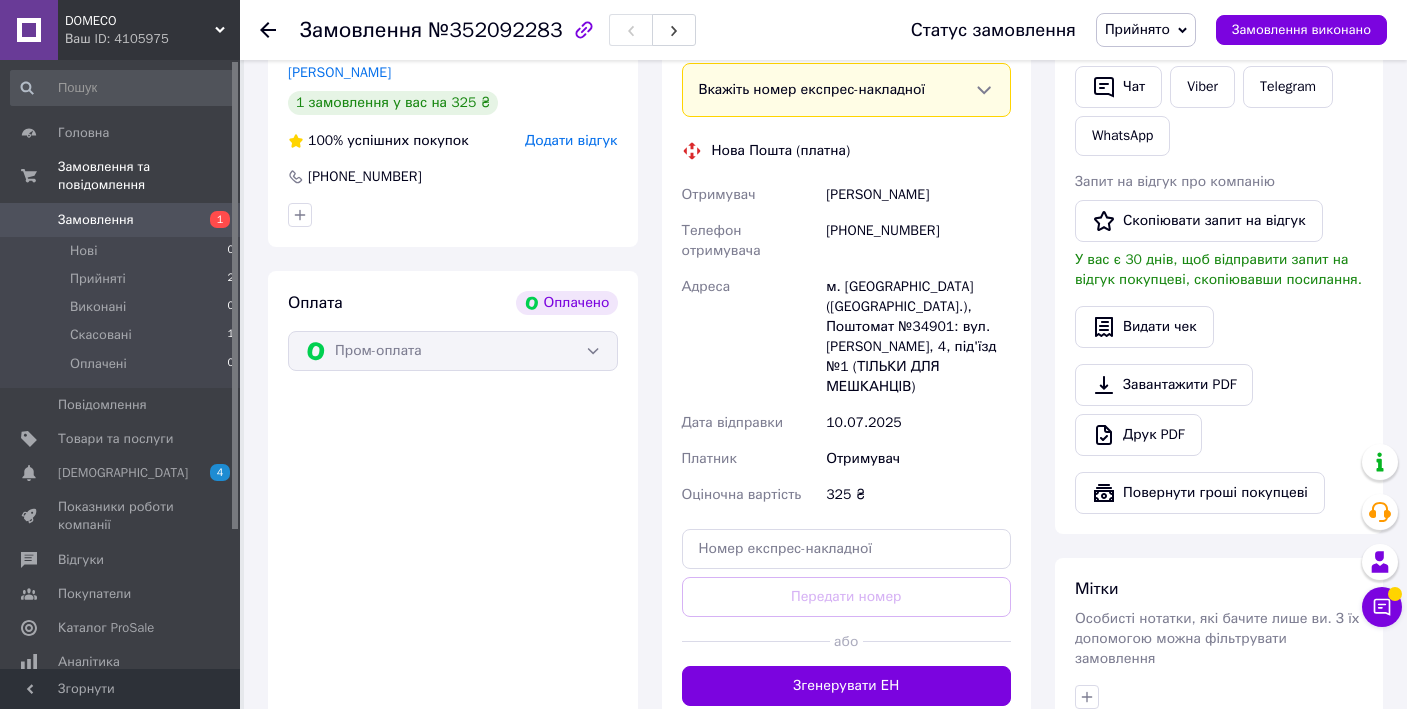 scroll, scrollTop: 520, scrollLeft: 0, axis: vertical 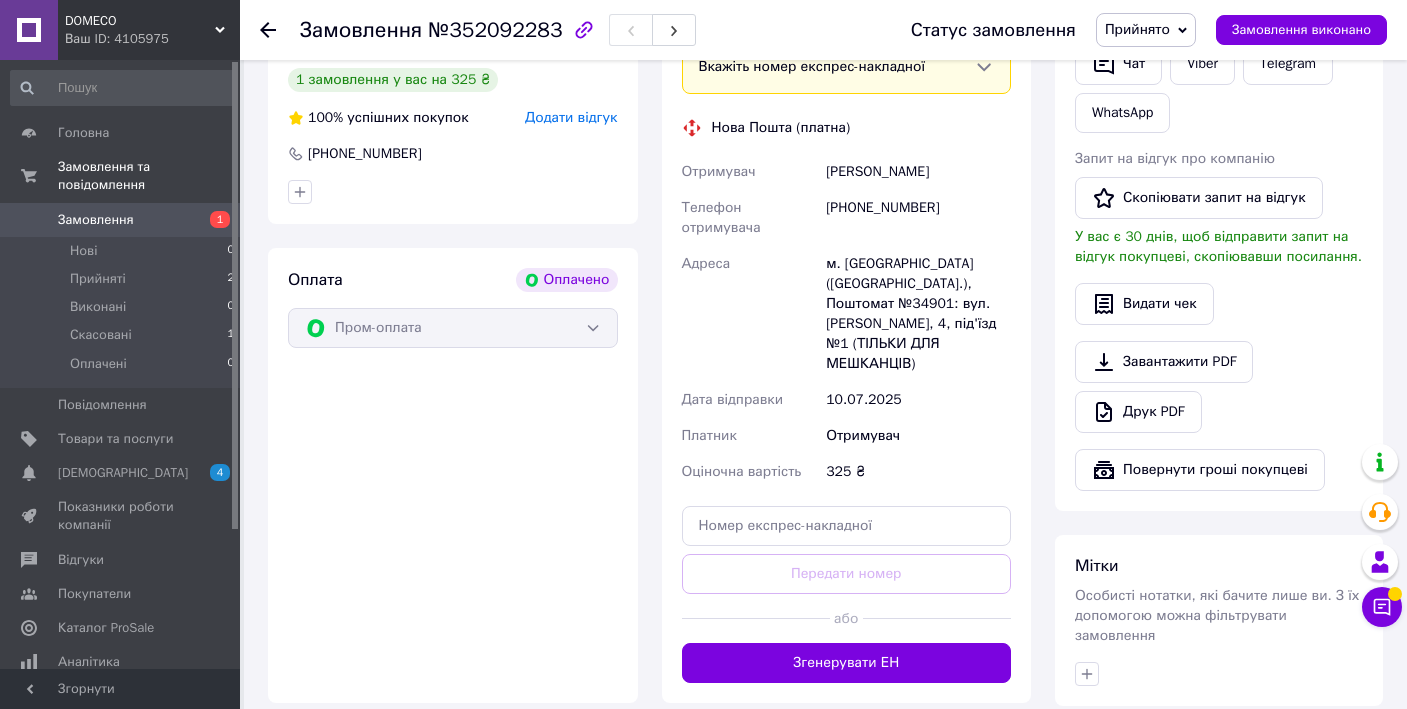 click 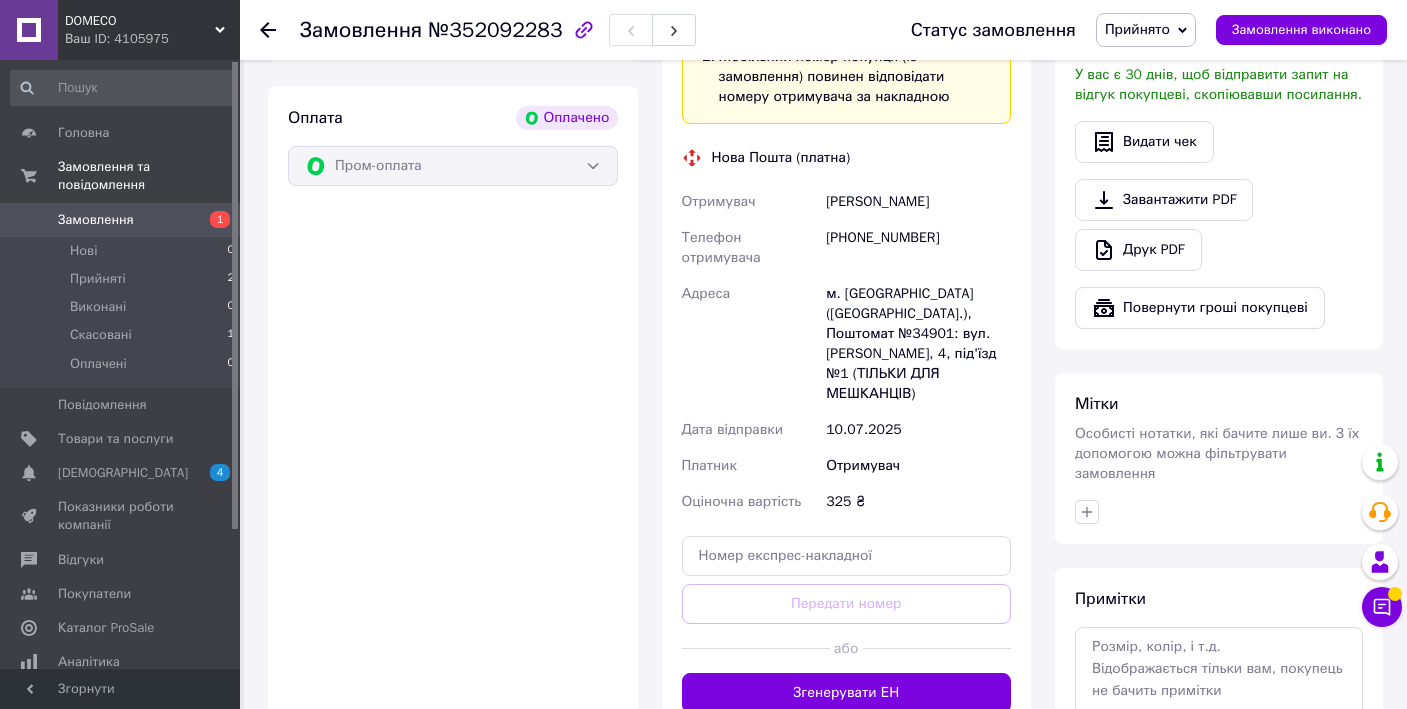 scroll, scrollTop: 698, scrollLeft: 0, axis: vertical 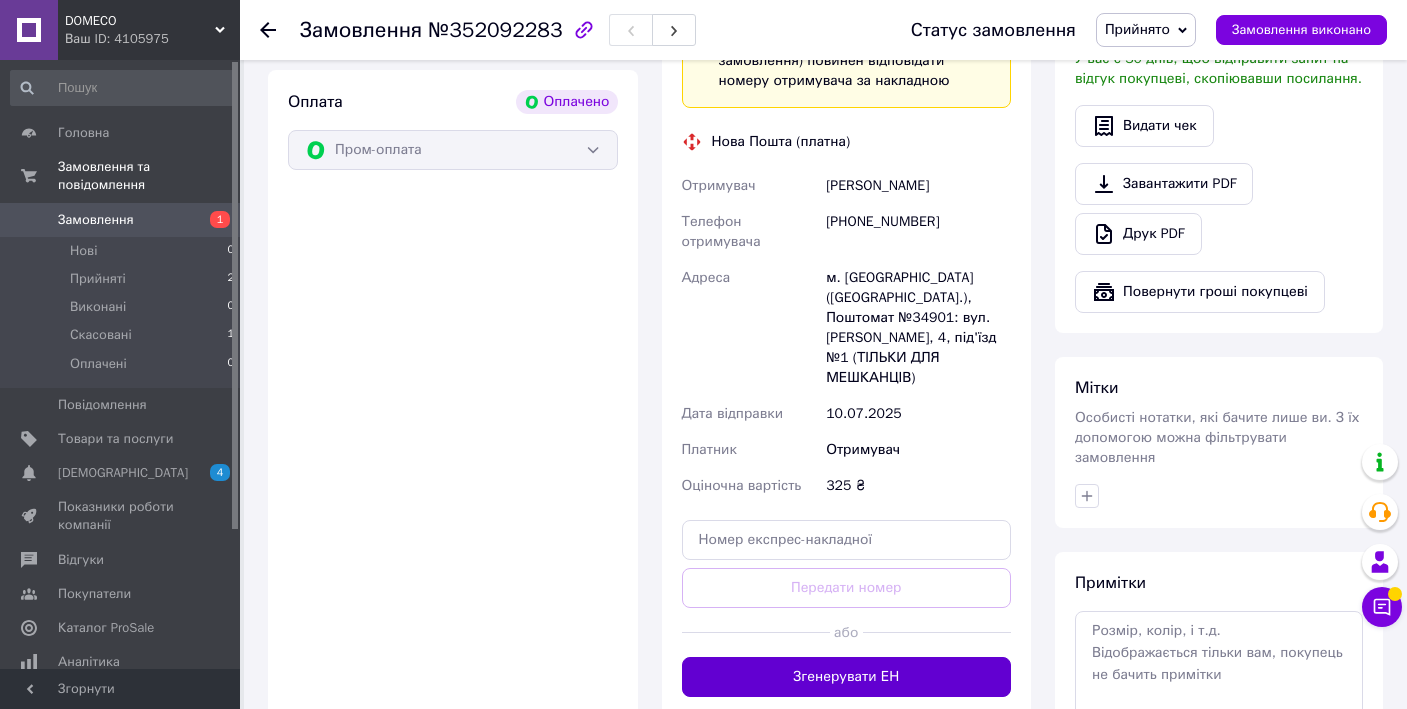click on "Згенерувати ЕН" at bounding box center (847, 677) 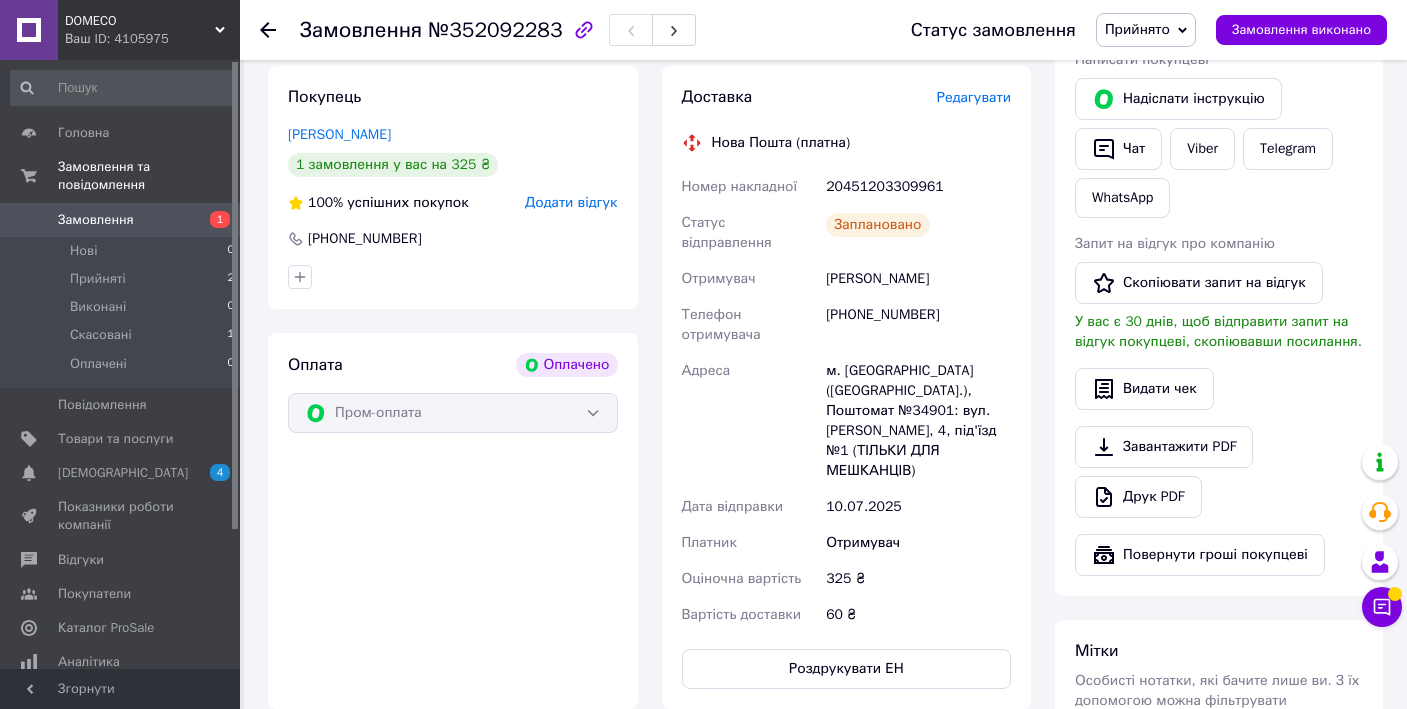scroll, scrollTop: 400, scrollLeft: 0, axis: vertical 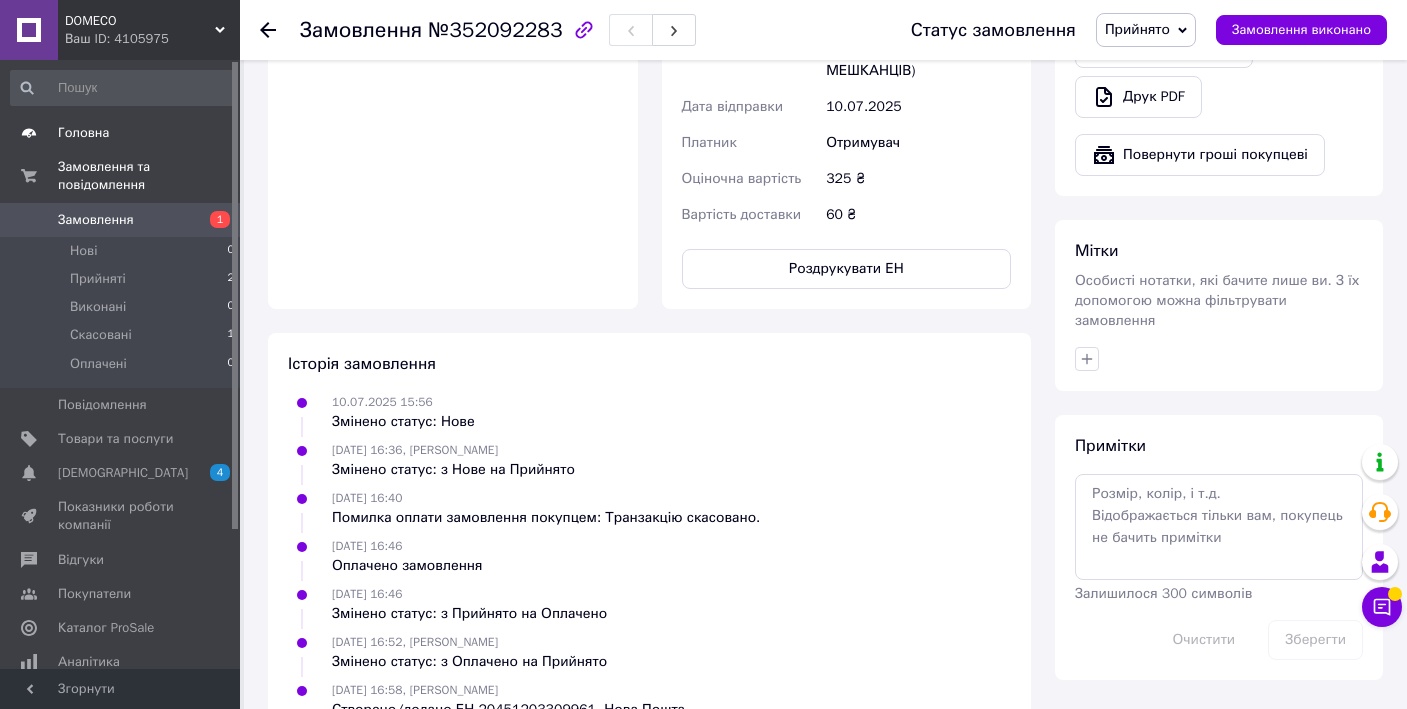 click on "Головна" at bounding box center [83, 133] 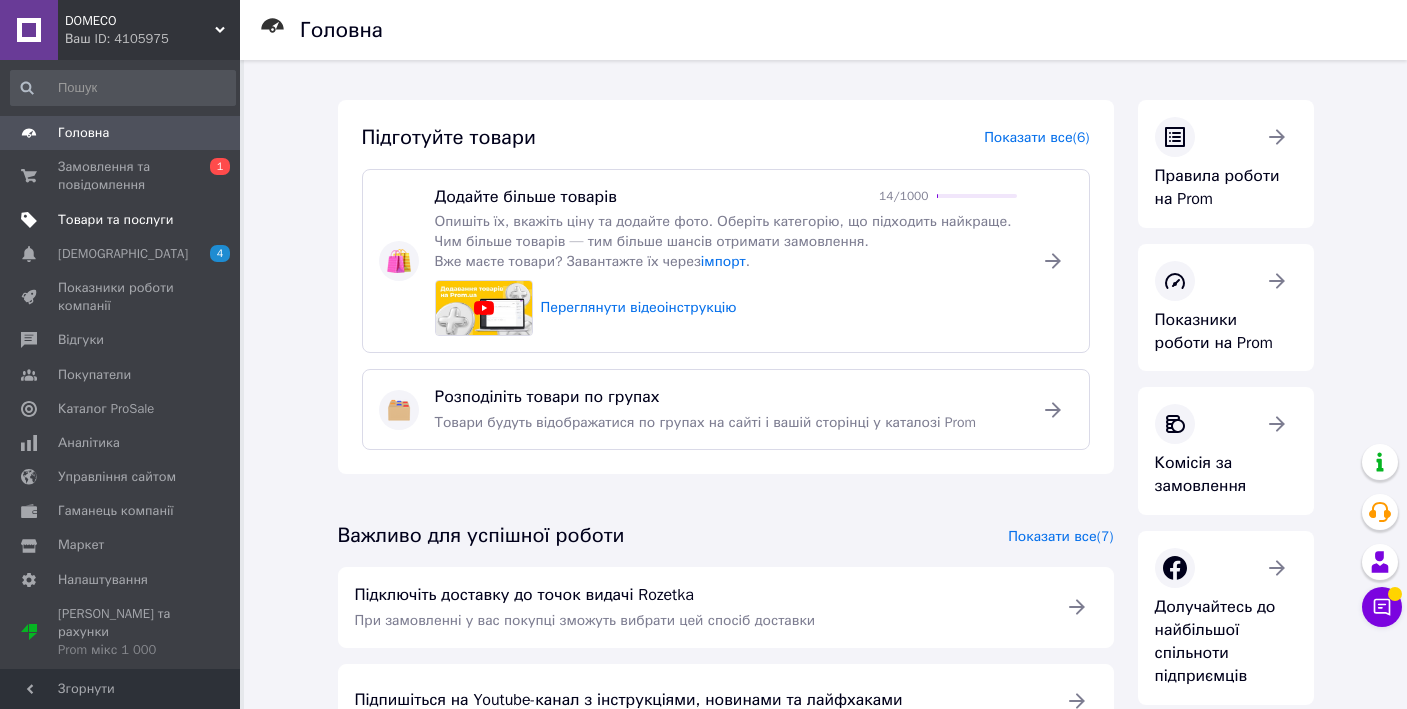 click on "Товари та послуги" at bounding box center [115, 220] 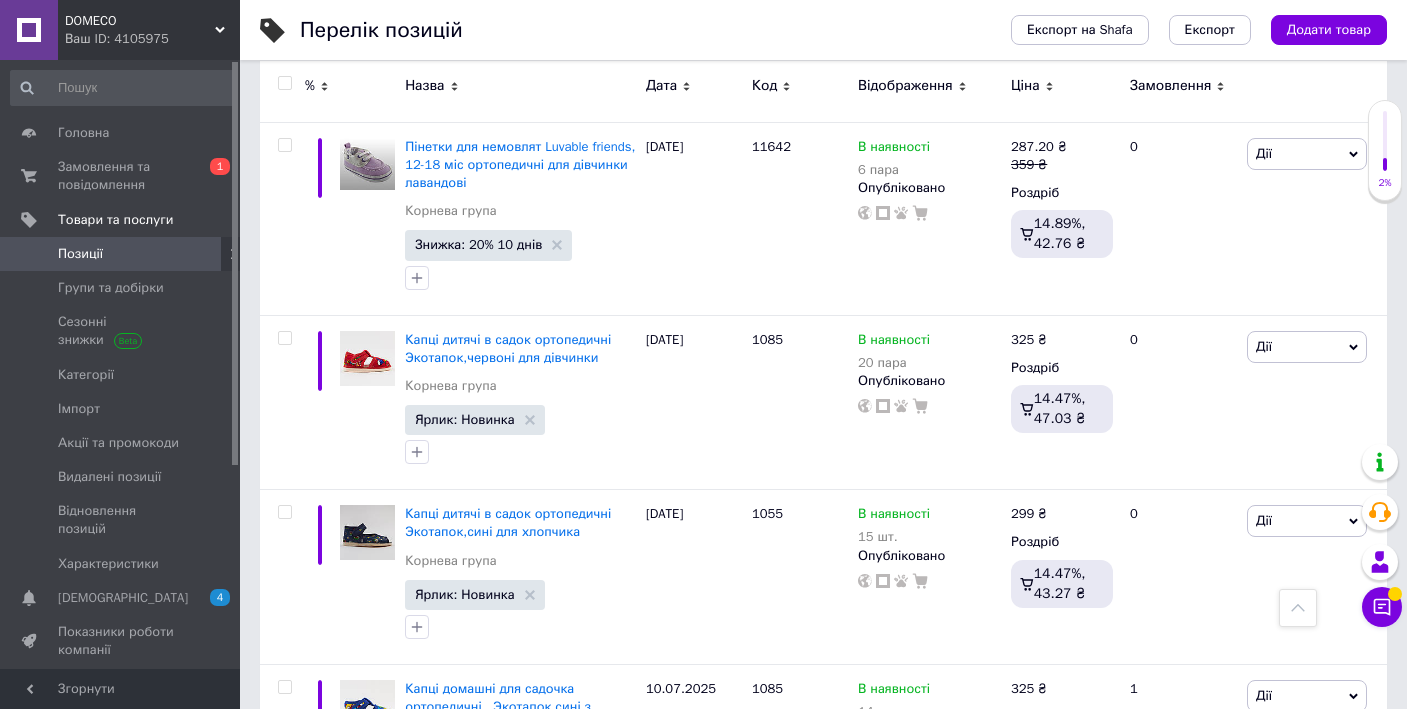 scroll, scrollTop: 1862, scrollLeft: 0, axis: vertical 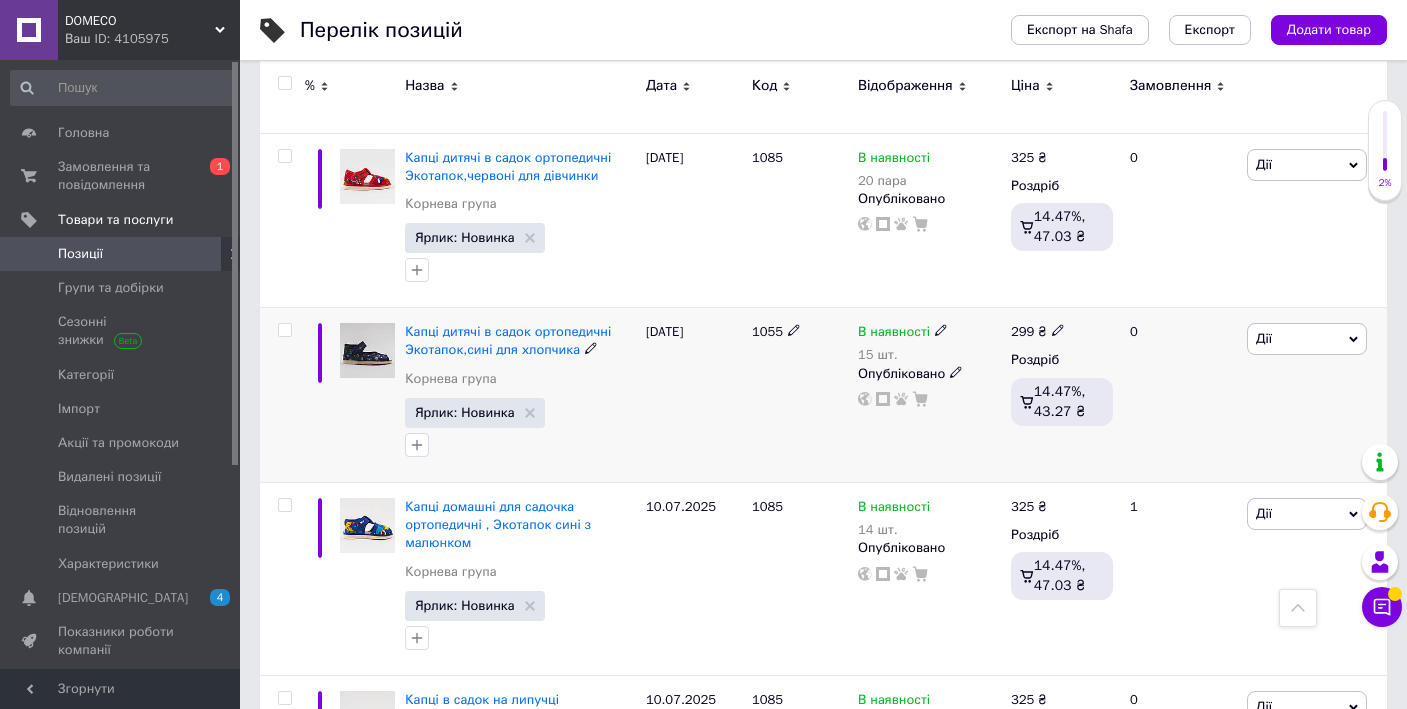 click at bounding box center (367, 350) 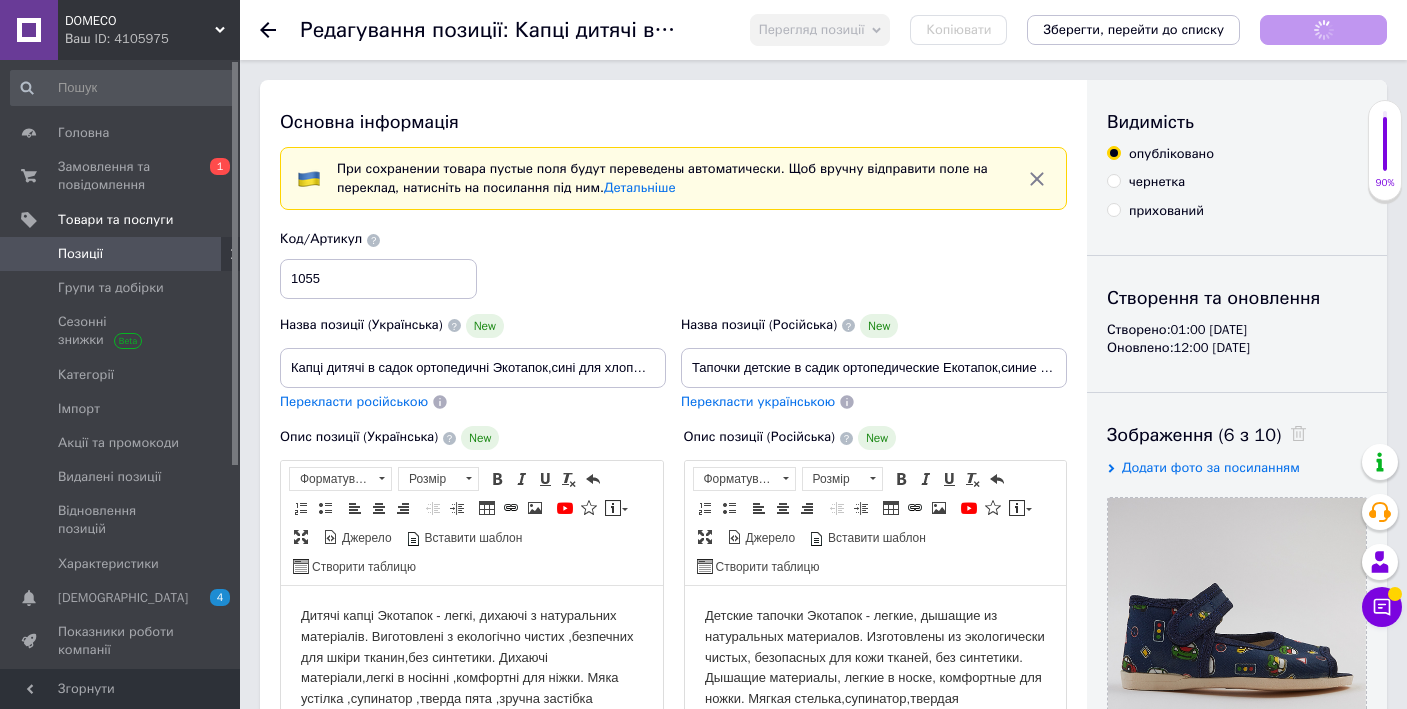 scroll, scrollTop: 0, scrollLeft: 0, axis: both 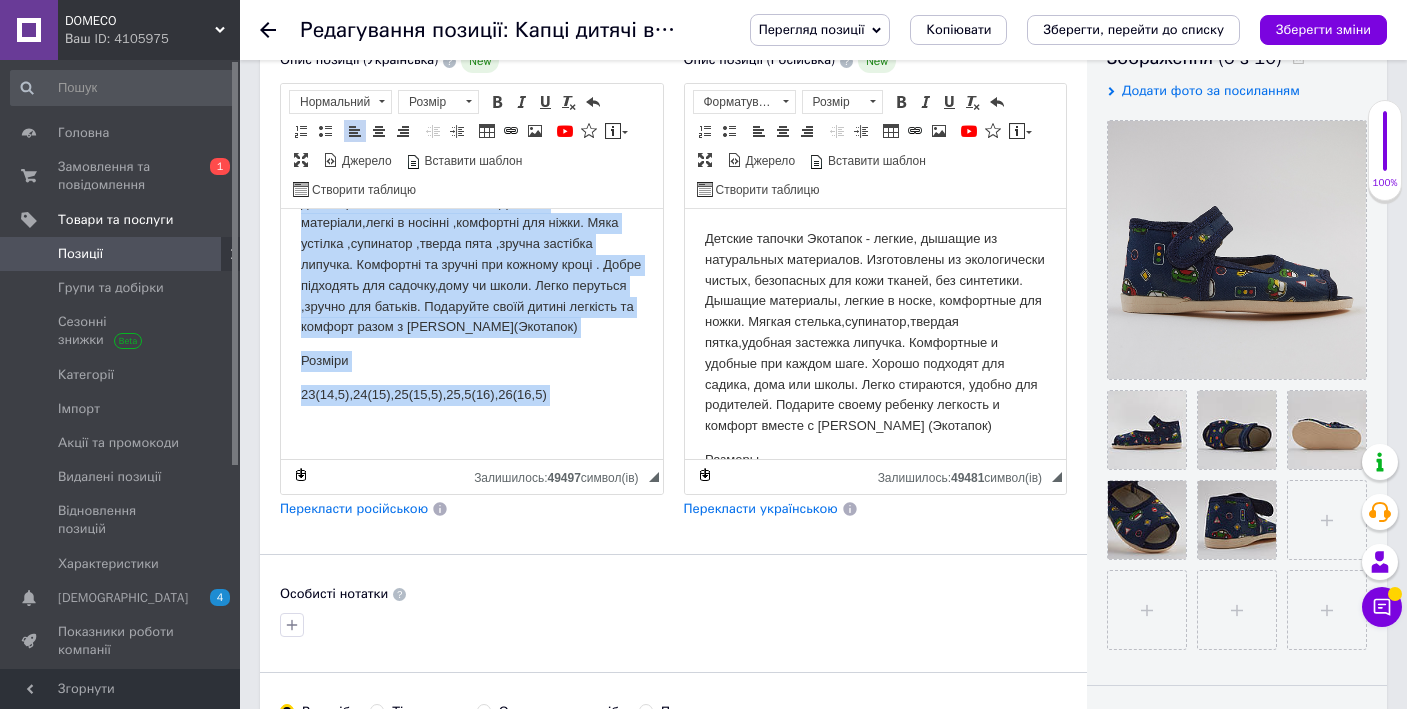 drag, startPoint x: 292, startPoint y: 241, endPoint x: 617, endPoint y: 456, distance: 389.67935 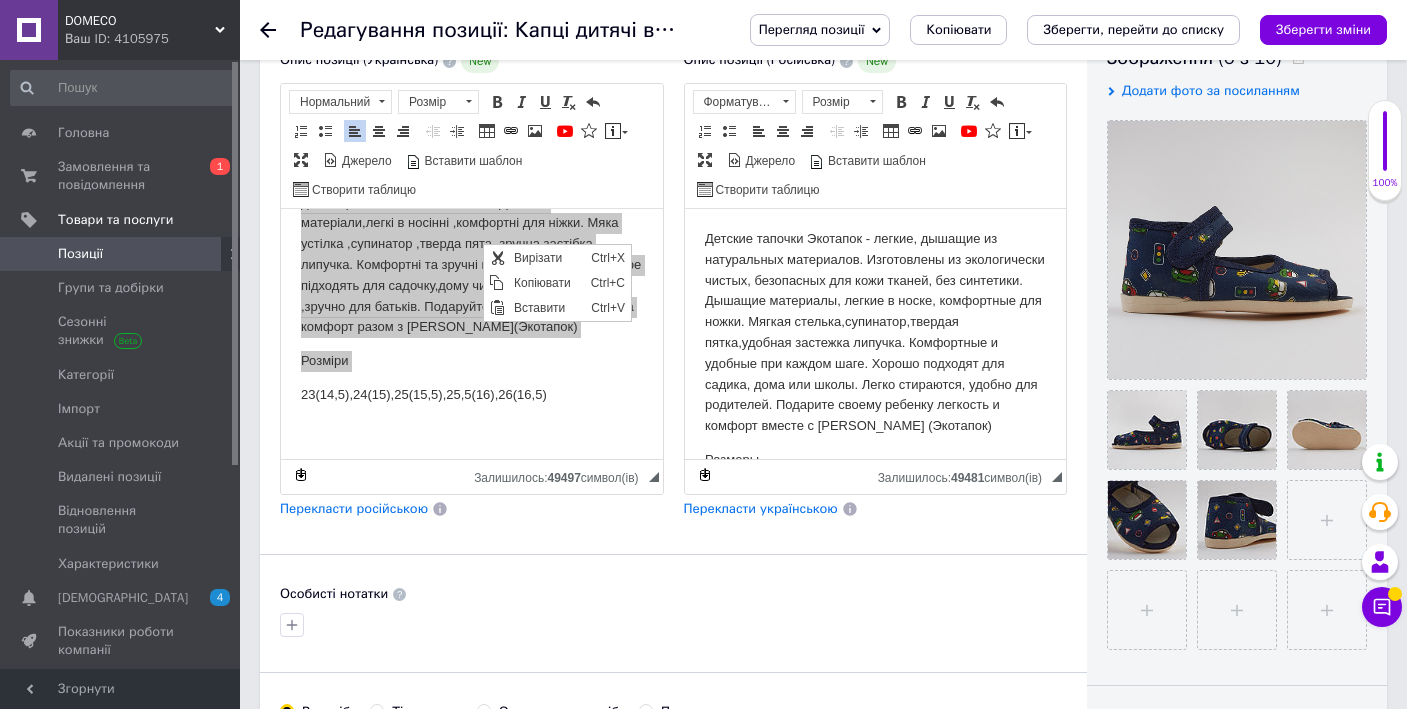 scroll, scrollTop: 0, scrollLeft: 0, axis: both 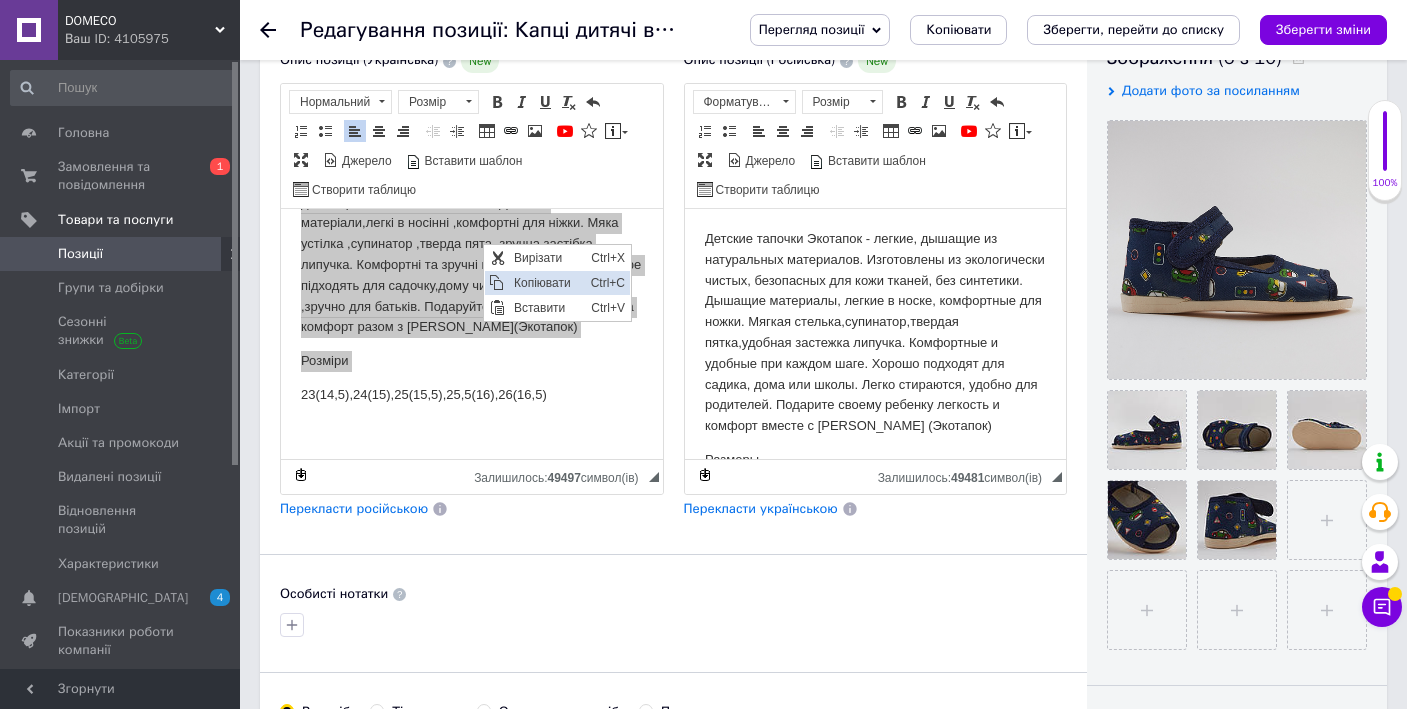 click on "Копіювати" at bounding box center (547, 283) 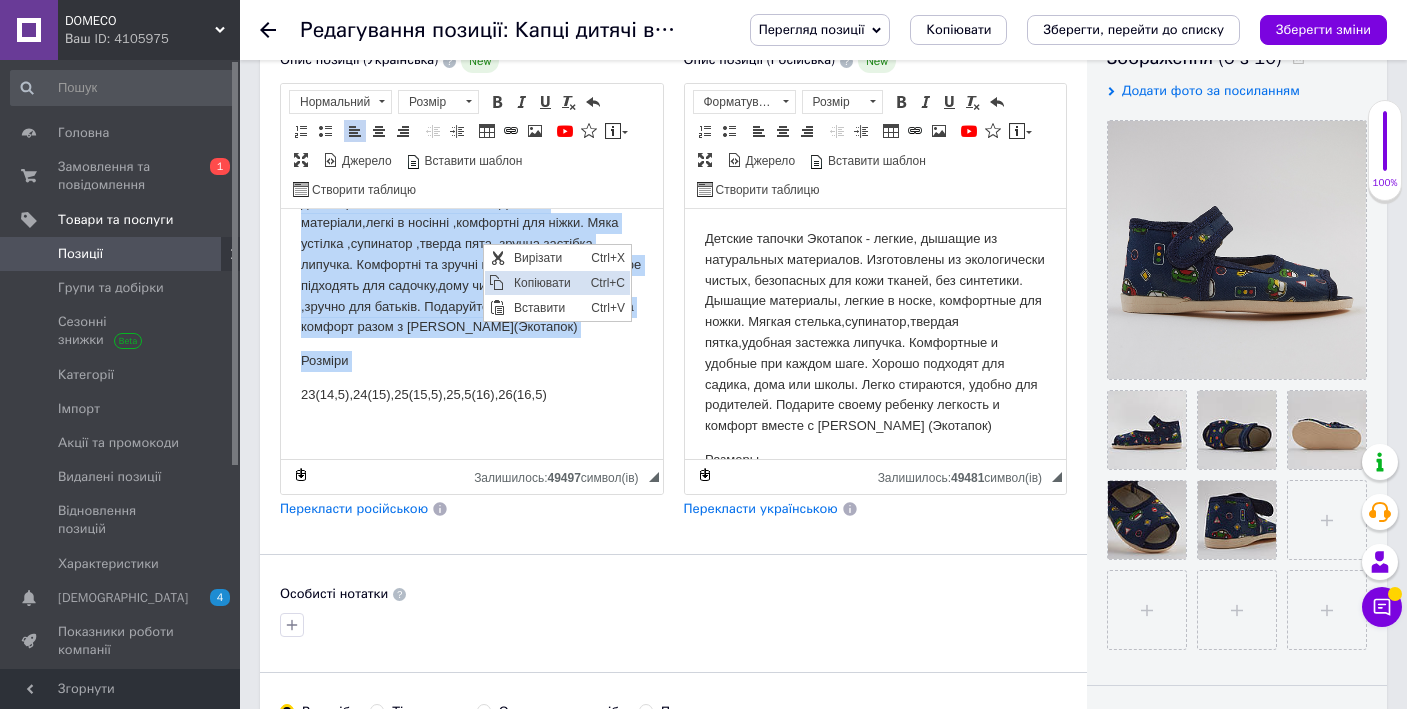 copy on "Дитячі капці Экотапок - легкі, дихаючі з натуральних матеріалів. Виготовлені з екологічно чистих ,безпечних для шкіри тканин,без синтетики. Дихаючі матеріали,легкі в носінні ,комфортні для ніжки. Мяка устілка ,супинатор ,тверда пята ,зручна застібка липучка. Комфортні та зручні при кожному кроці . Добре підходять для садочку,дому чи школи. Легко перуться ,зручно для батьків. Подаруйте своїй дитині легкість та комфорт разом з [PERSON_NAME](Экотапок) Розміри" 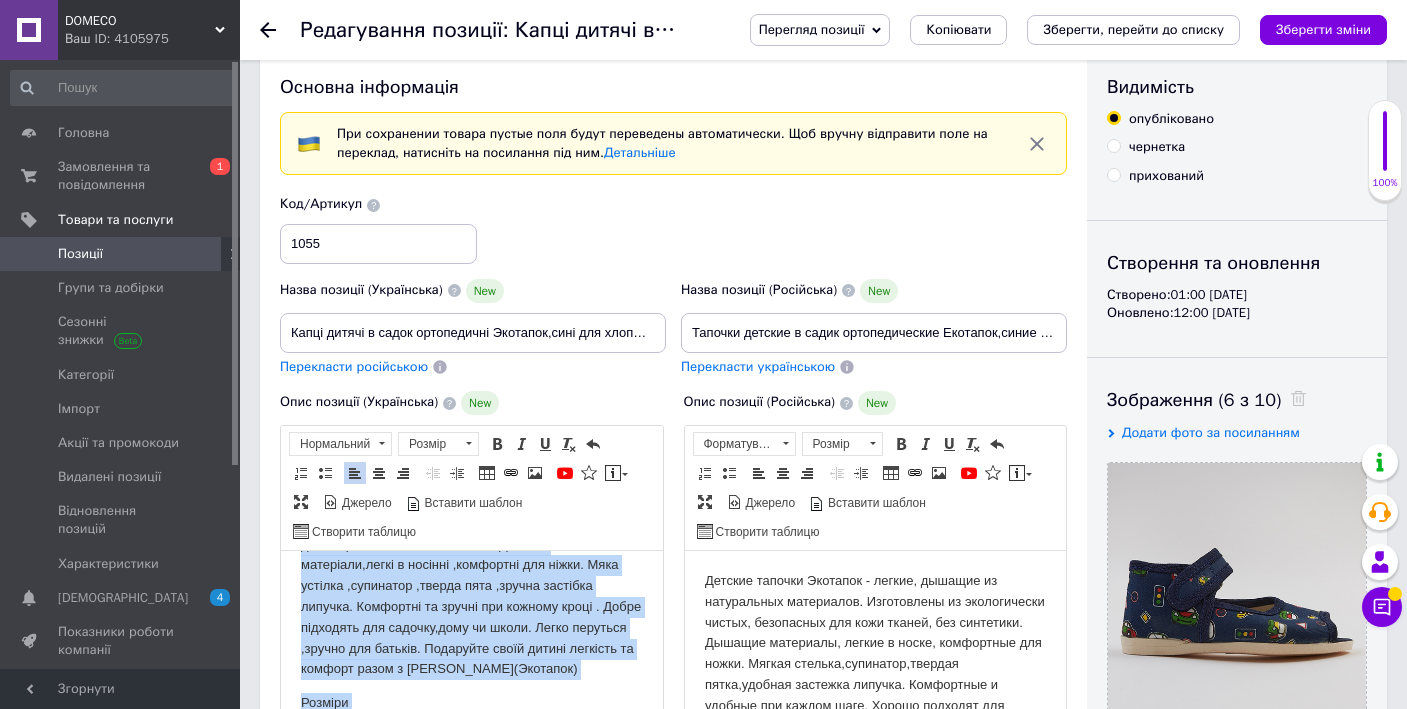 scroll, scrollTop: 0, scrollLeft: 0, axis: both 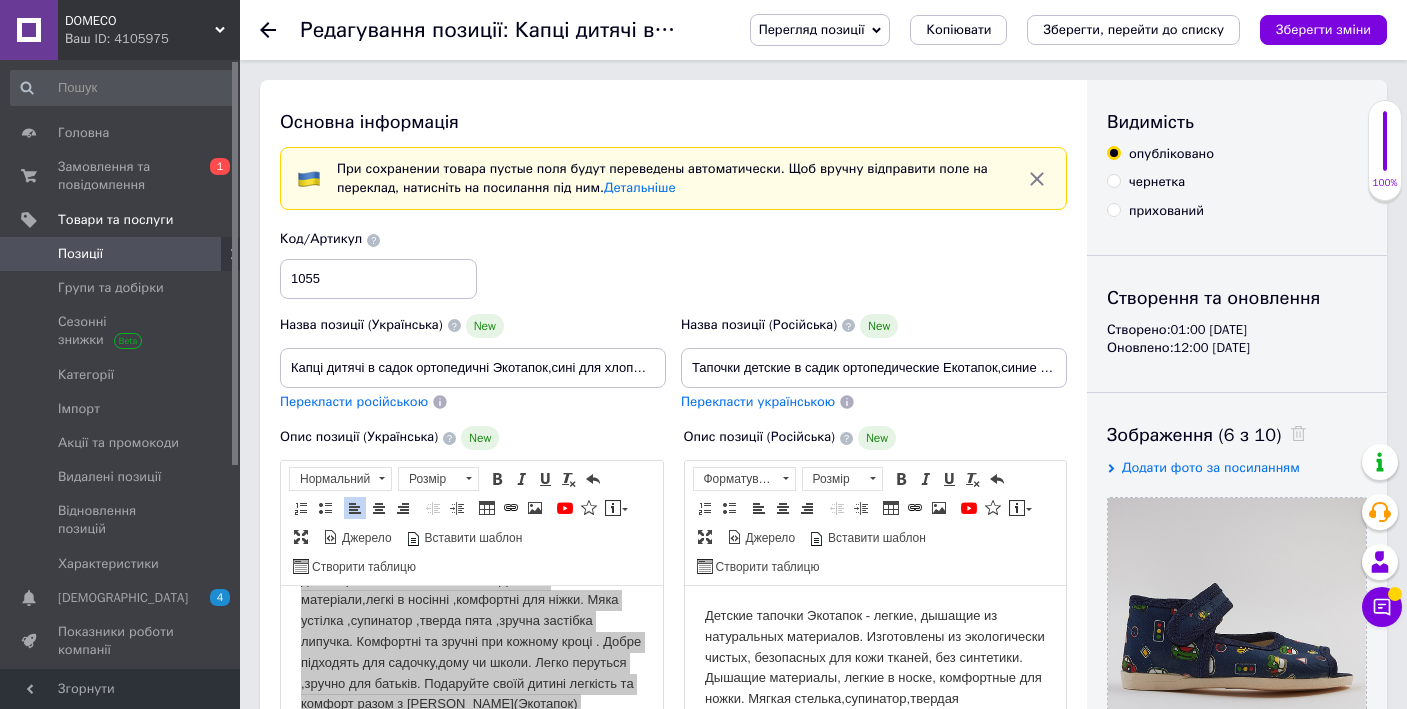 click on "Позиції" at bounding box center [121, 254] 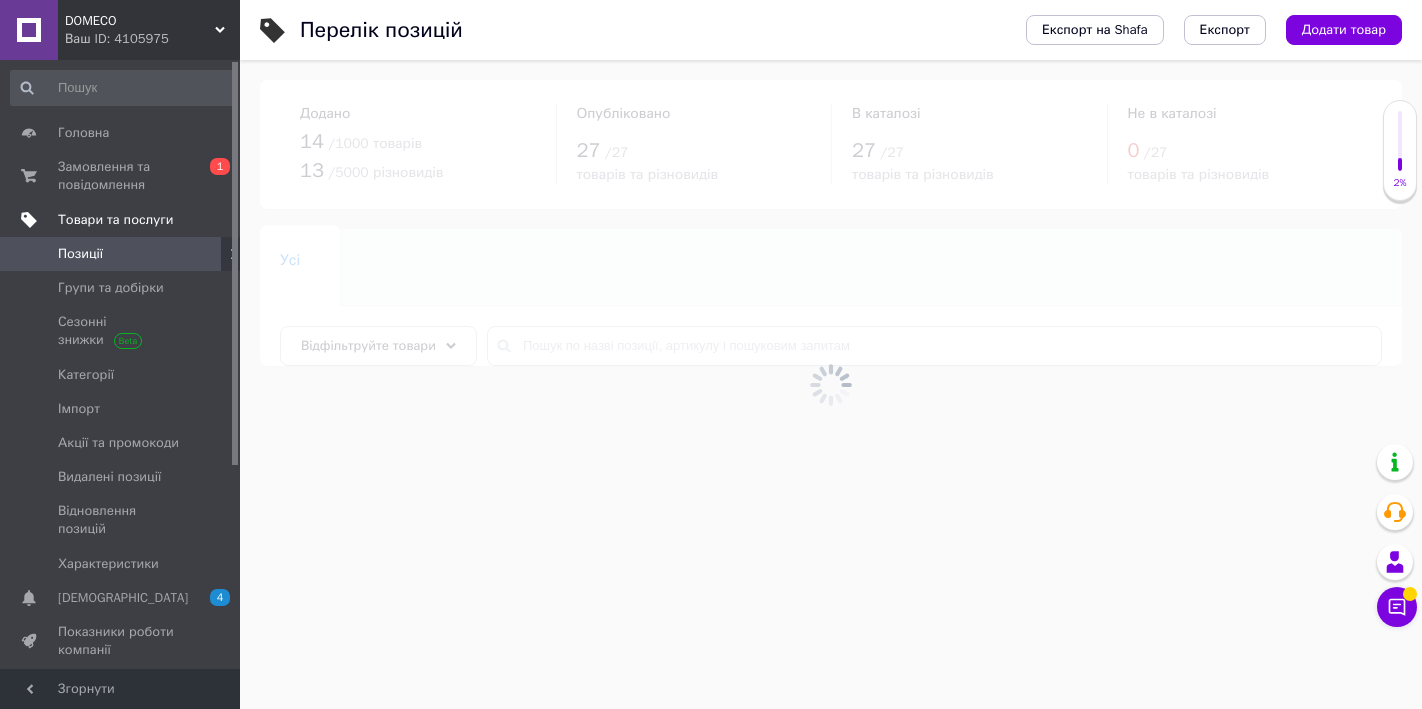click on "Товари та послуги" at bounding box center (115, 220) 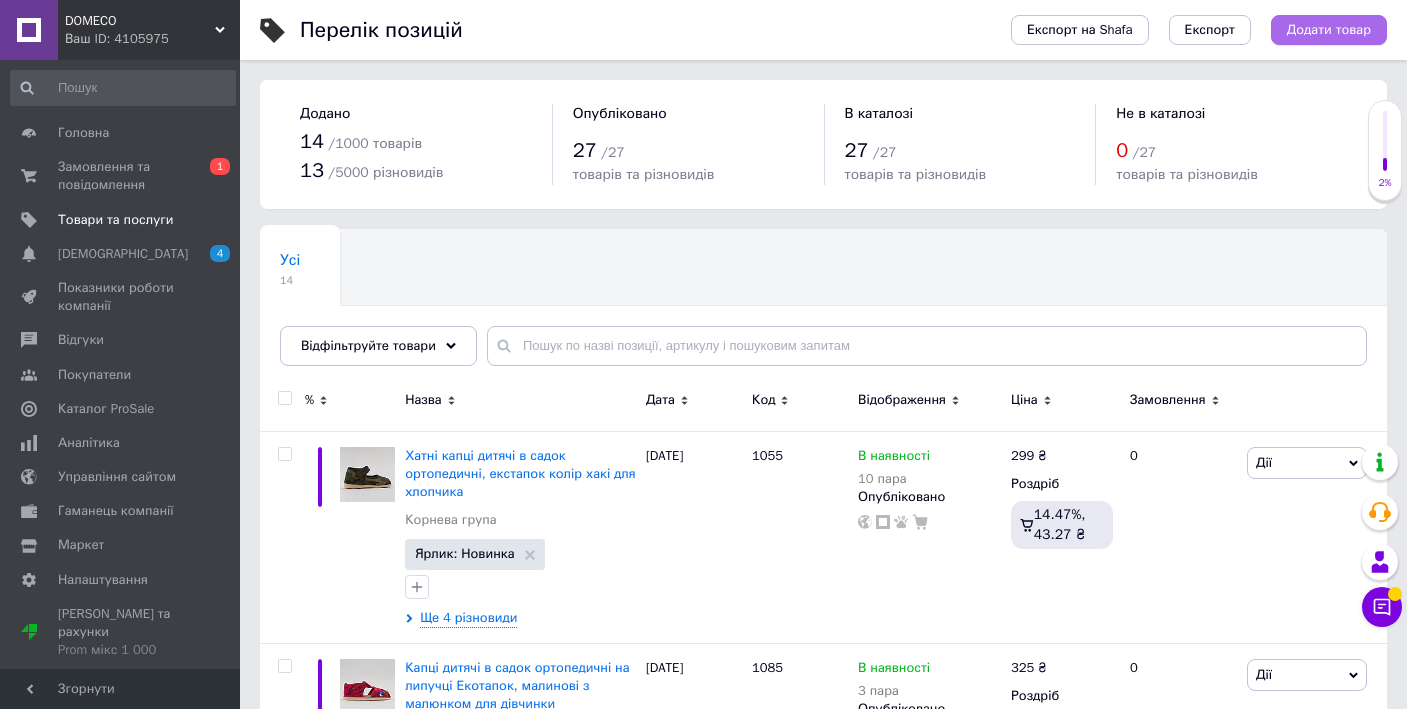 click on "Додати товар" at bounding box center (1329, 30) 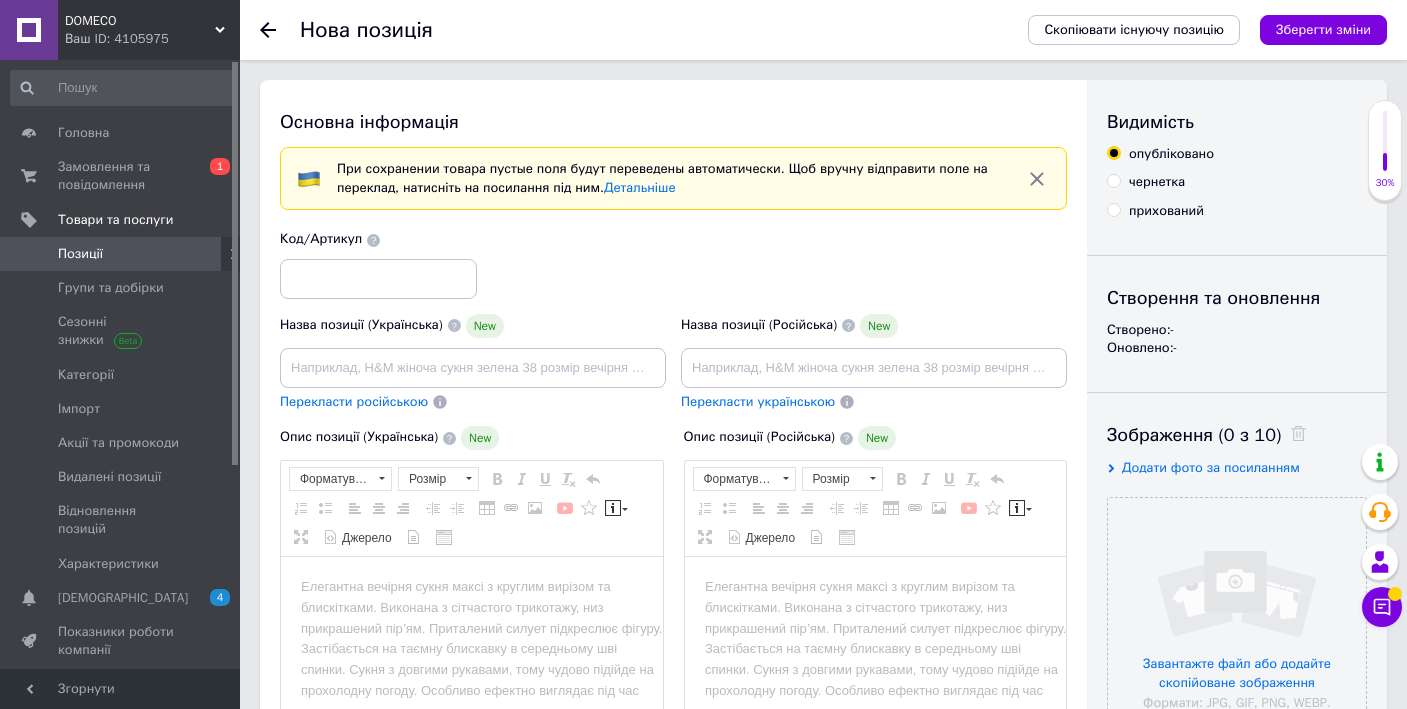 scroll, scrollTop: 0, scrollLeft: 0, axis: both 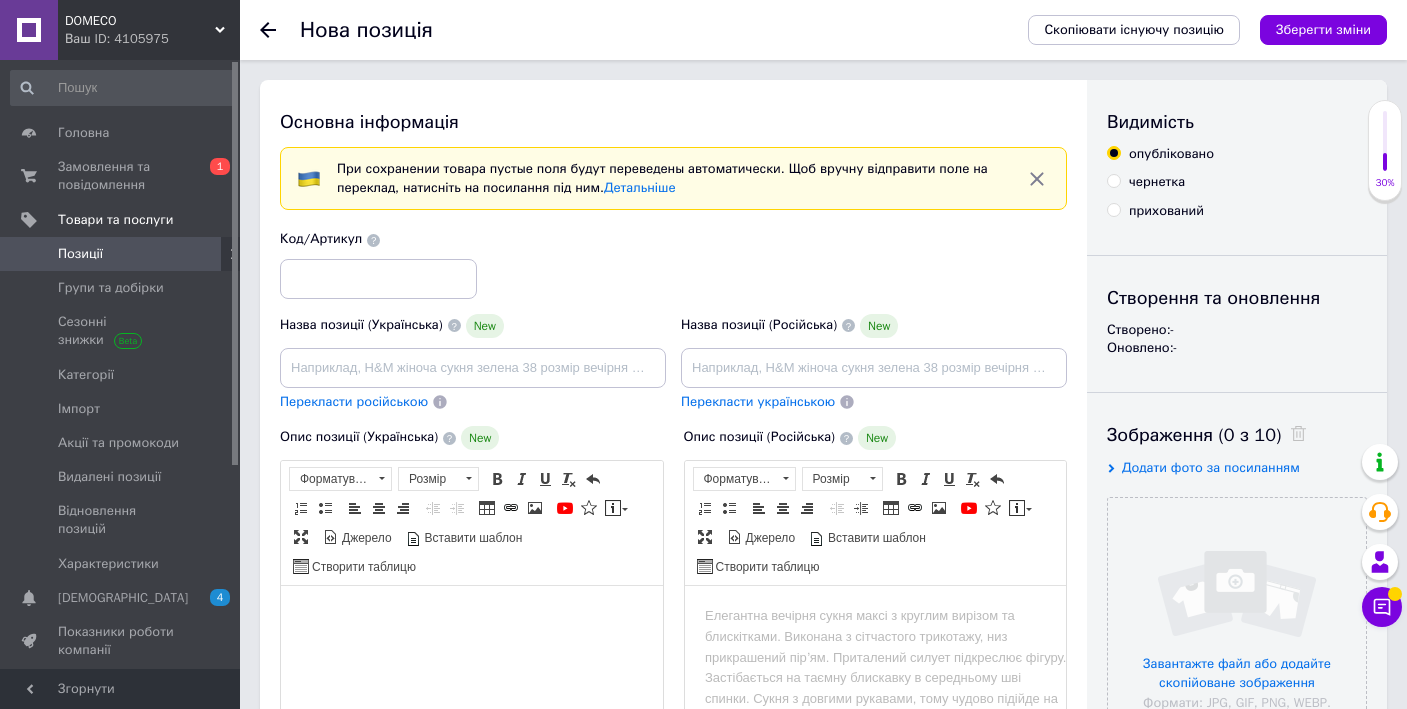 click at bounding box center [472, 616] 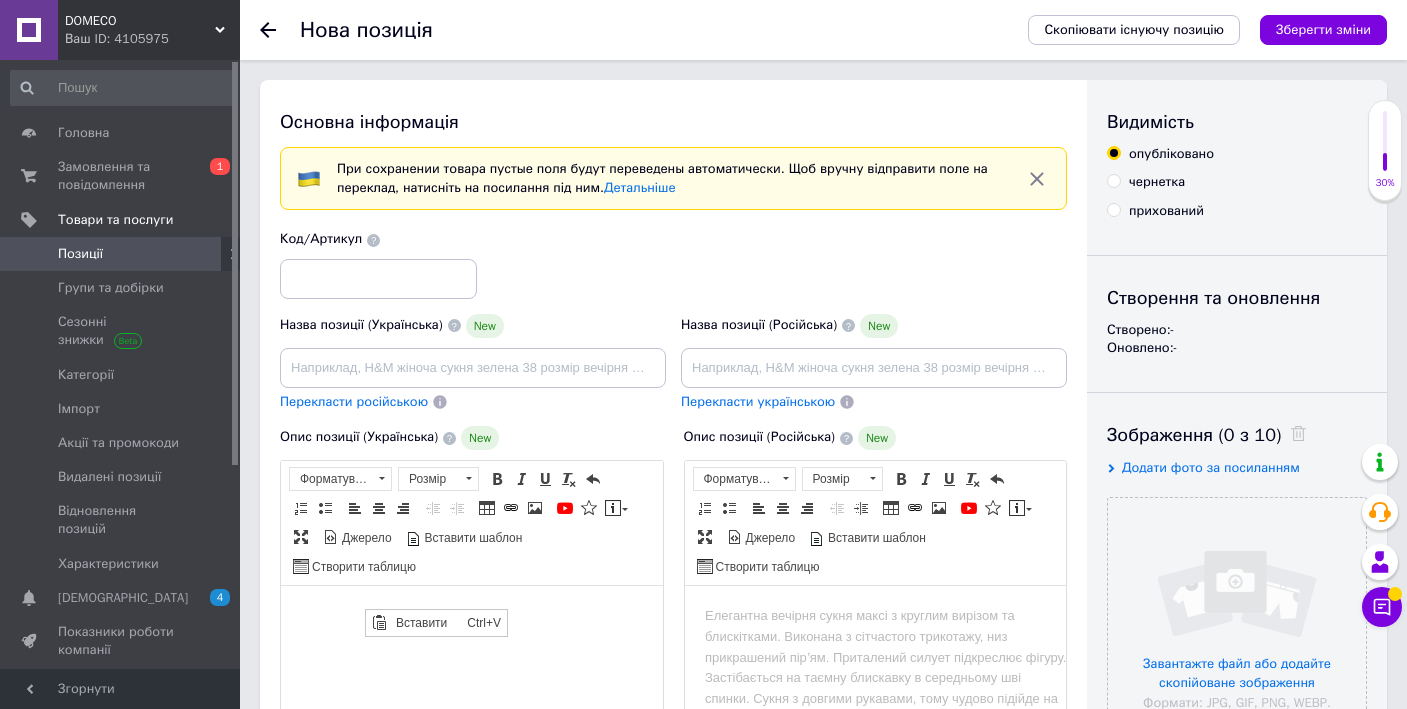 scroll, scrollTop: 0, scrollLeft: 0, axis: both 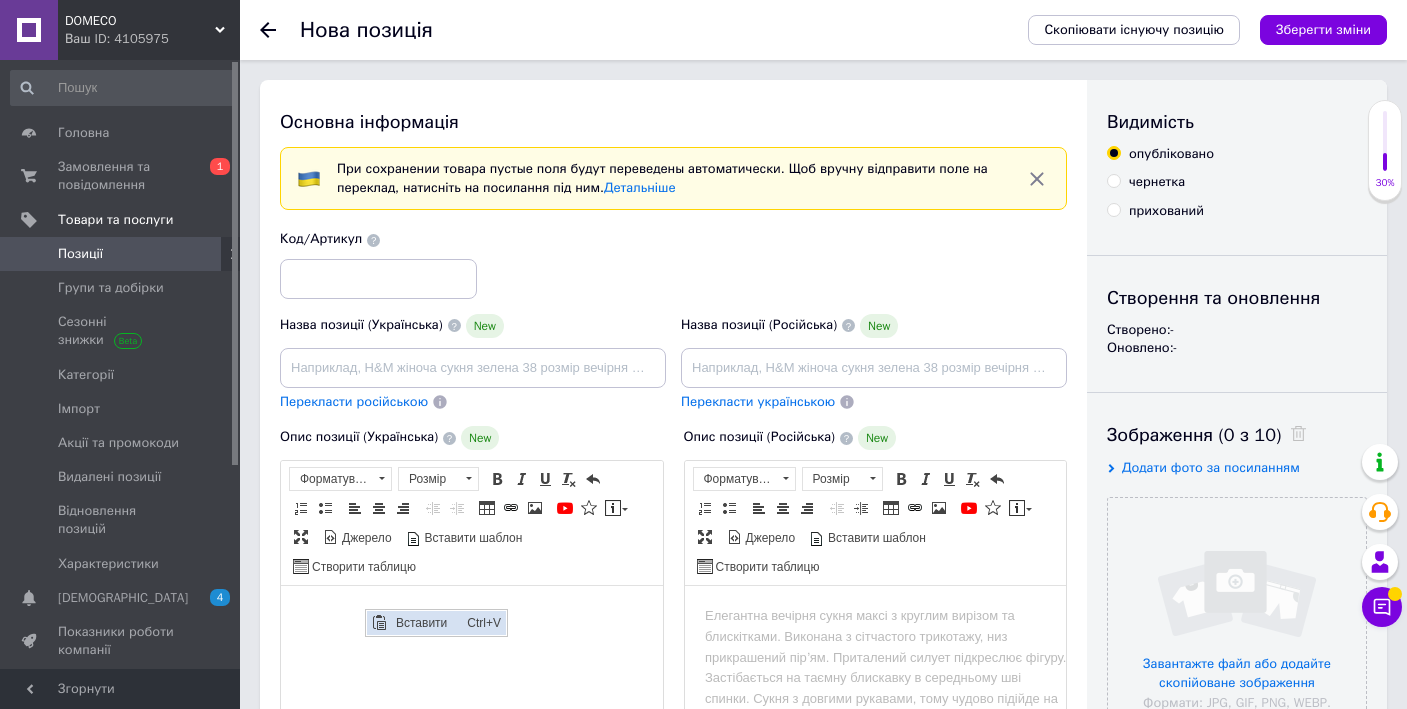 click on "Вставити" at bounding box center [426, 623] 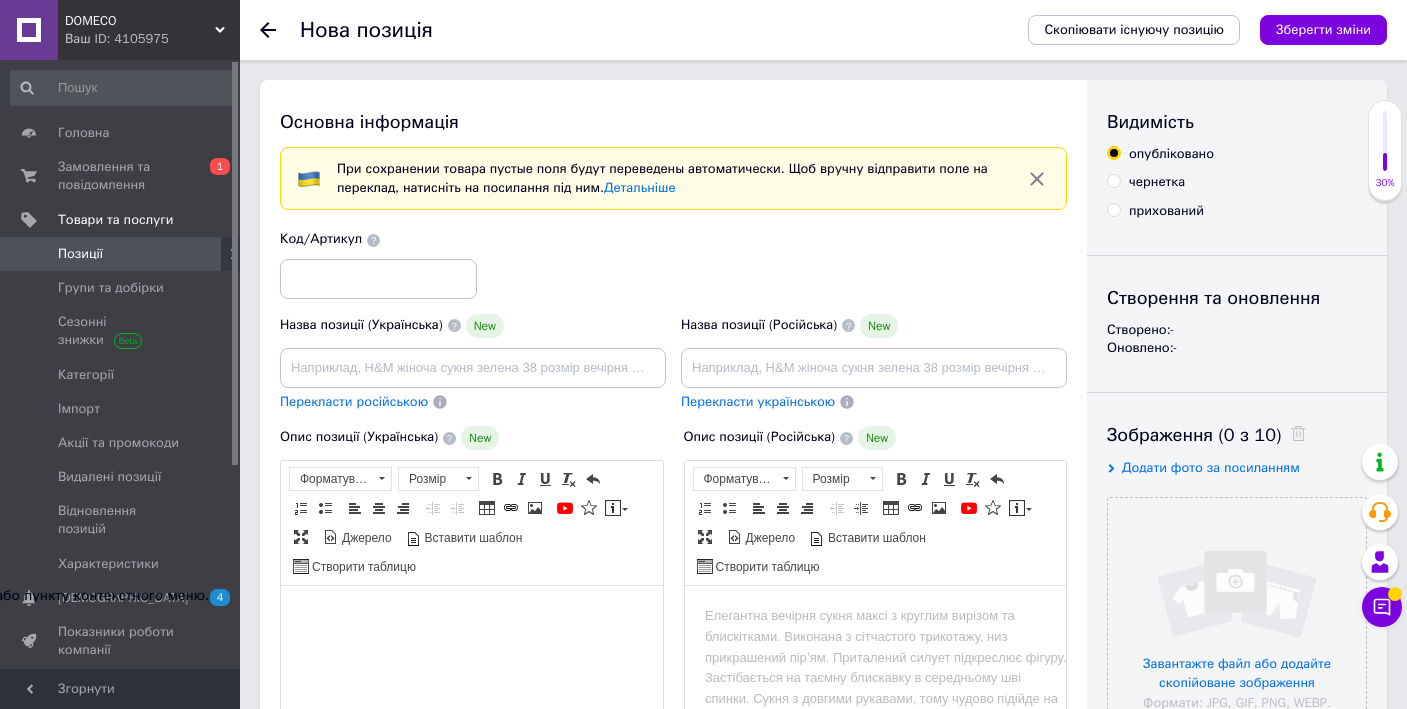 click 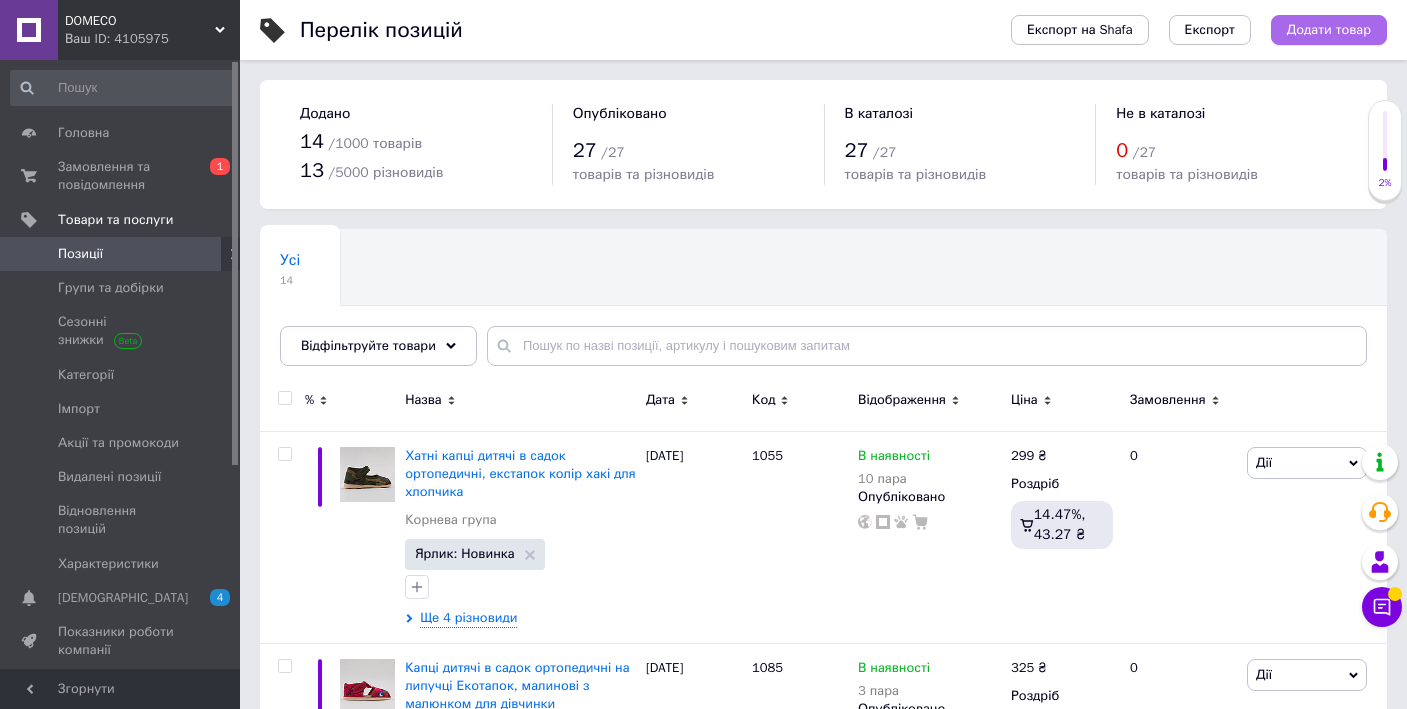 click on "Додати товар" at bounding box center [1329, 30] 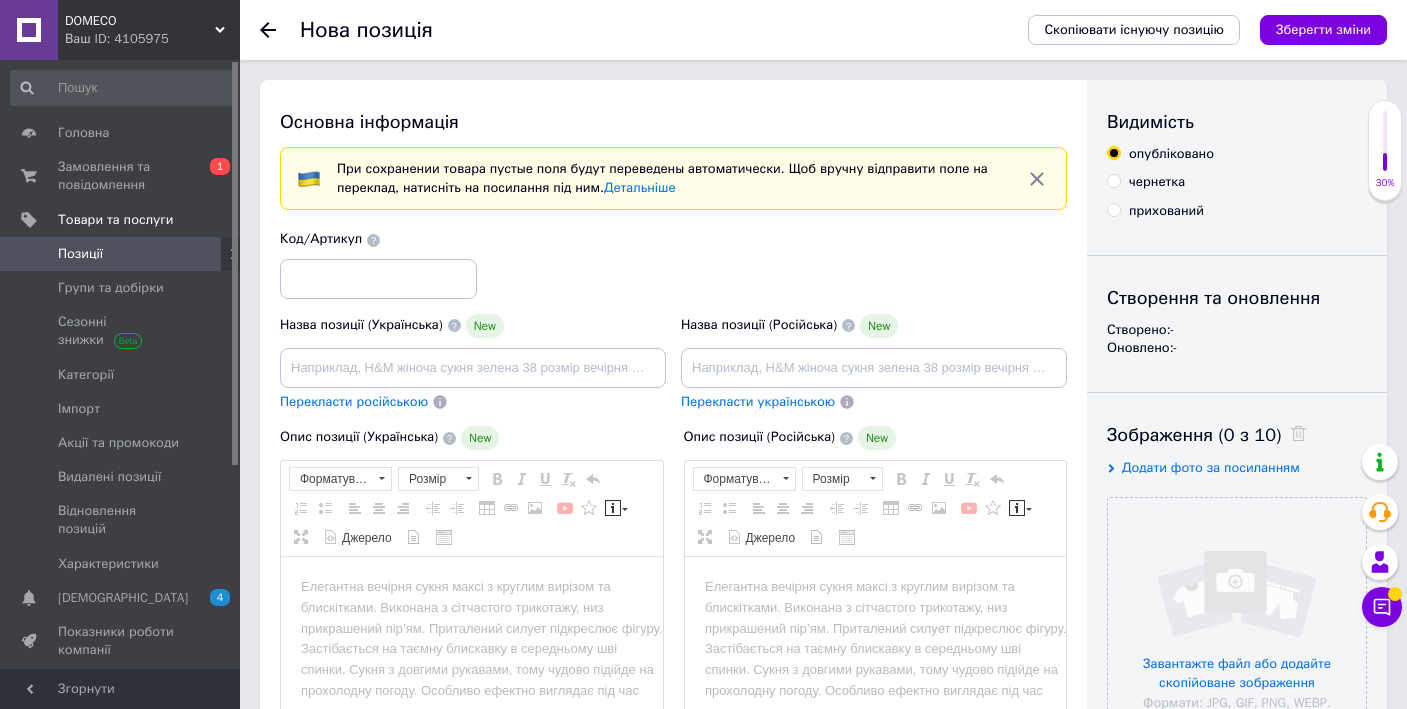 scroll, scrollTop: 0, scrollLeft: 0, axis: both 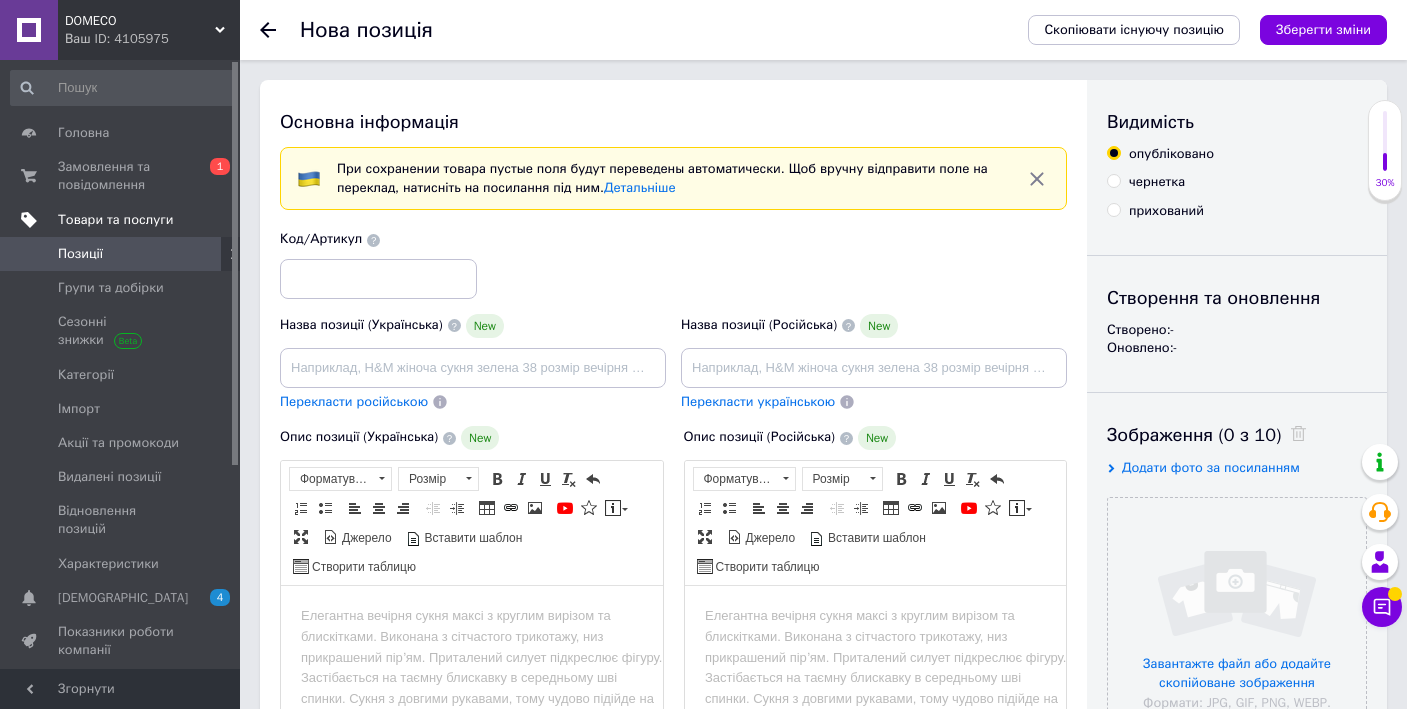 click on "Товари та послуги" at bounding box center (115, 220) 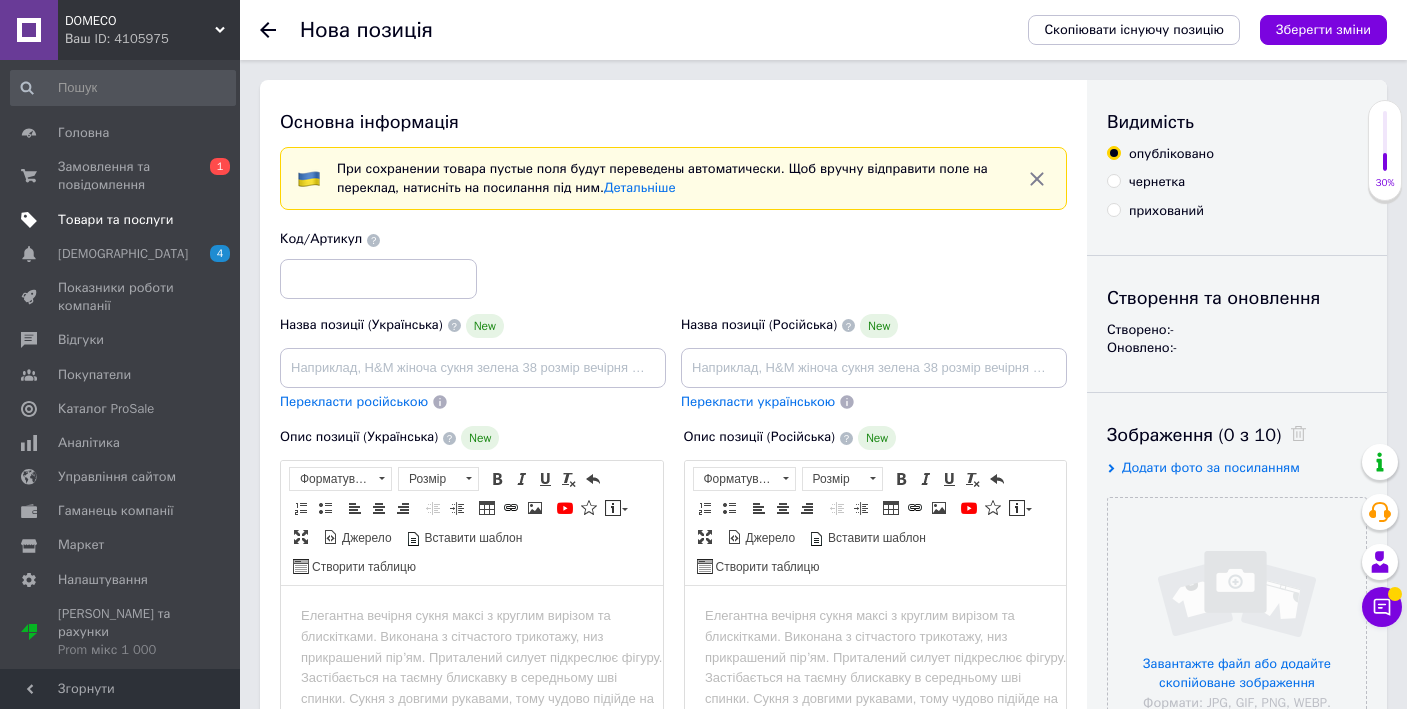 click on "Товари та послуги" at bounding box center [115, 220] 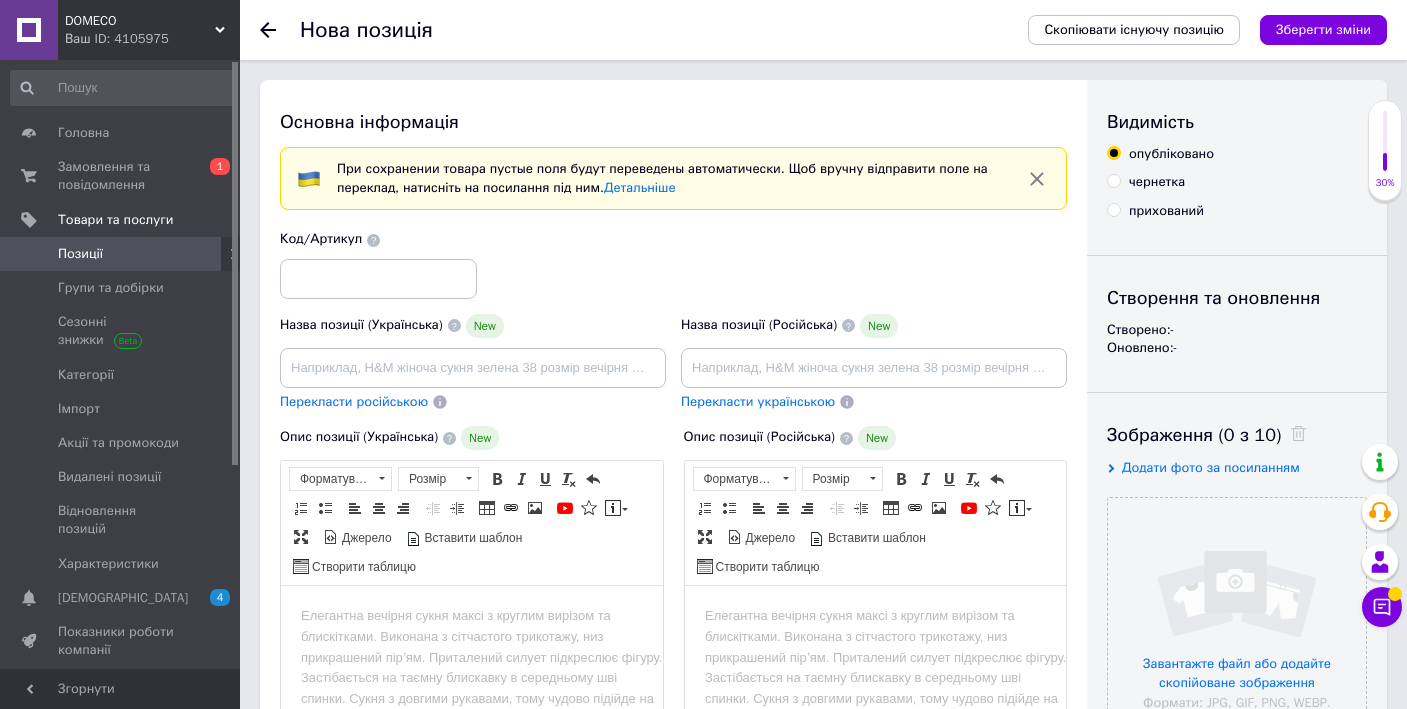 click 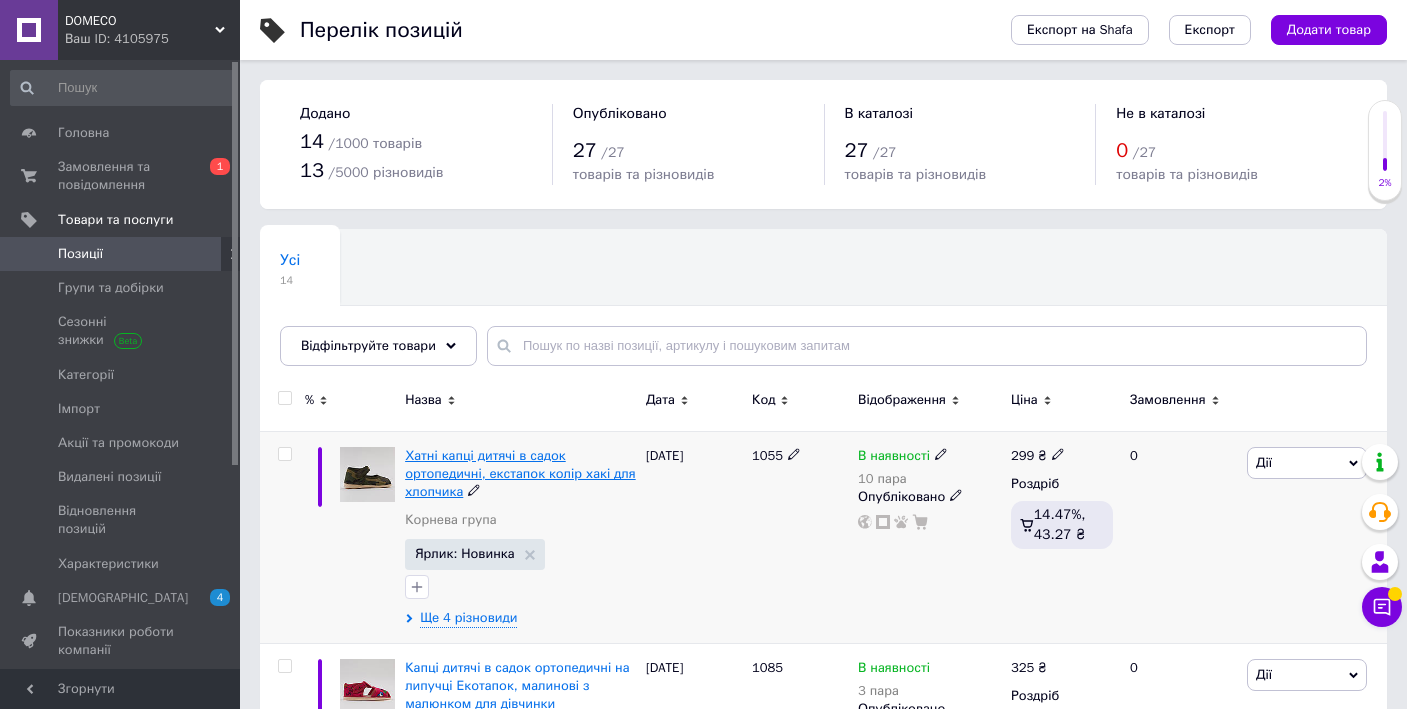click on "Хатні капці дитячі в садок ортопедичні, екстапок колір хакі для хлопчика" at bounding box center [520, 473] 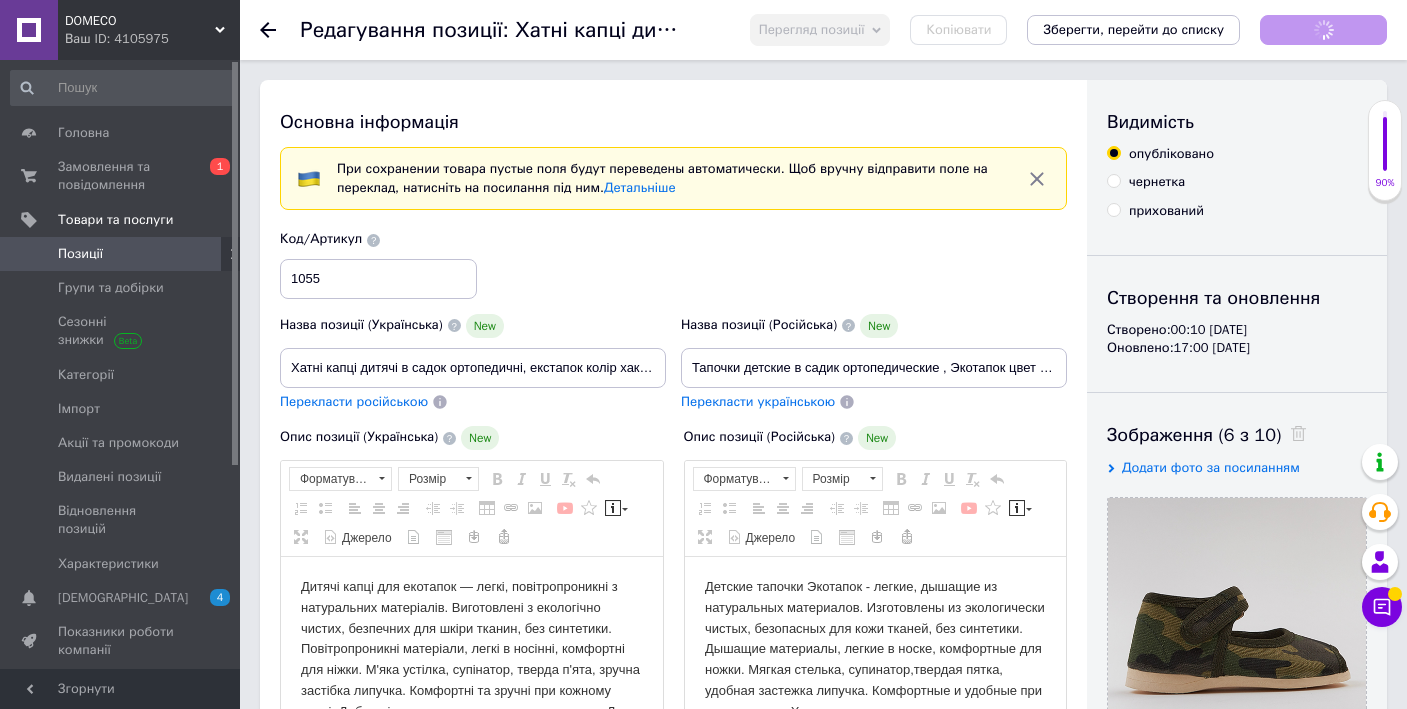 scroll, scrollTop: 0, scrollLeft: 0, axis: both 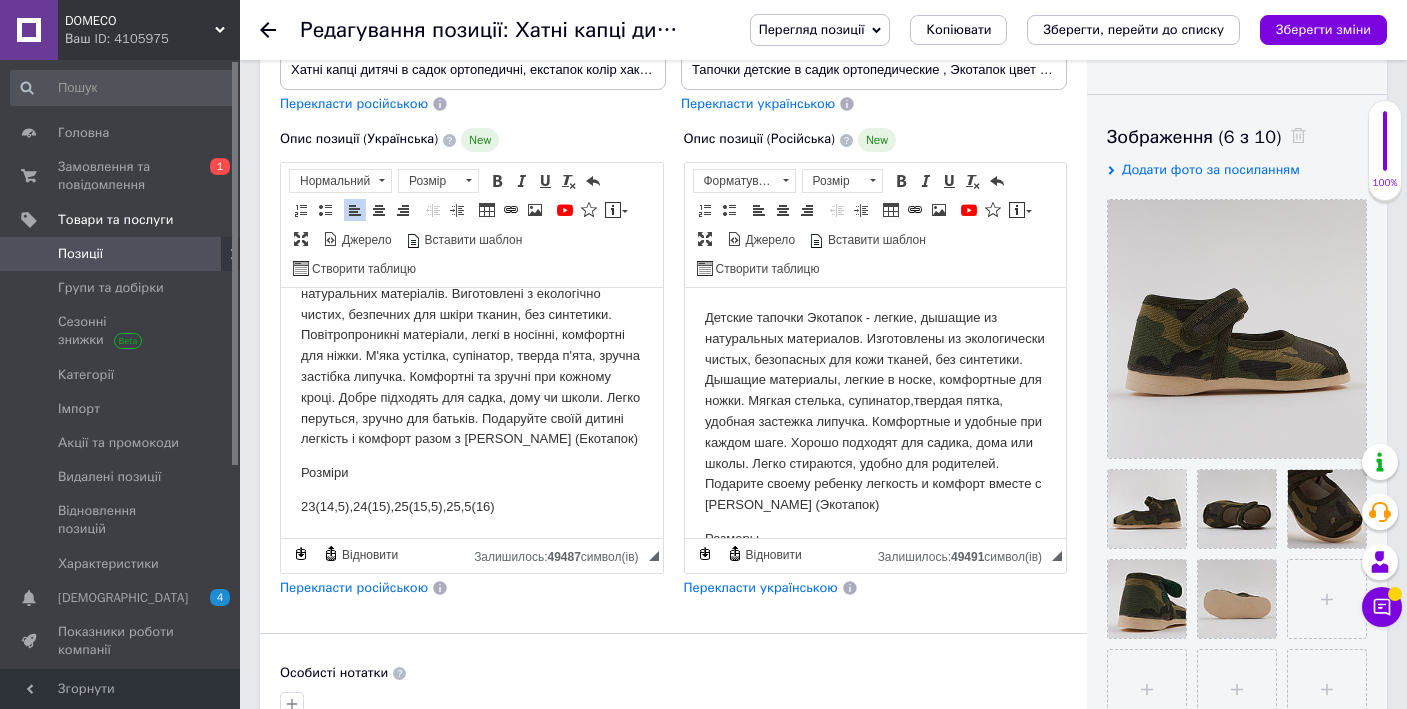 type 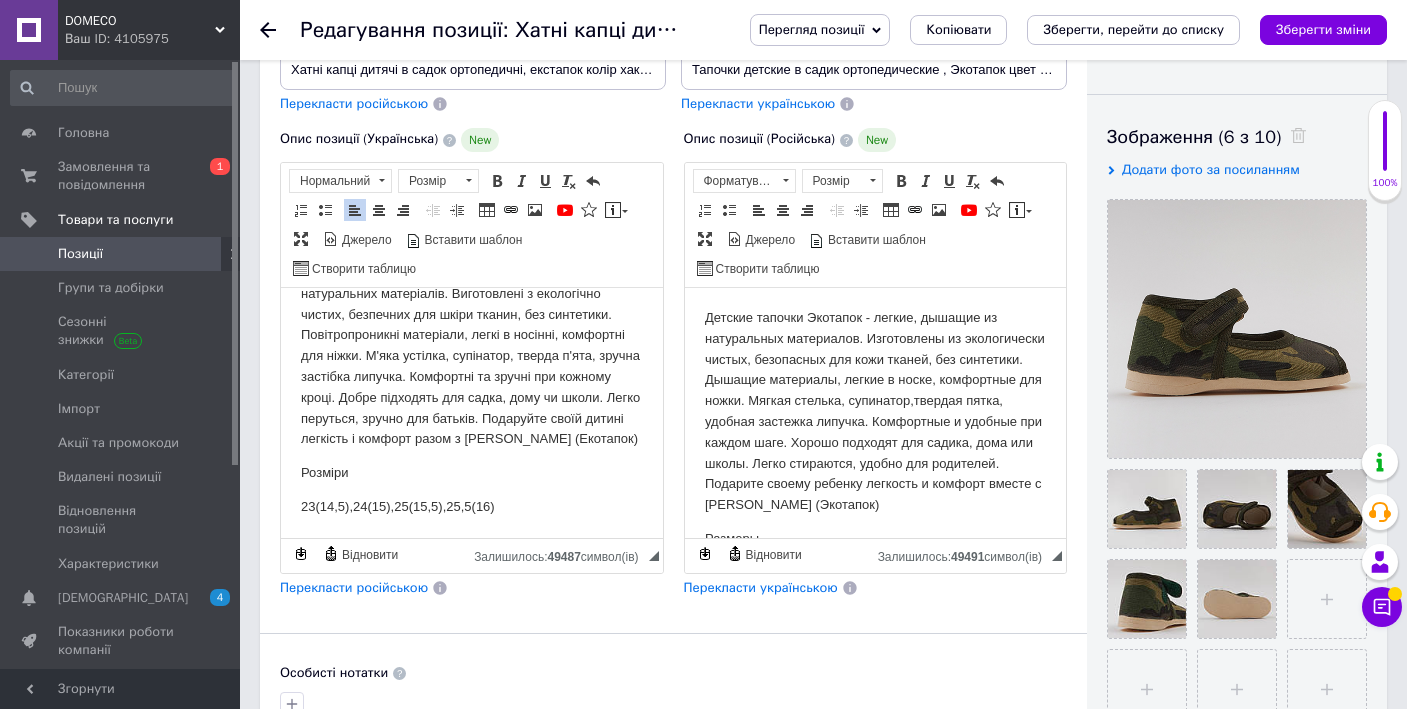 scroll, scrollTop: 22, scrollLeft: 0, axis: vertical 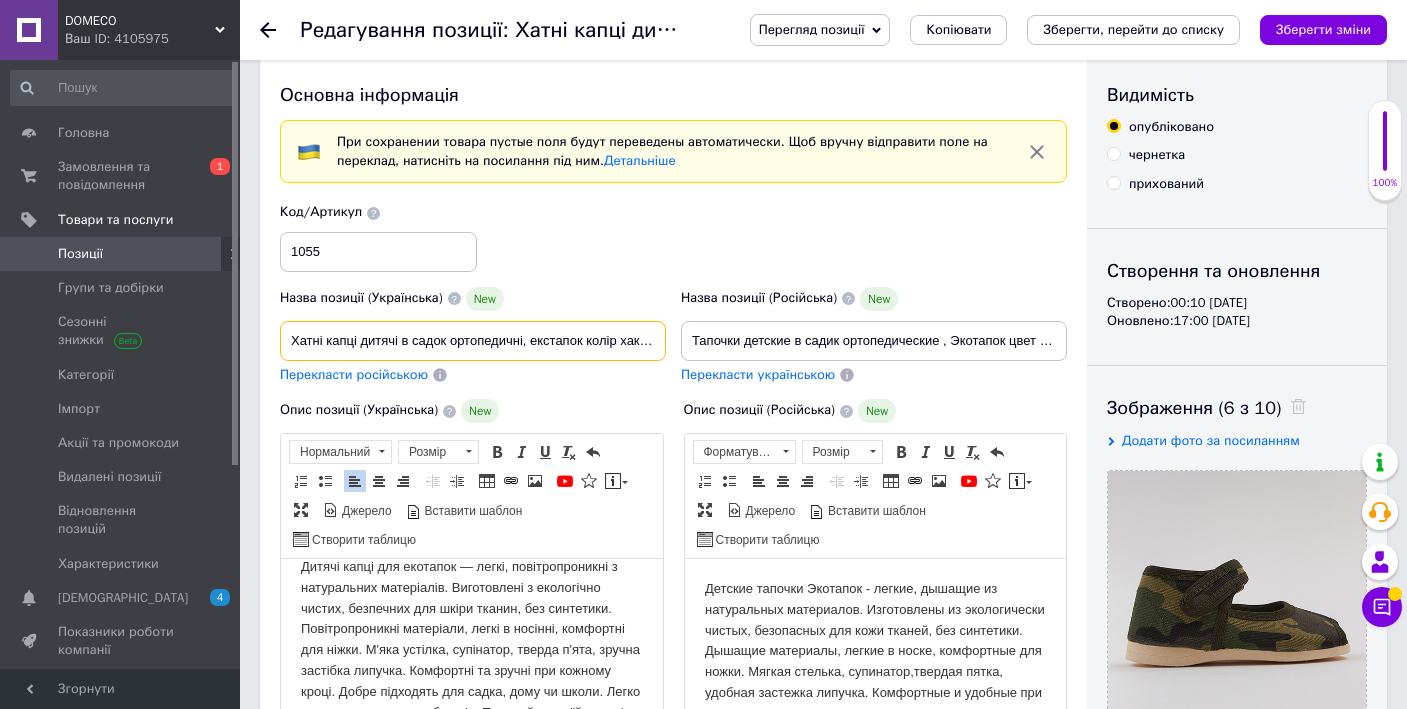 click on "Хатні капці дитячі в садок ортопедичні, екстапок колір хакі для хлопчика" at bounding box center [473, 341] 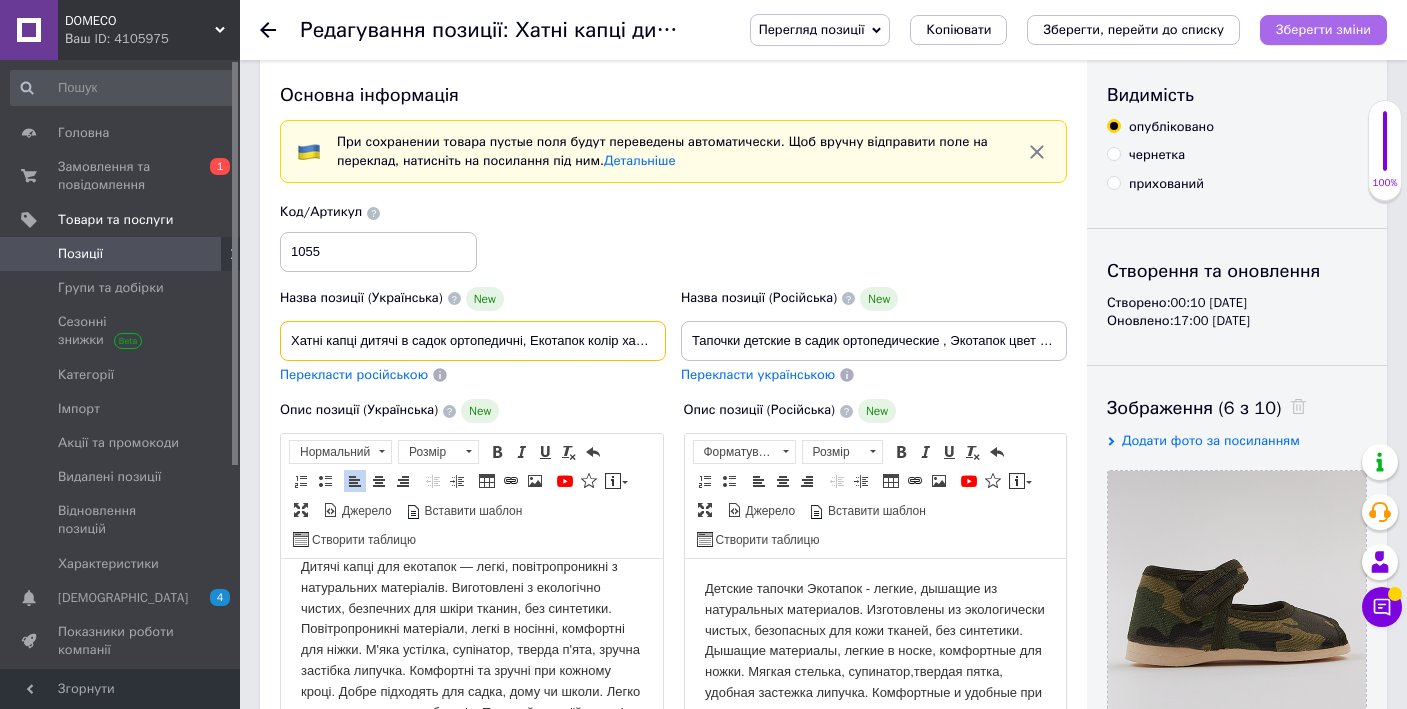 type on "Хатні капці дитячі в садок ортопедичні, Екотапок колір хакі для хлопчика" 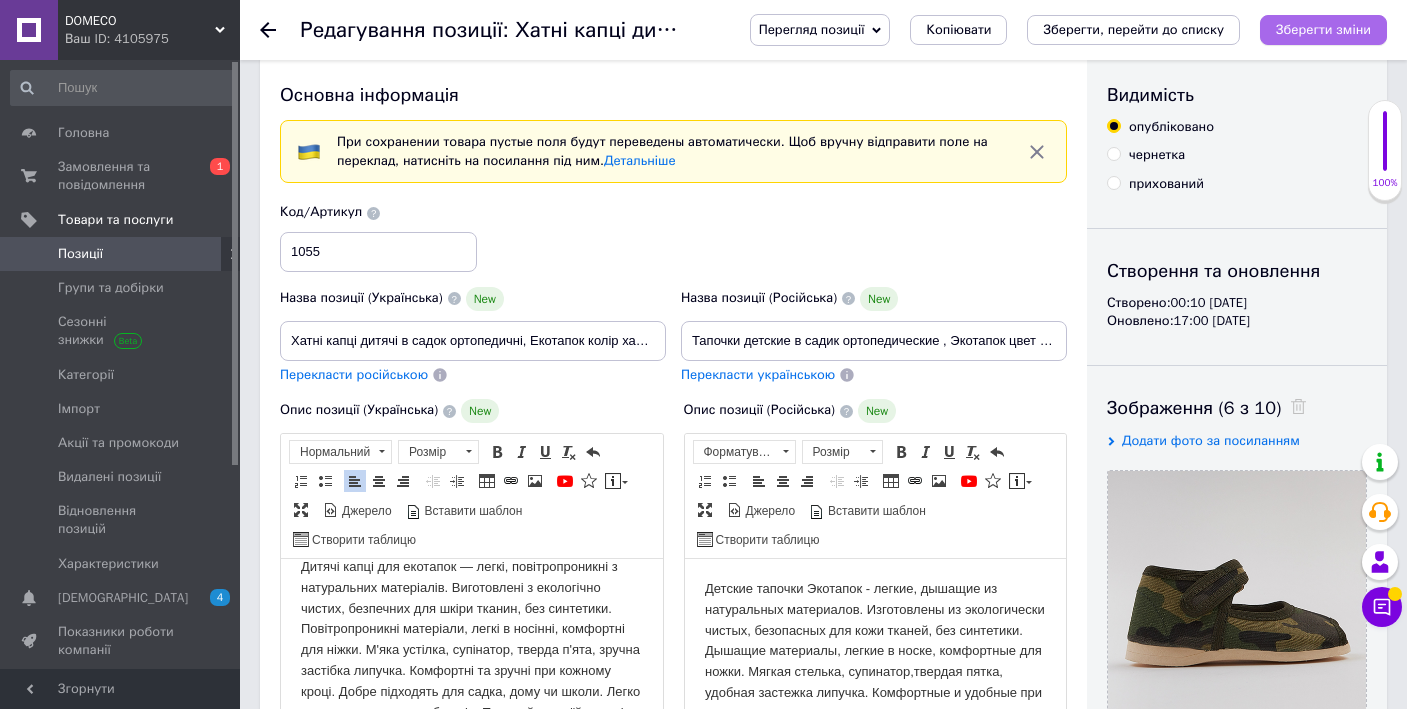 click on "Зберегти зміни" at bounding box center [1323, 30] 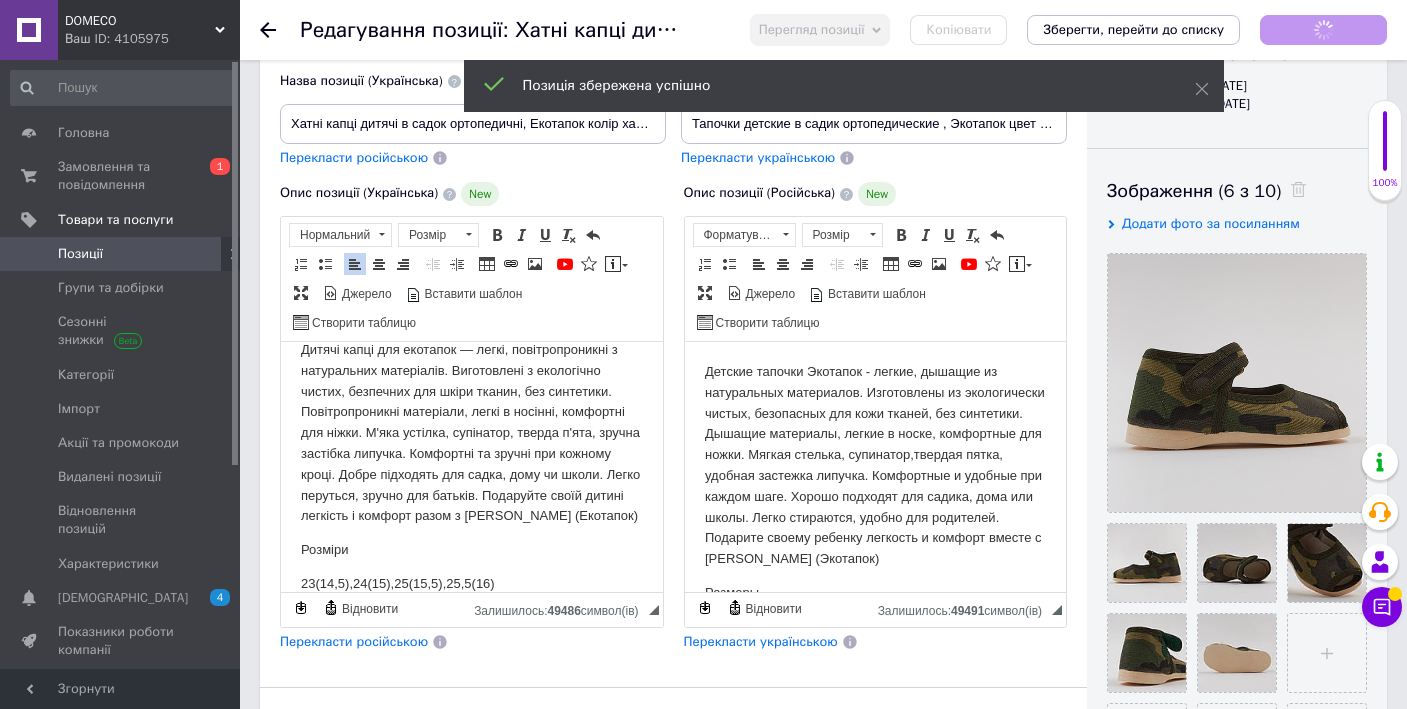 scroll, scrollTop: 0, scrollLeft: 0, axis: both 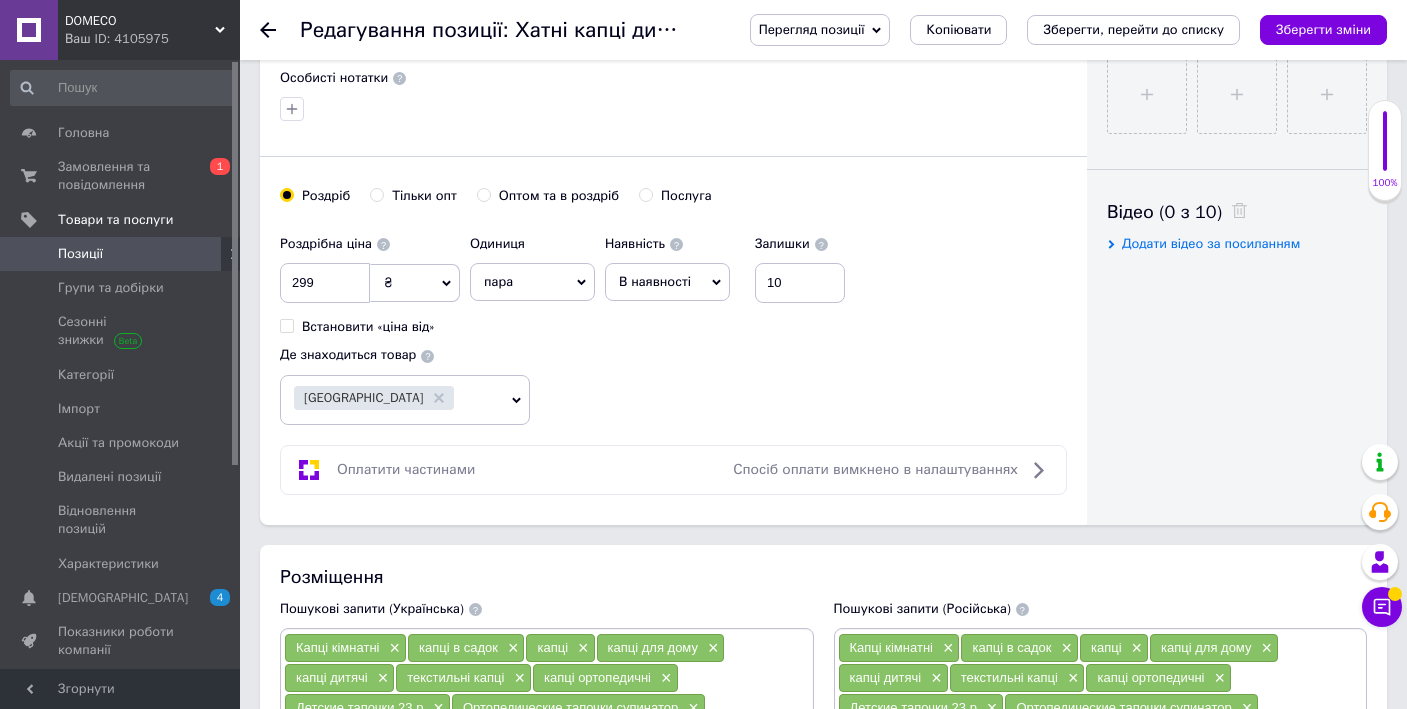 click at bounding box center (280, 30) 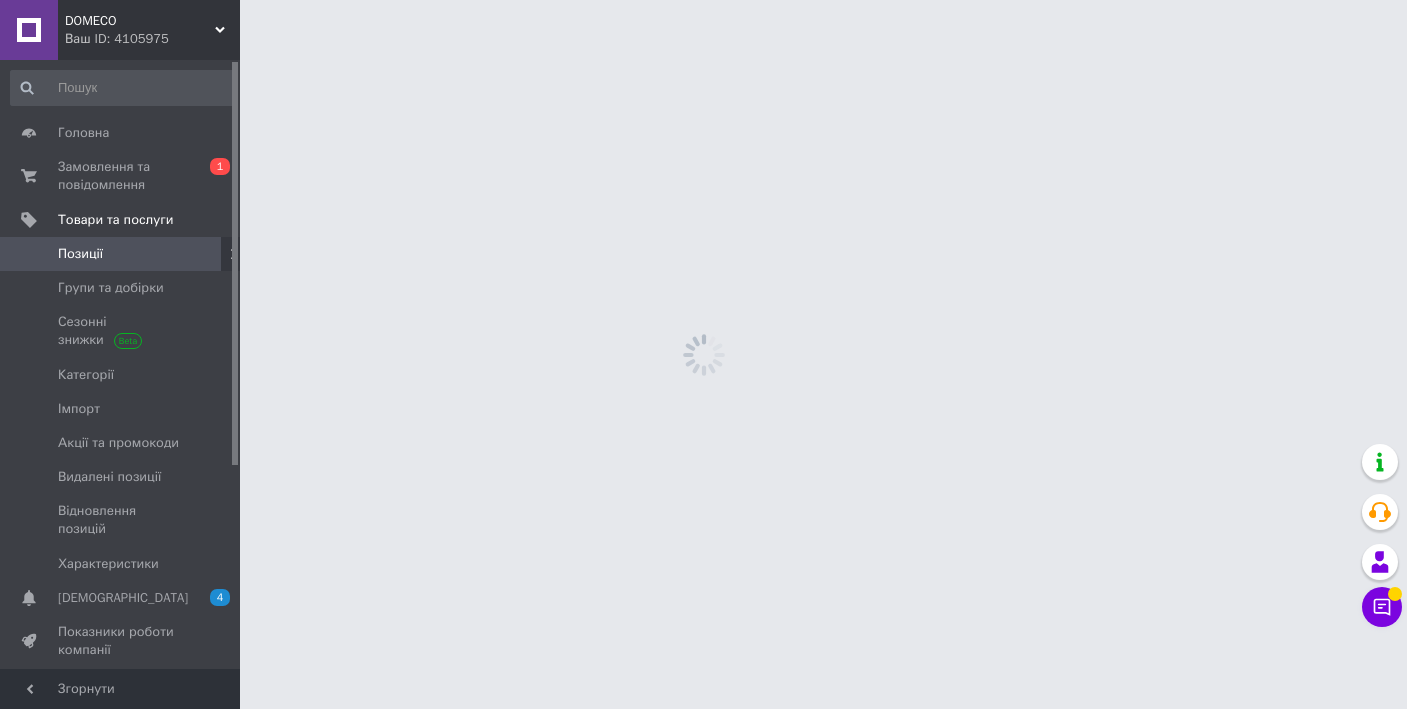 scroll, scrollTop: 0, scrollLeft: 0, axis: both 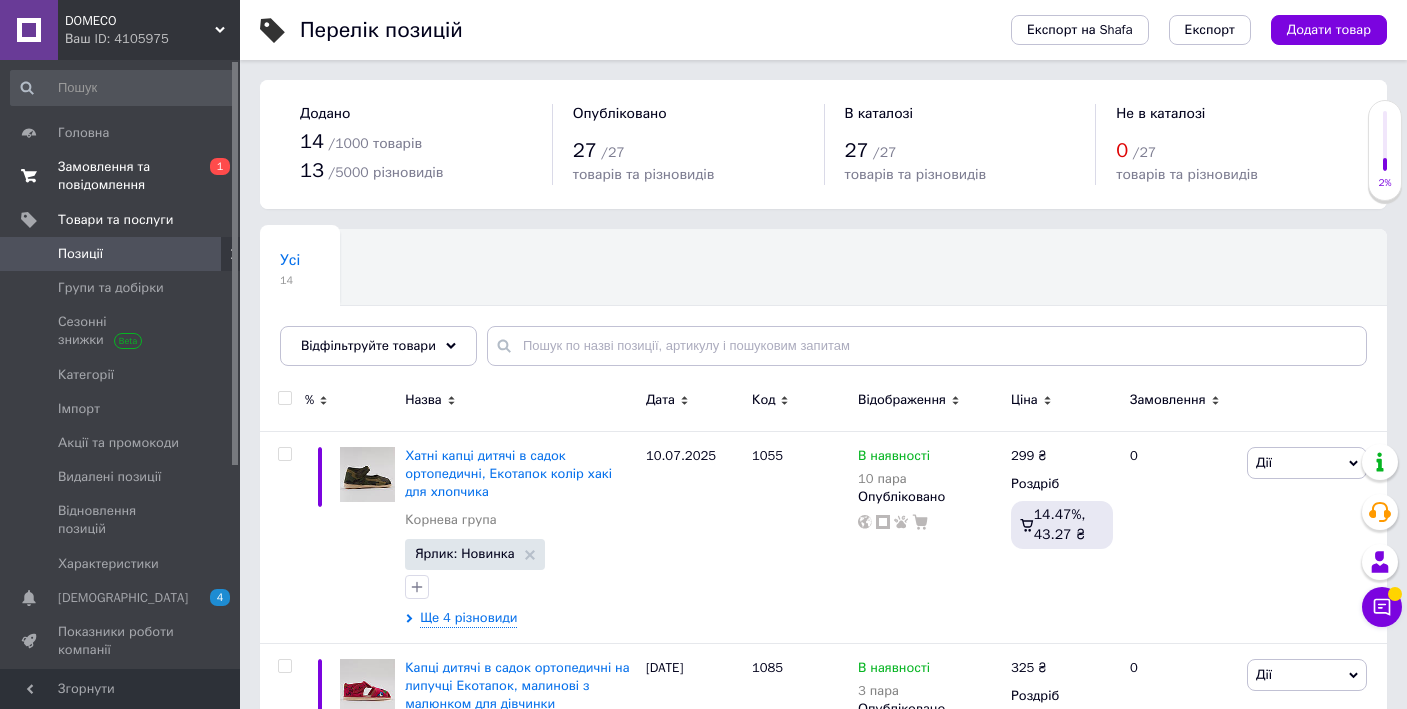 click on "Замовлення та повідомлення" at bounding box center (121, 176) 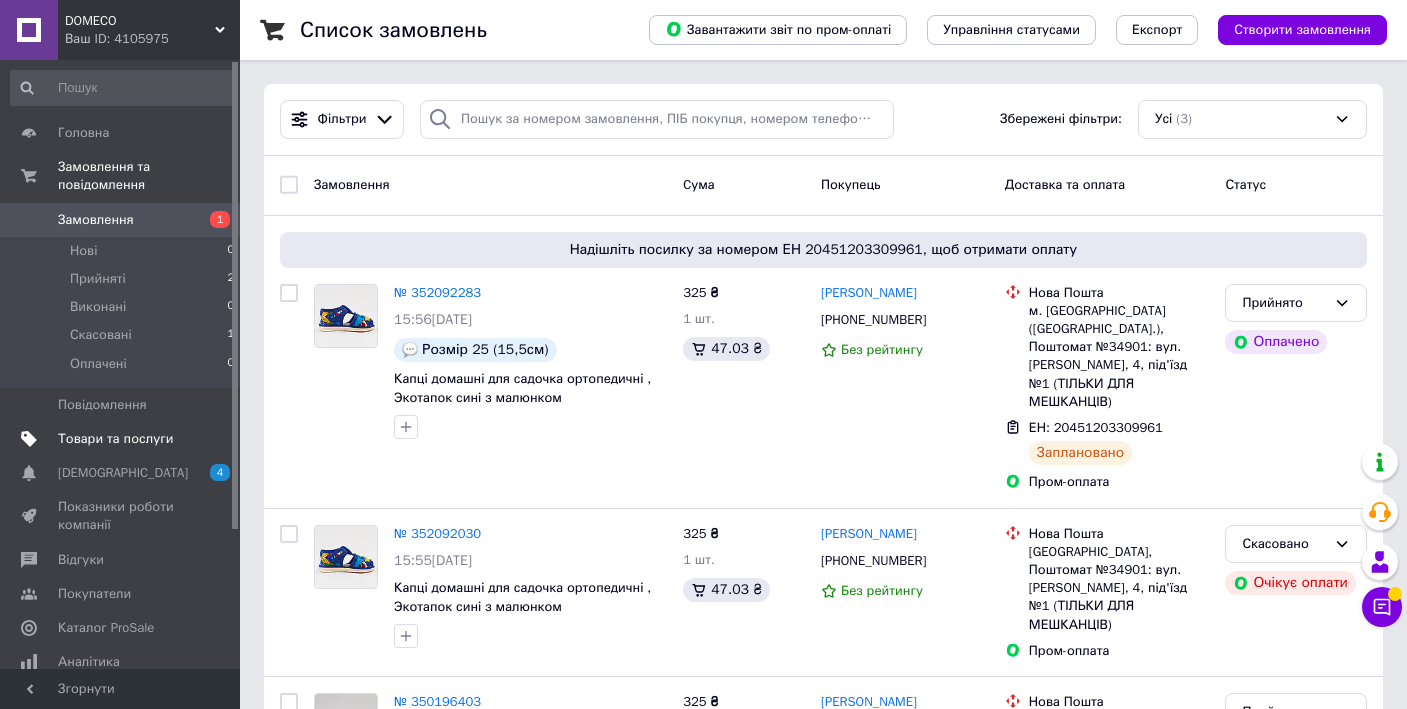 click on "Товари та послуги" at bounding box center (123, 439) 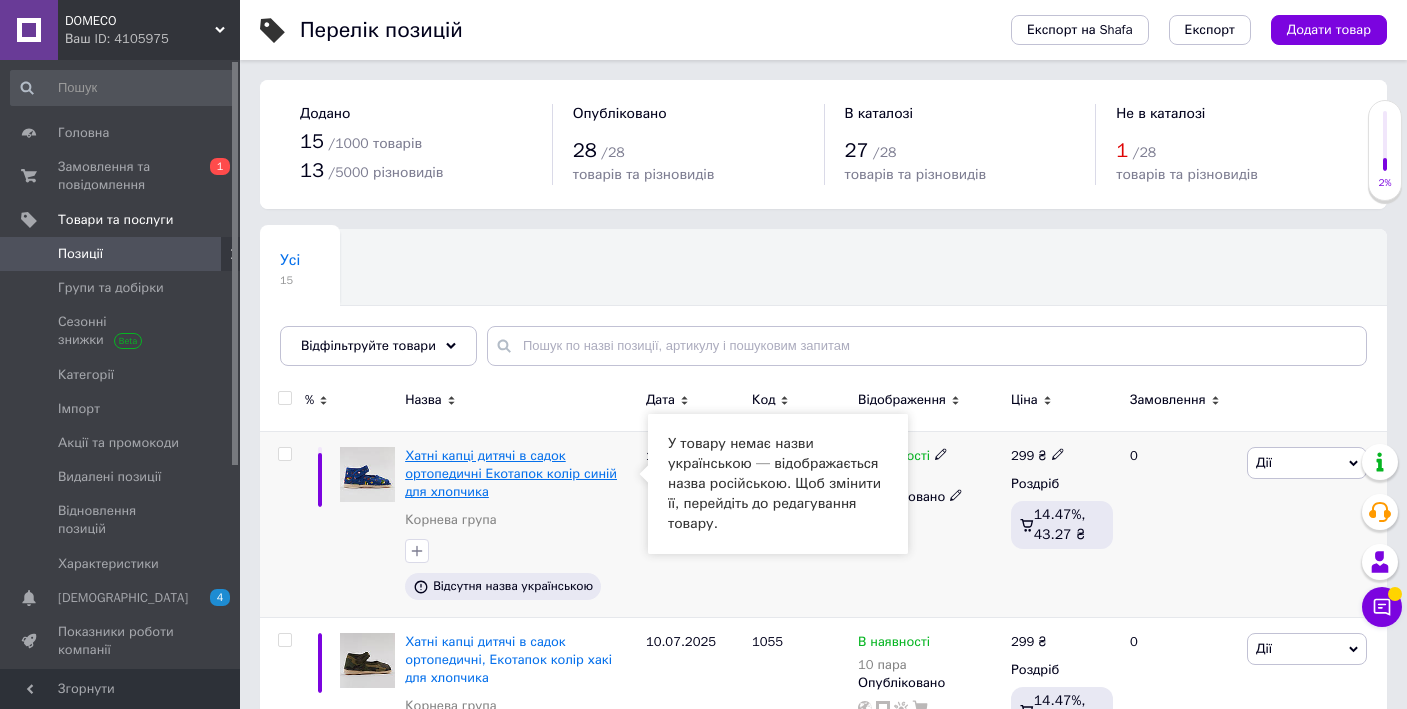 click on "Хатні капці дитячі в садок ортопедичні Екотапок колір синій для хлопчика" at bounding box center [511, 473] 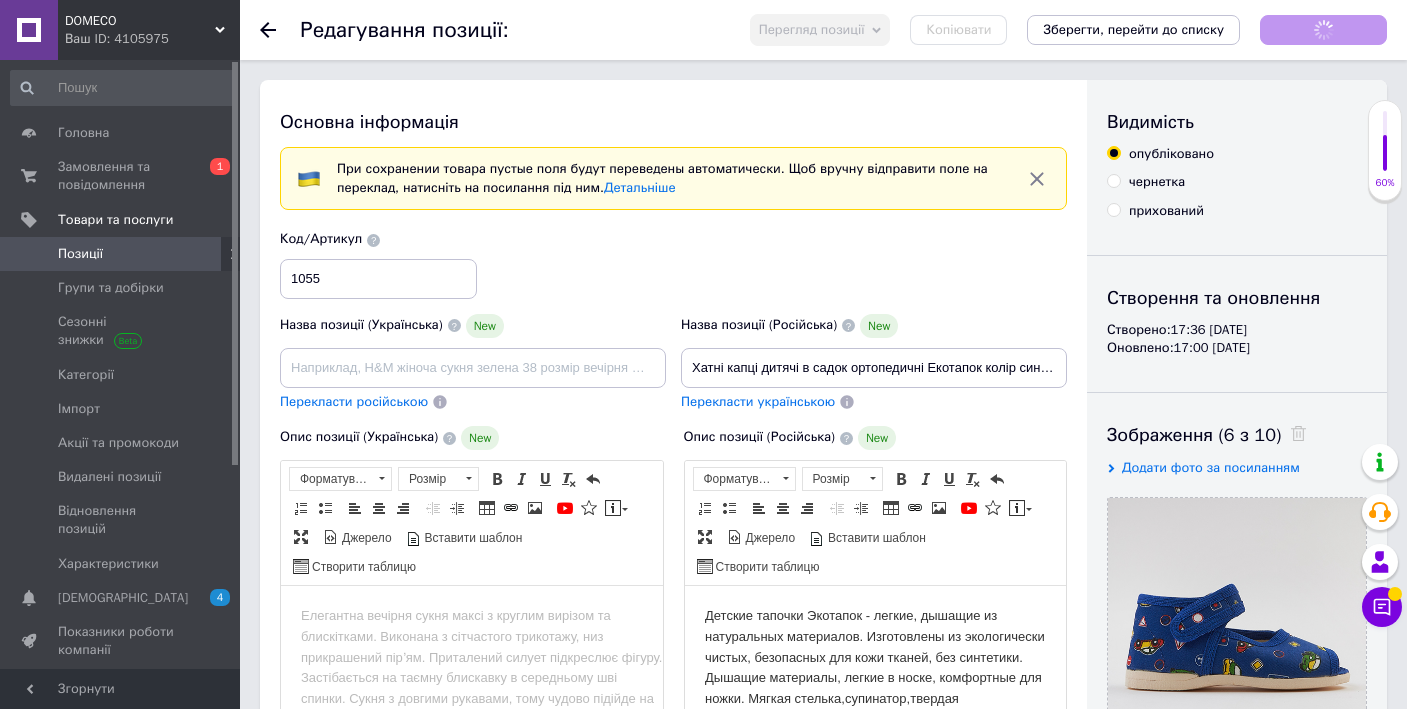scroll, scrollTop: 0, scrollLeft: 0, axis: both 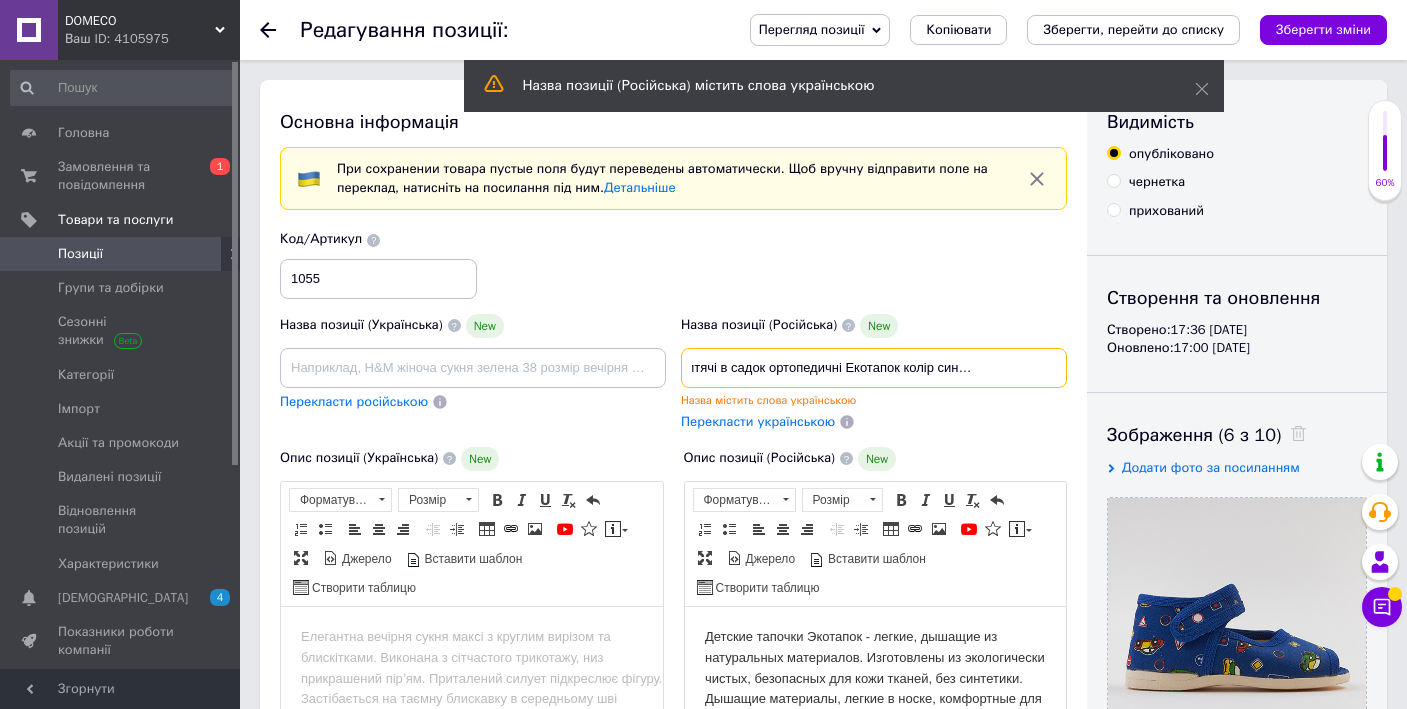 drag, startPoint x: 687, startPoint y: 363, endPoint x: 1082, endPoint y: 381, distance: 395.4099 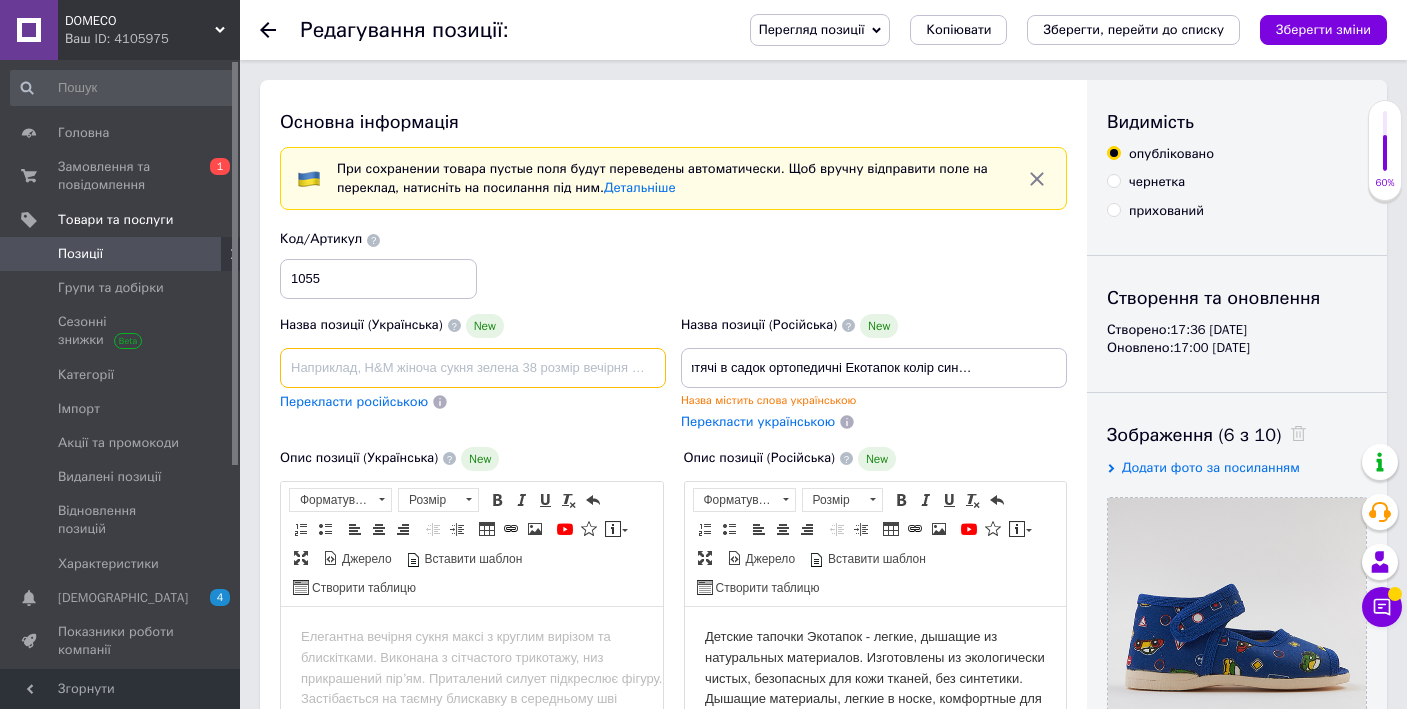 scroll, scrollTop: 0, scrollLeft: 0, axis: both 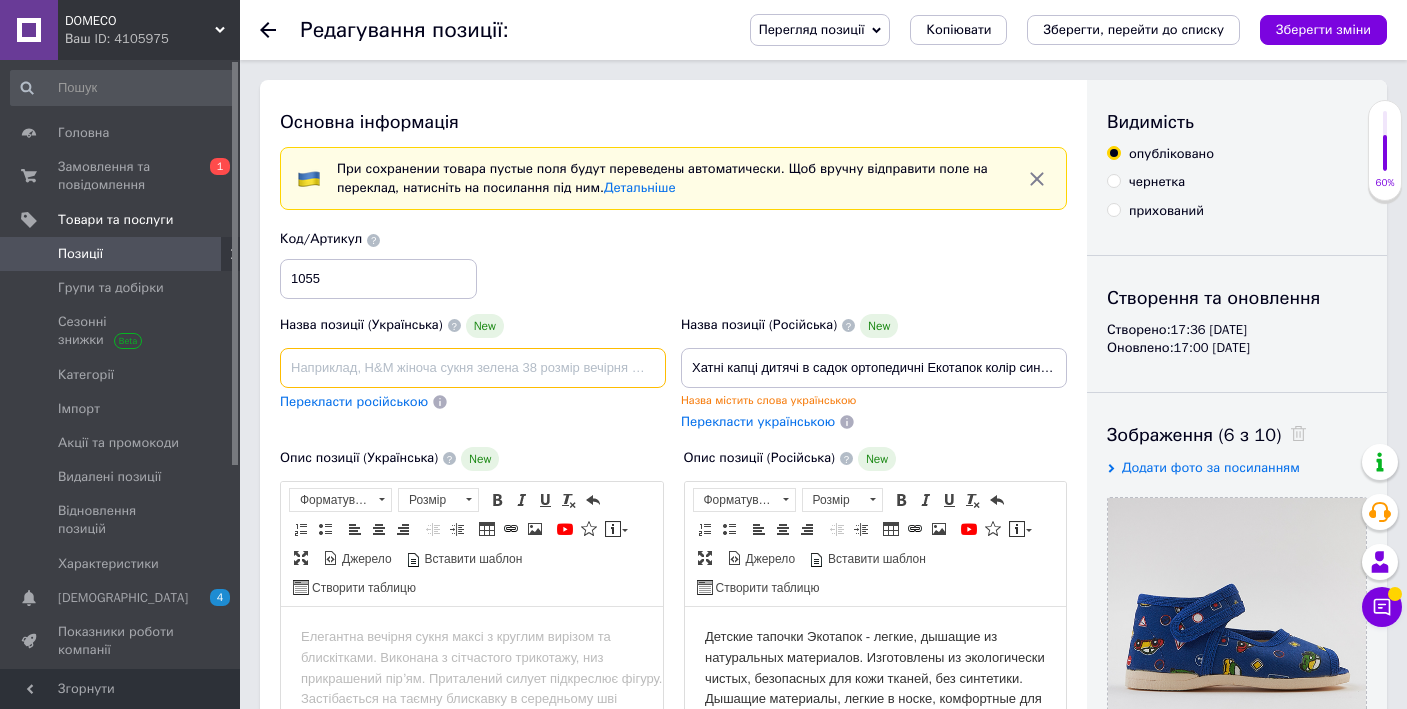 click at bounding box center [473, 368] 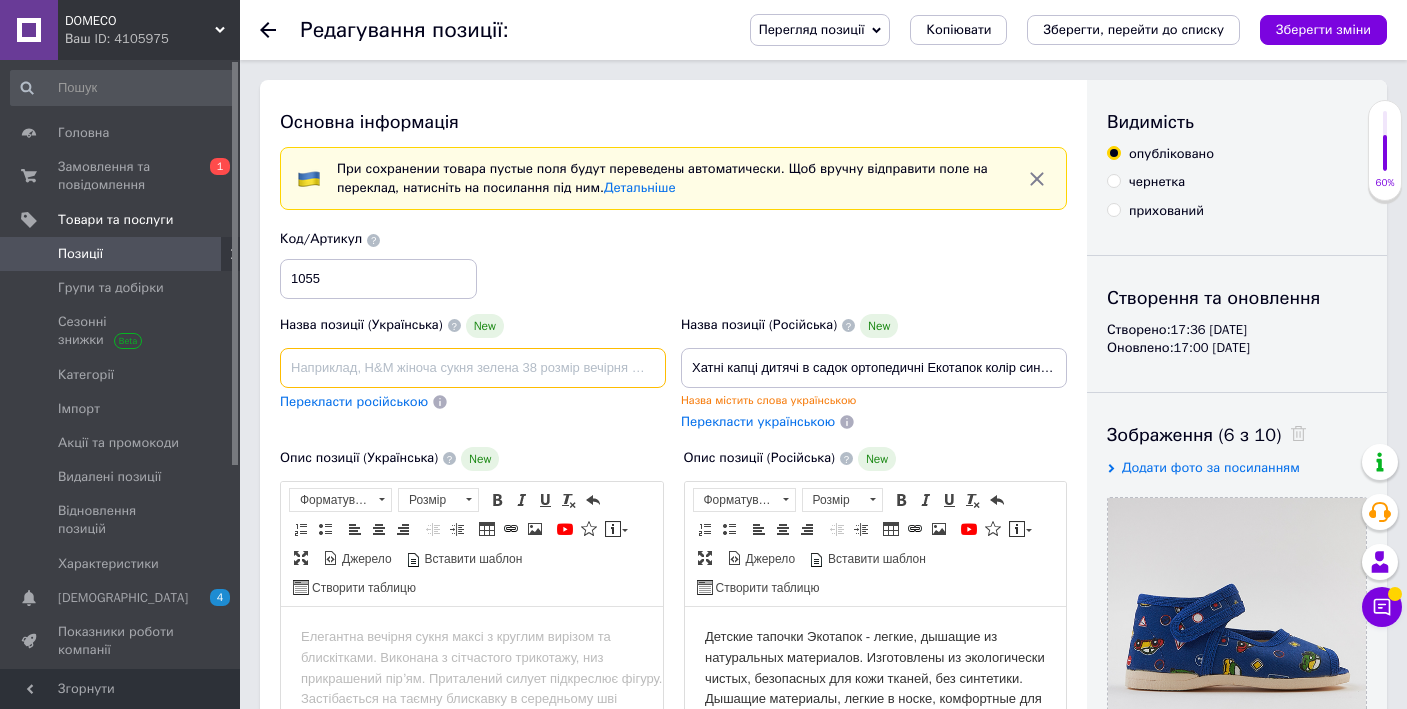 paste on "Хатні капці дитячі в садок ортопедичні Екотапок колір синій для хлопчика" 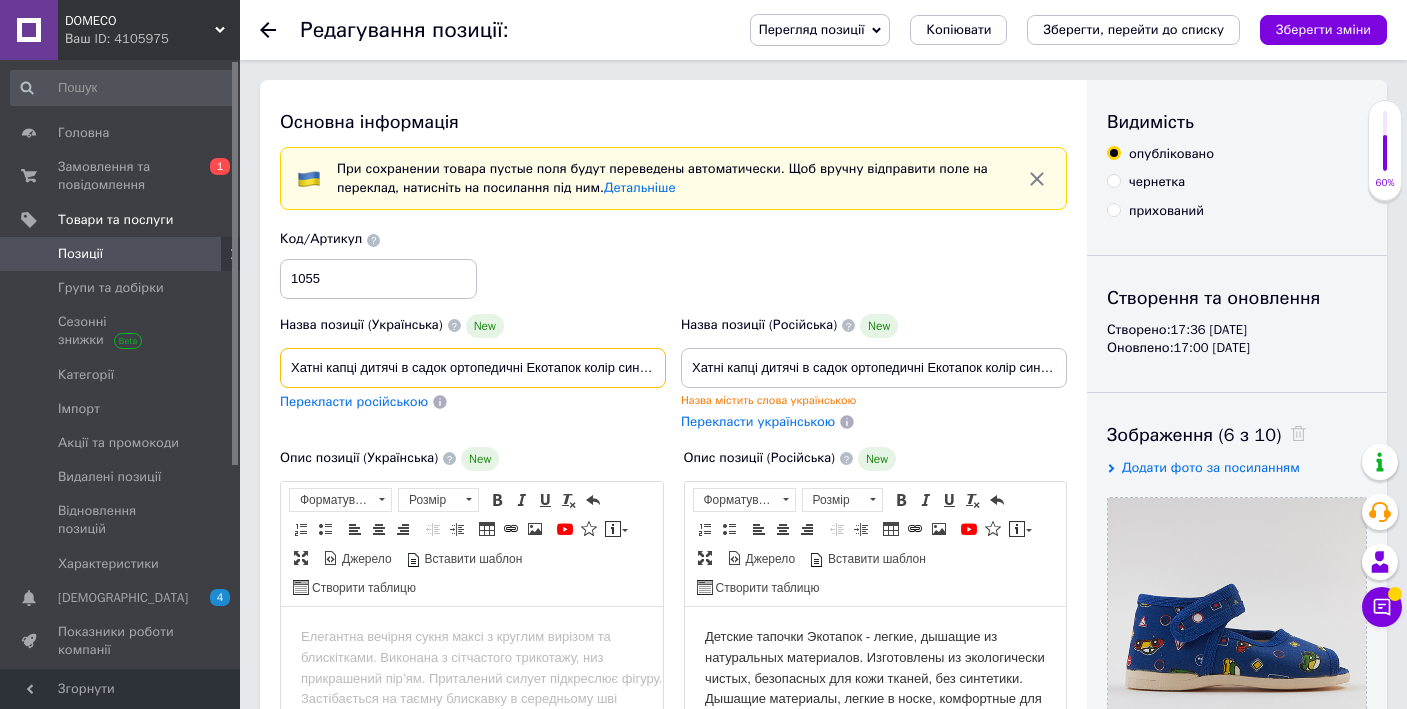 scroll, scrollTop: 0, scrollLeft: 81, axis: horizontal 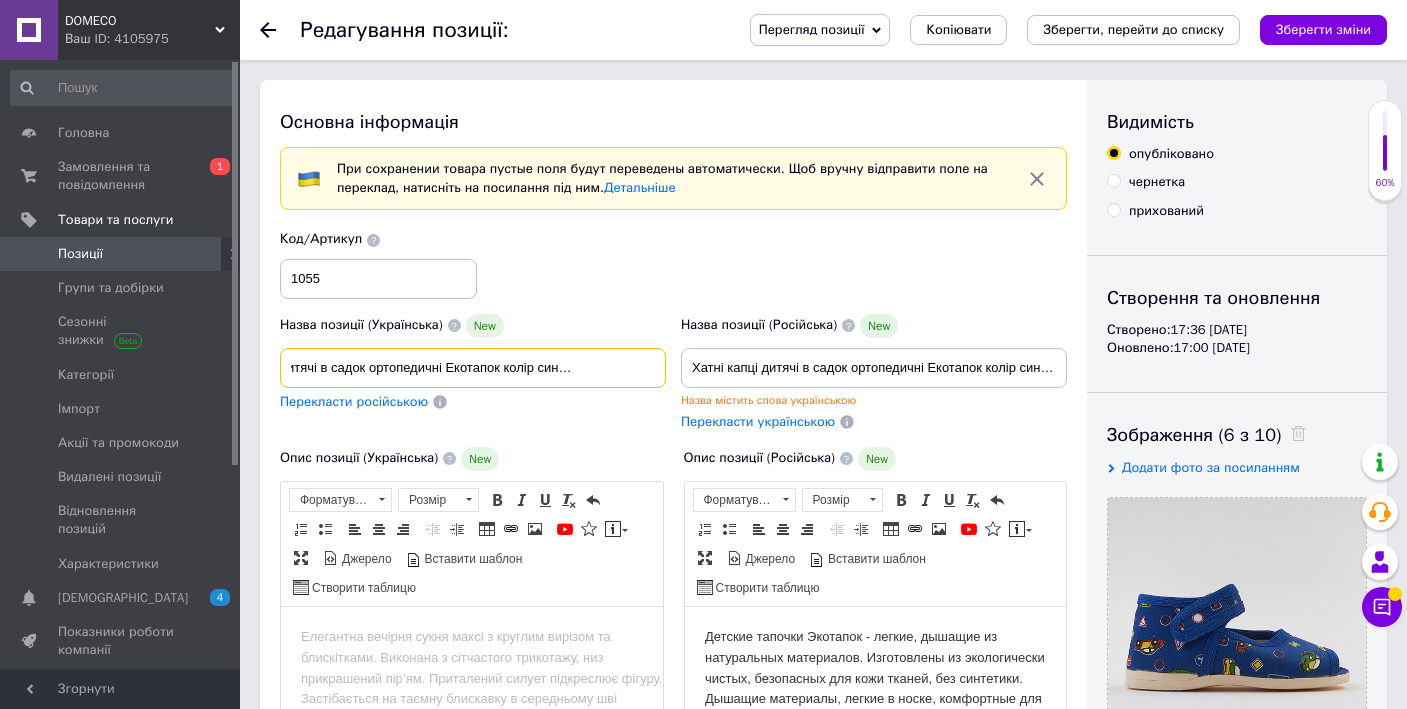 type on "Хатні капці дитячі в садок ортопедичні Екотапок колір синій для хлопчика" 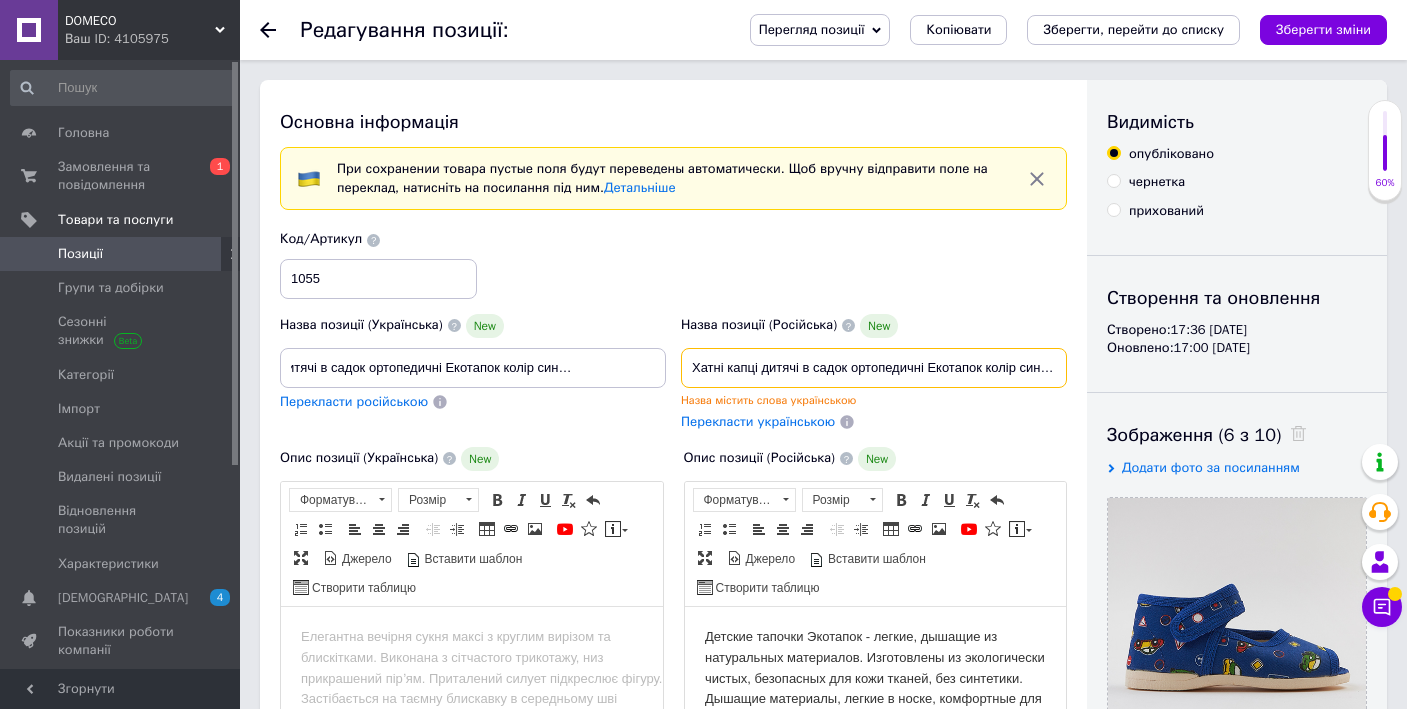 scroll, scrollTop: 0, scrollLeft: 0, axis: both 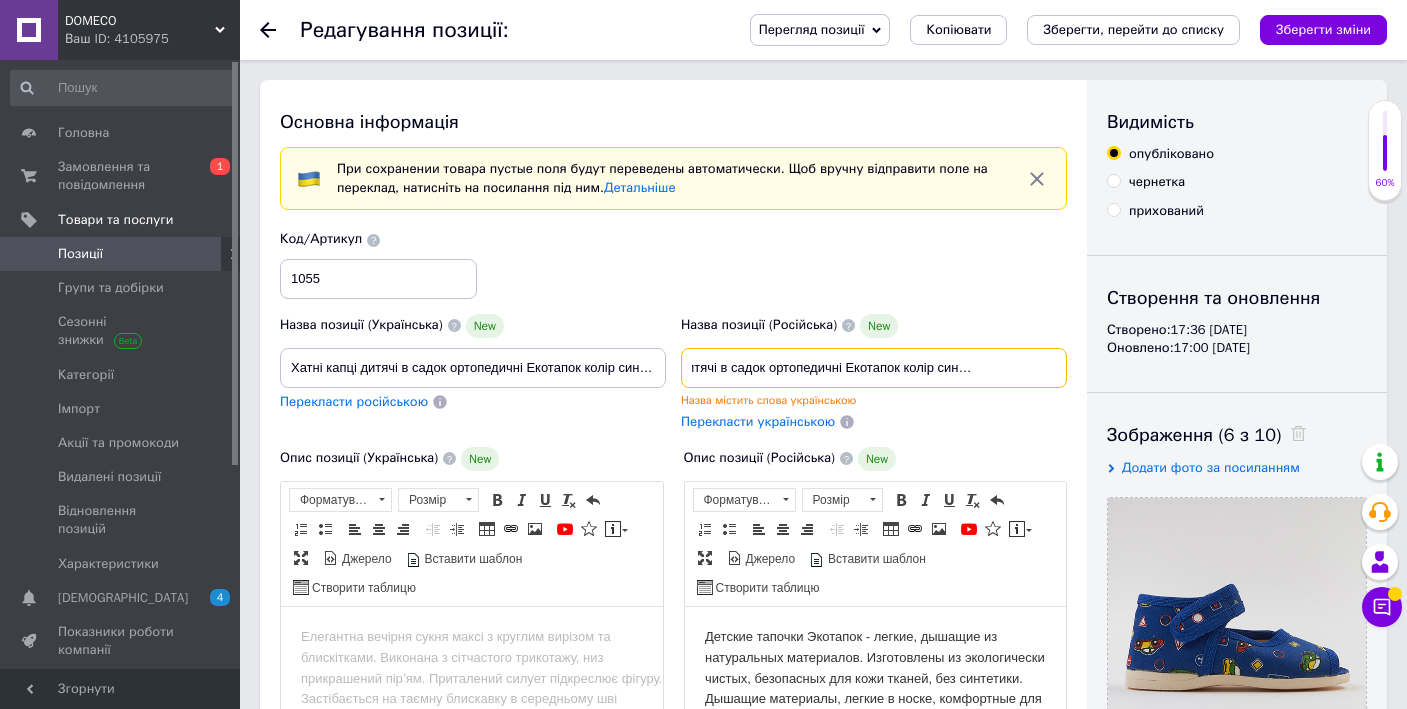 drag, startPoint x: 689, startPoint y: 362, endPoint x: 1340, endPoint y: 375, distance: 651.12976 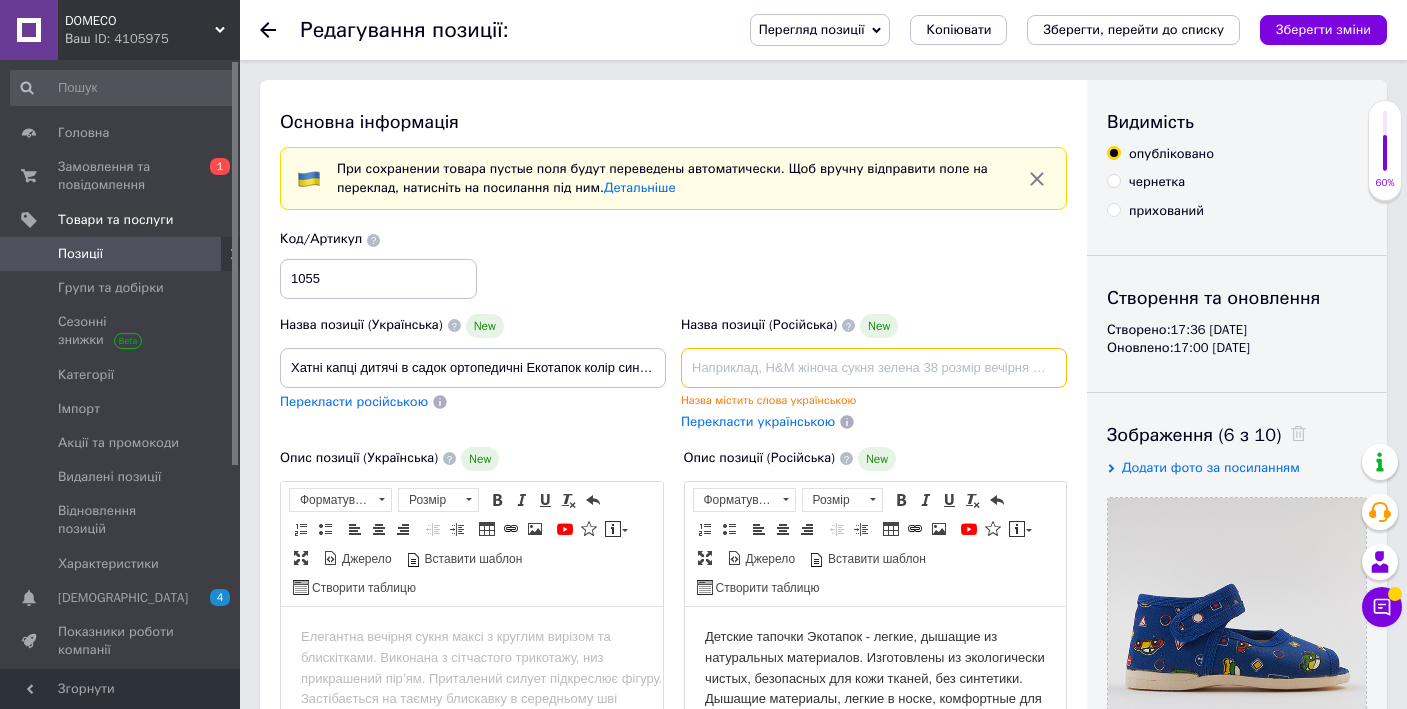 scroll, scrollTop: 0, scrollLeft: 0, axis: both 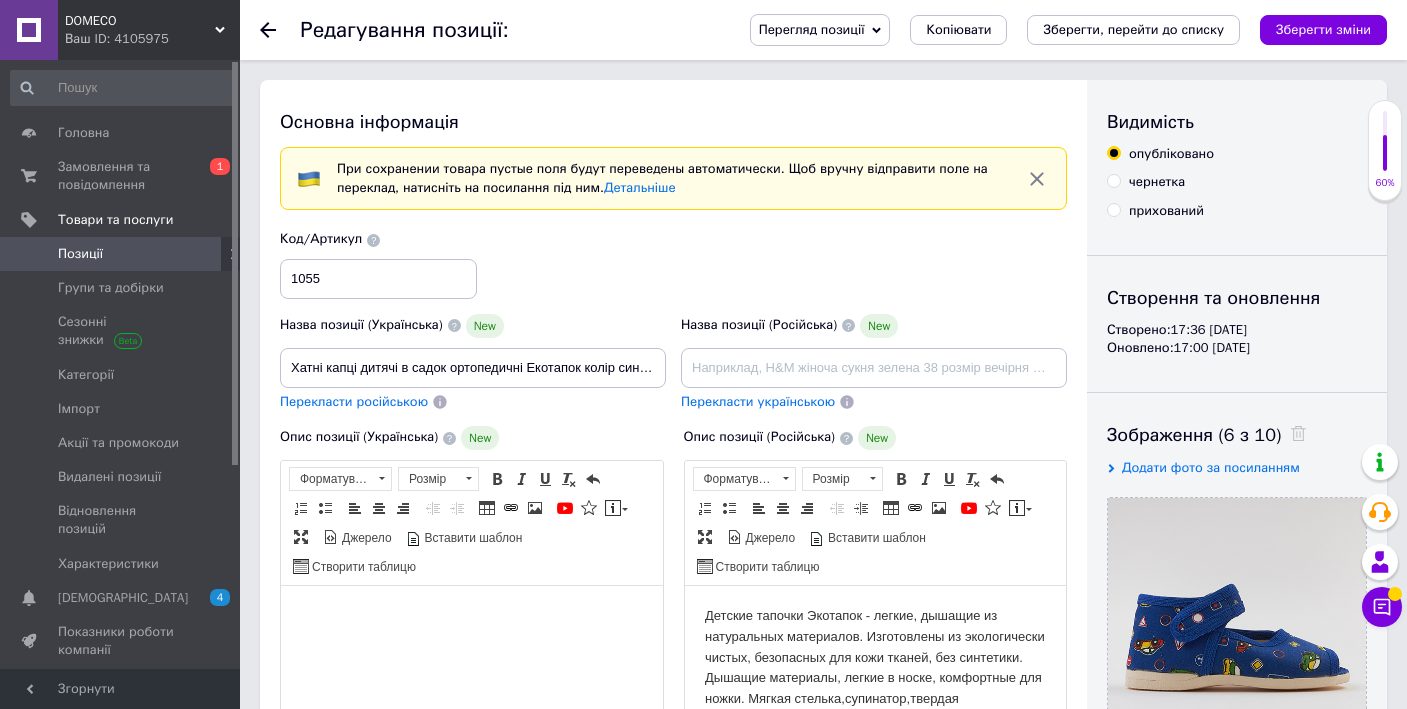click at bounding box center [472, 616] 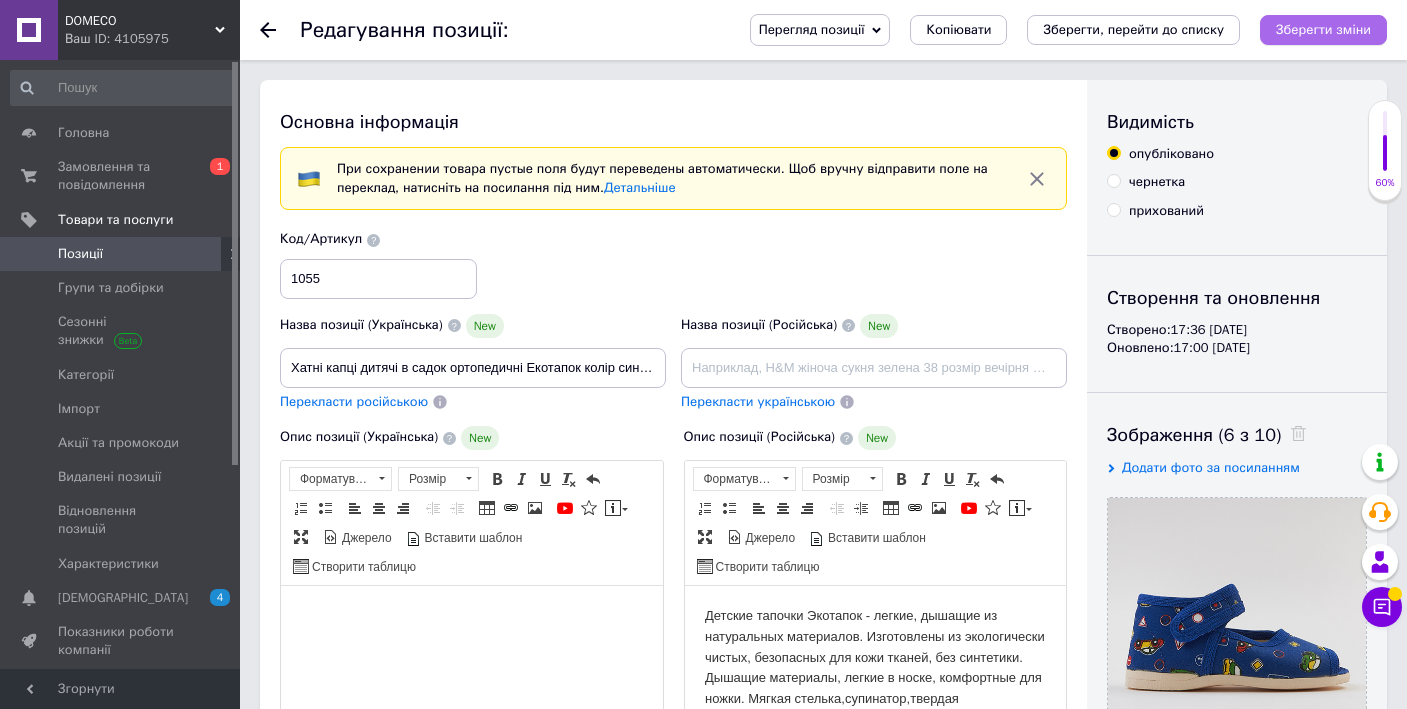click on "Зберегти зміни" at bounding box center (1323, 29) 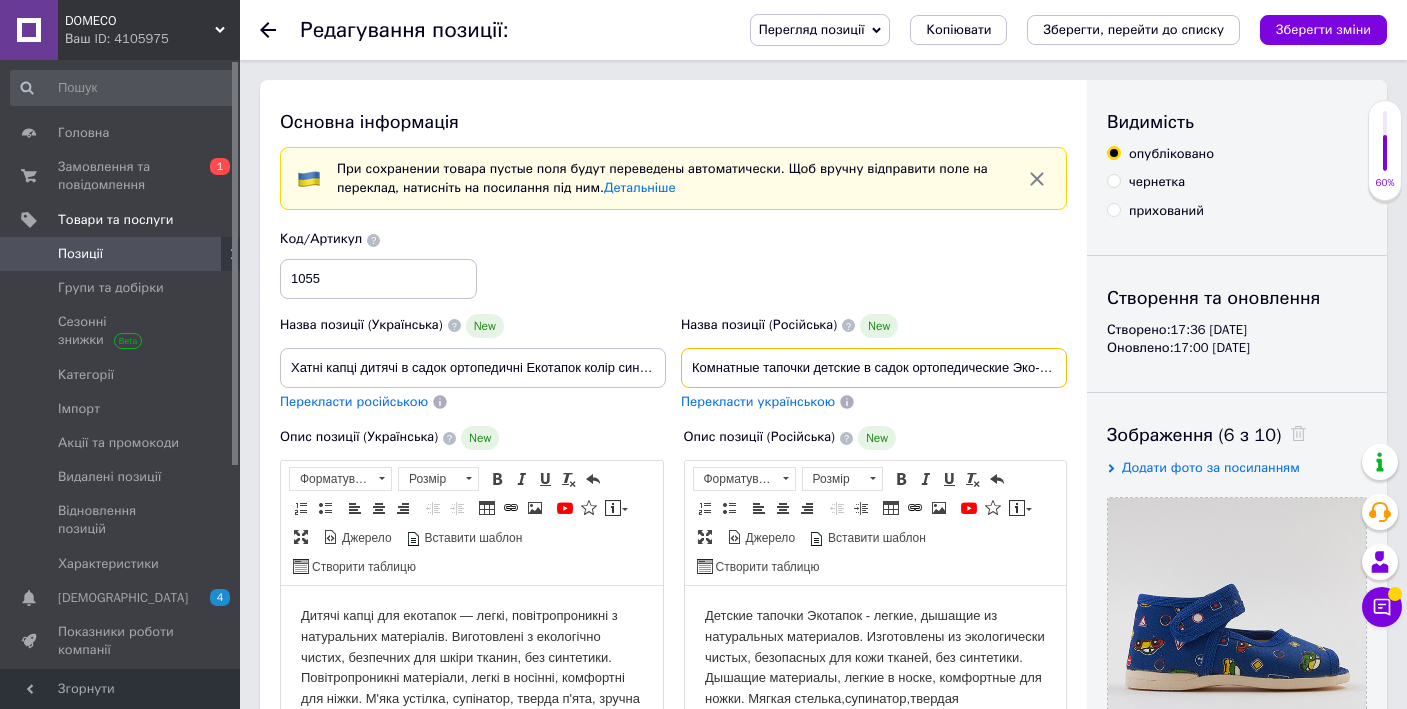 click on "Комнатные тапочки детские в садок ортопедические Эко-тапок цвет синий для мальчика" at bounding box center [874, 368] 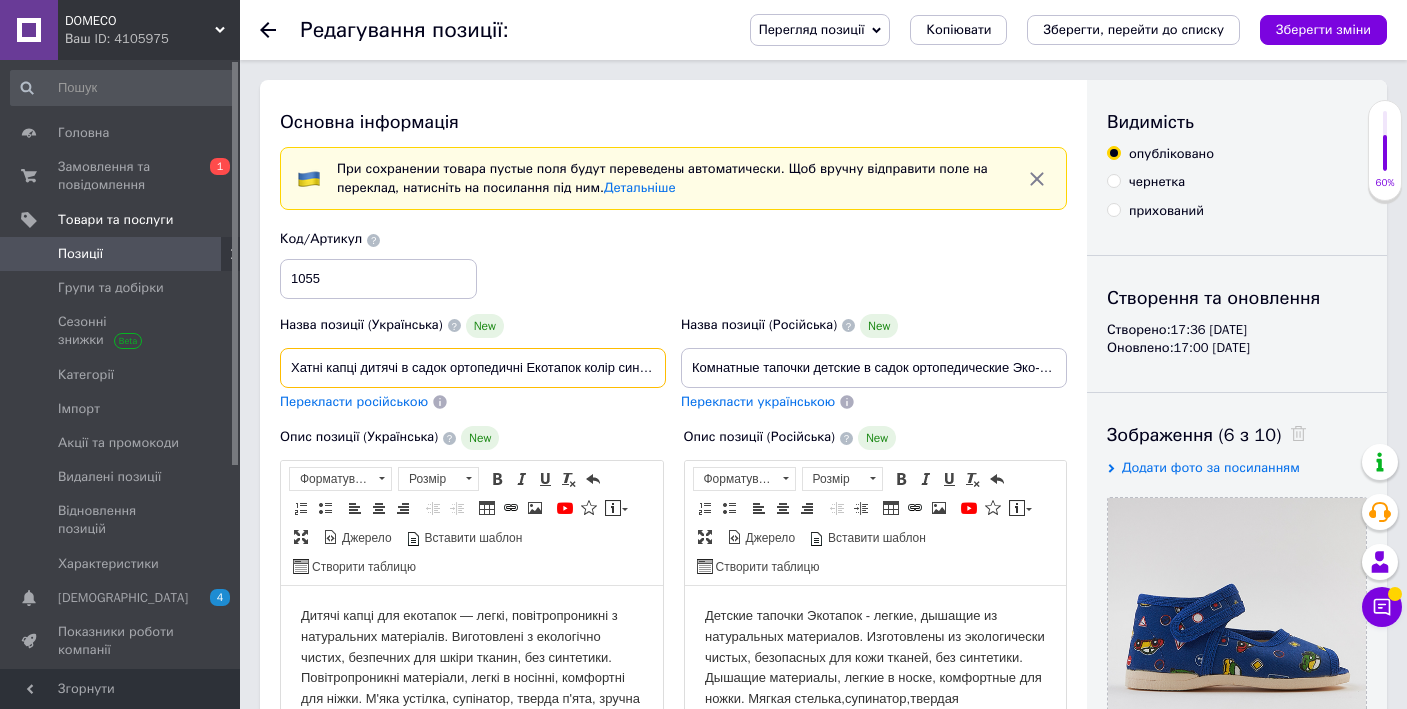 click on "Хатні капці дитячі в садок ортопедичні Екотапок колір синій для хлопчика" at bounding box center (473, 368) 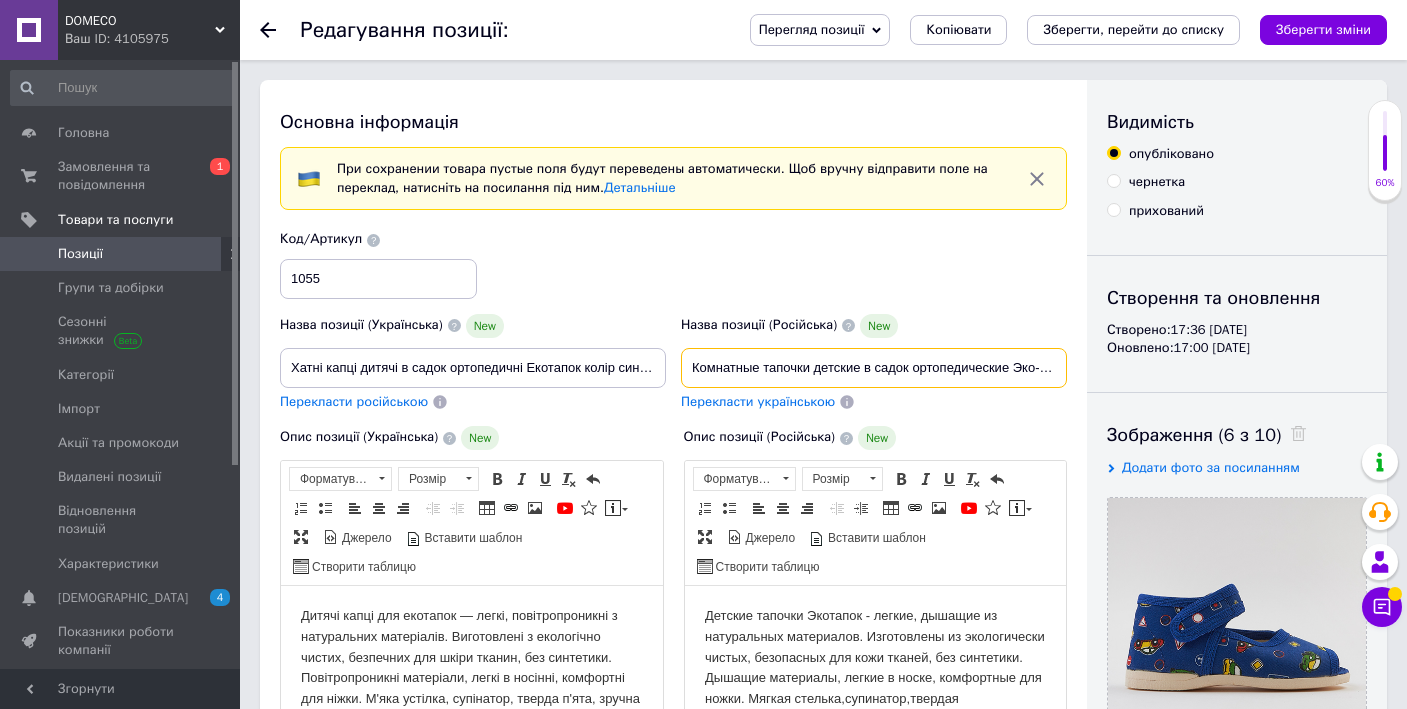 click on "Комнатные тапочки детские в садок ортопедические Эко-тапок цвет синий для мальчика" at bounding box center (874, 368) 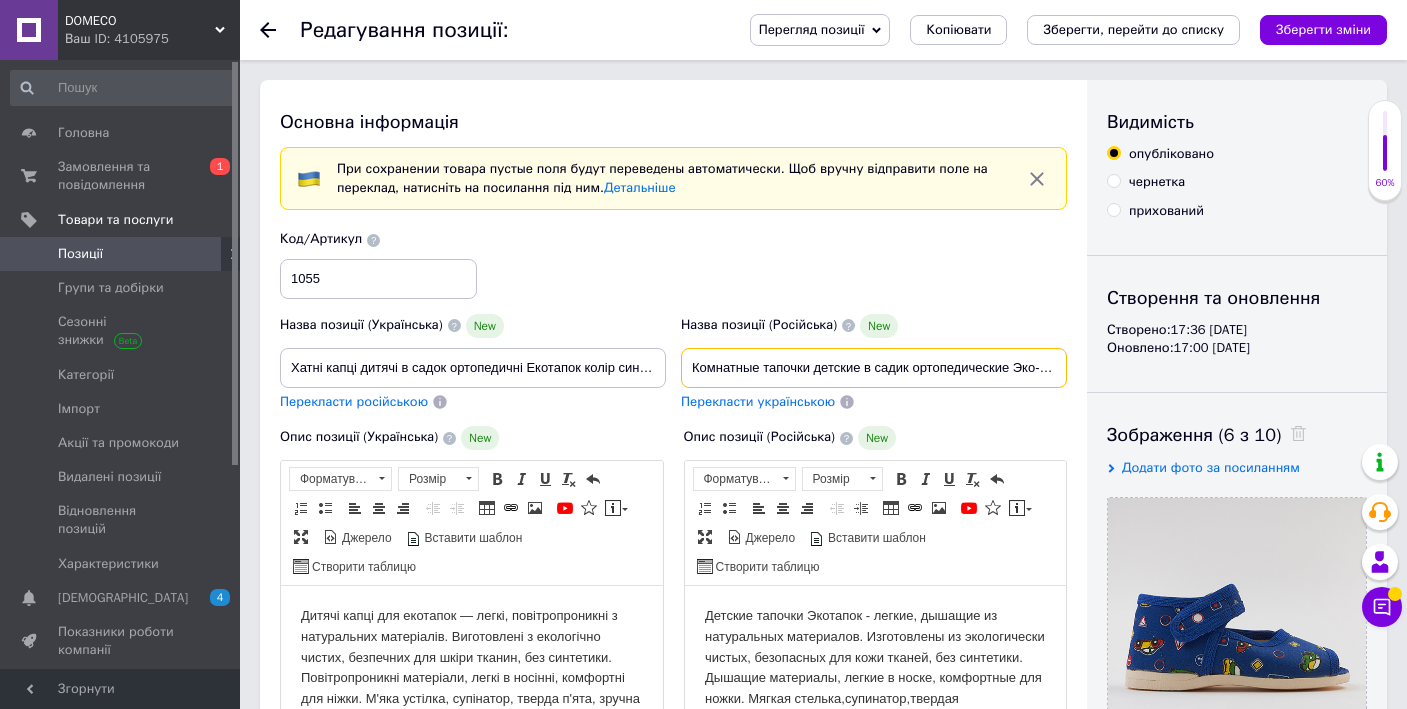 click on "Комнатные тапочки детские в садик ортопедические Эко-тапок цвет синий для мальчика" at bounding box center [874, 368] 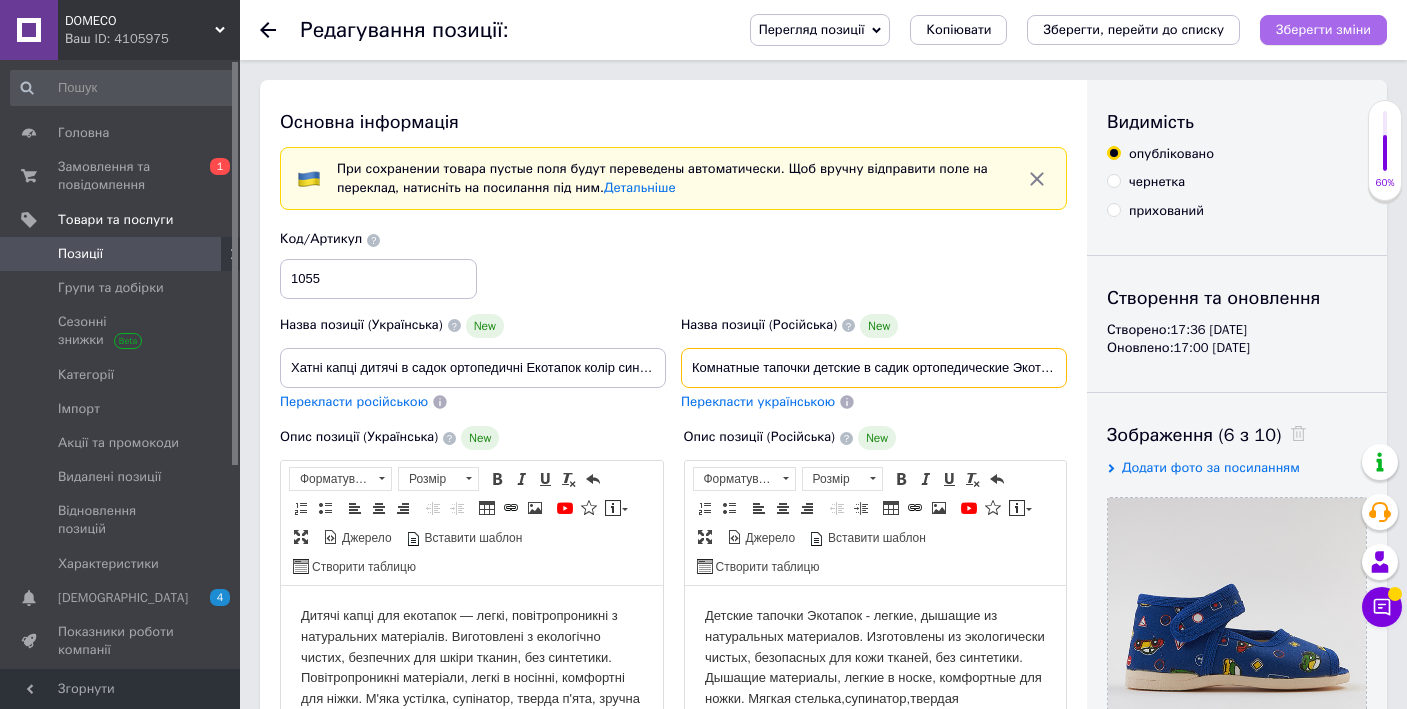 type on "Комнатные тапочки детские в садик ортопедические Экотапок цвет синий для мальчика" 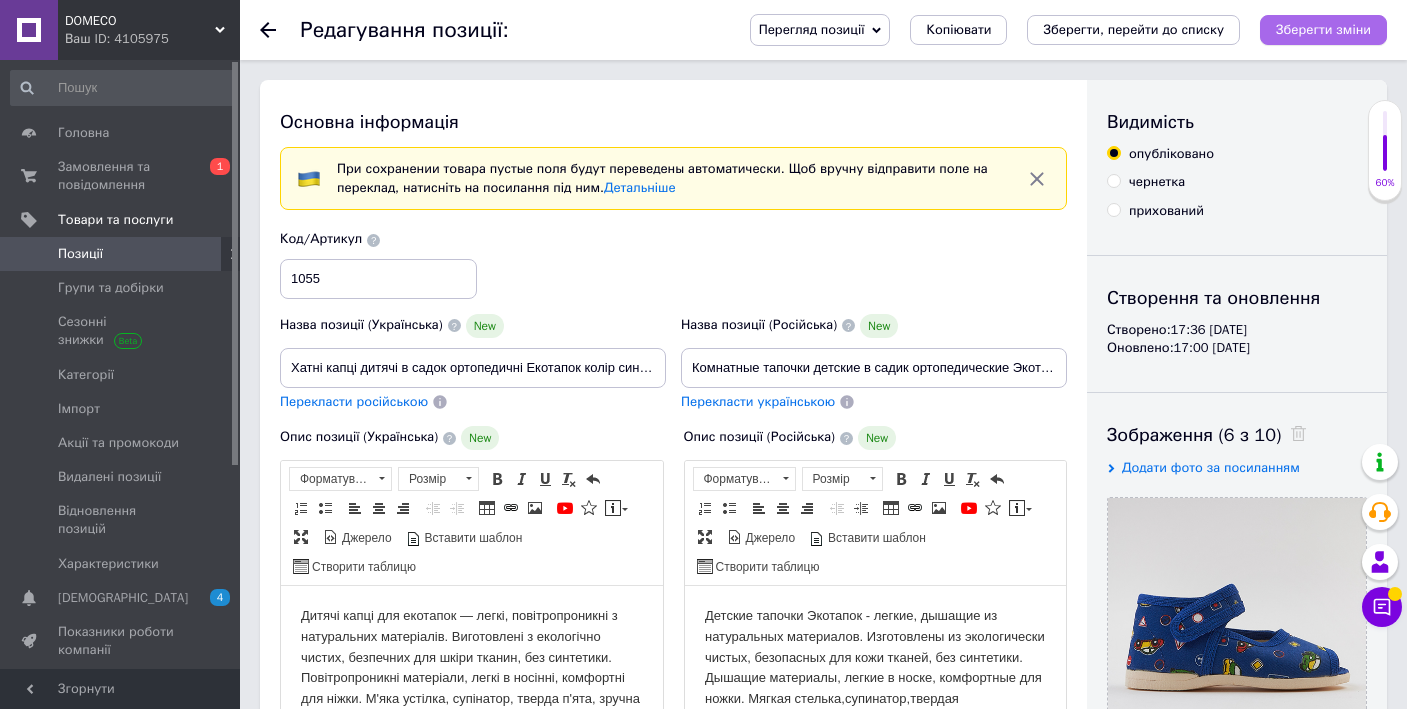 click on "Зберегти зміни" at bounding box center [1323, 29] 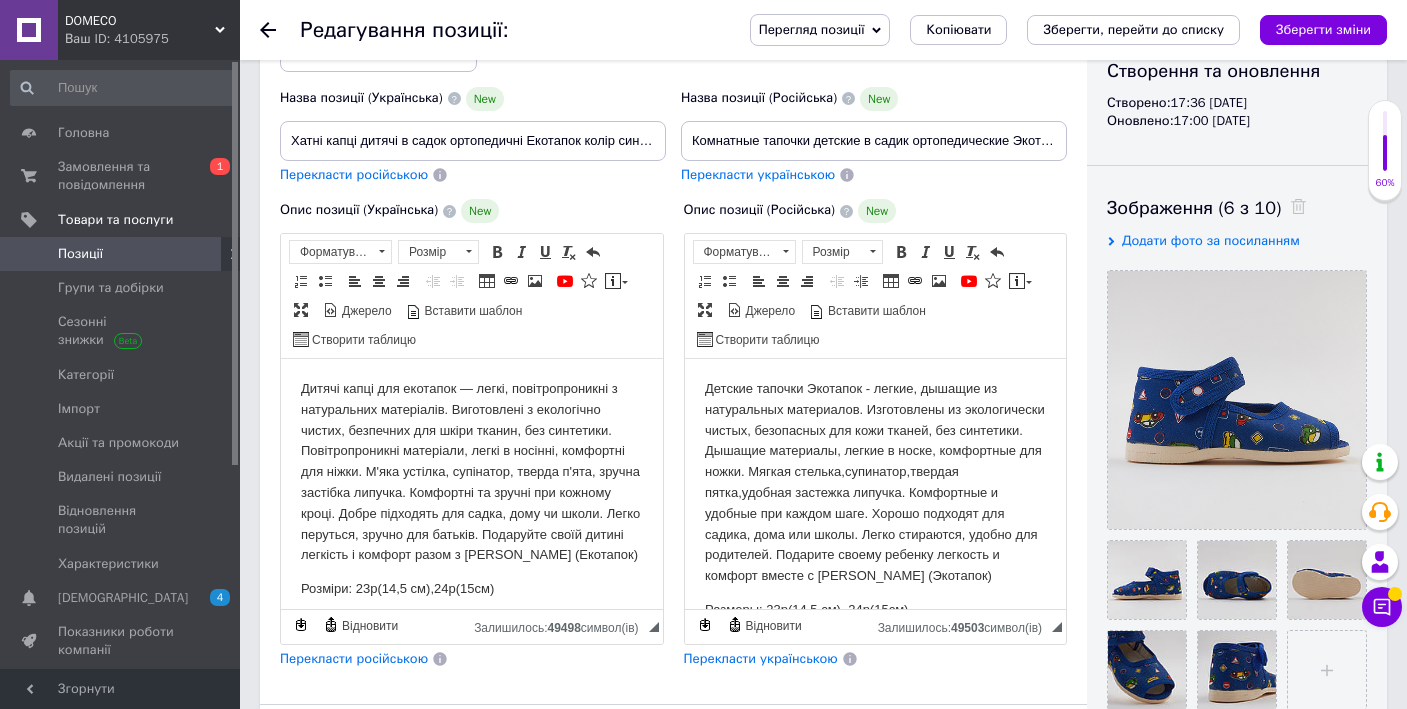 scroll, scrollTop: 333, scrollLeft: 0, axis: vertical 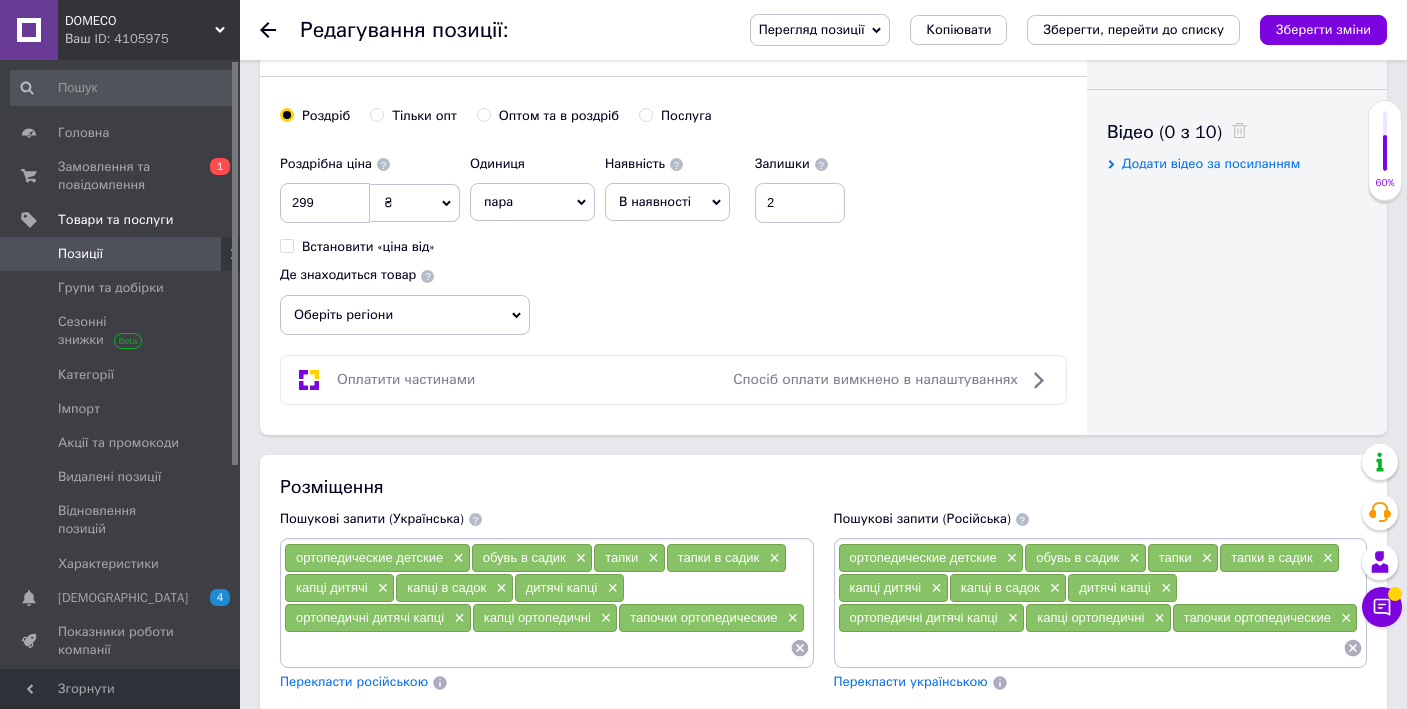 click on "Оберіть регіони" at bounding box center [405, 315] 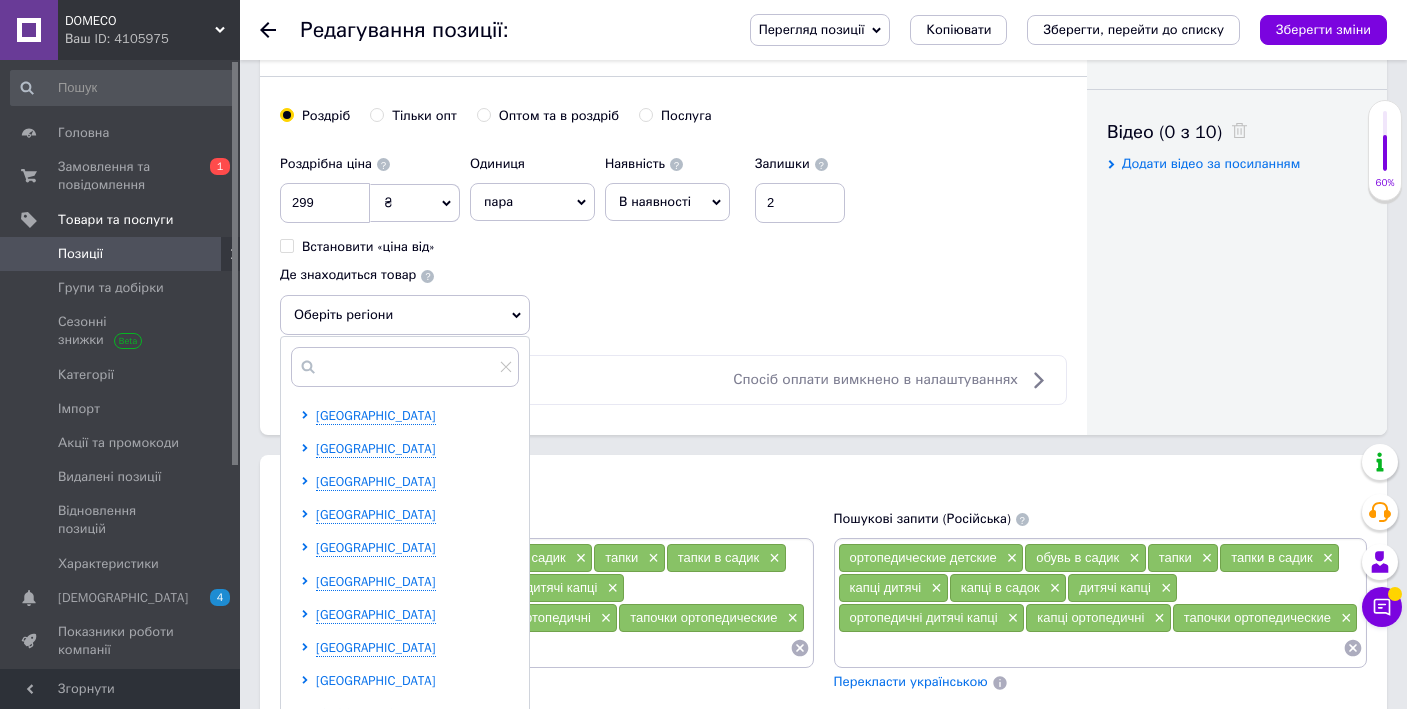 click 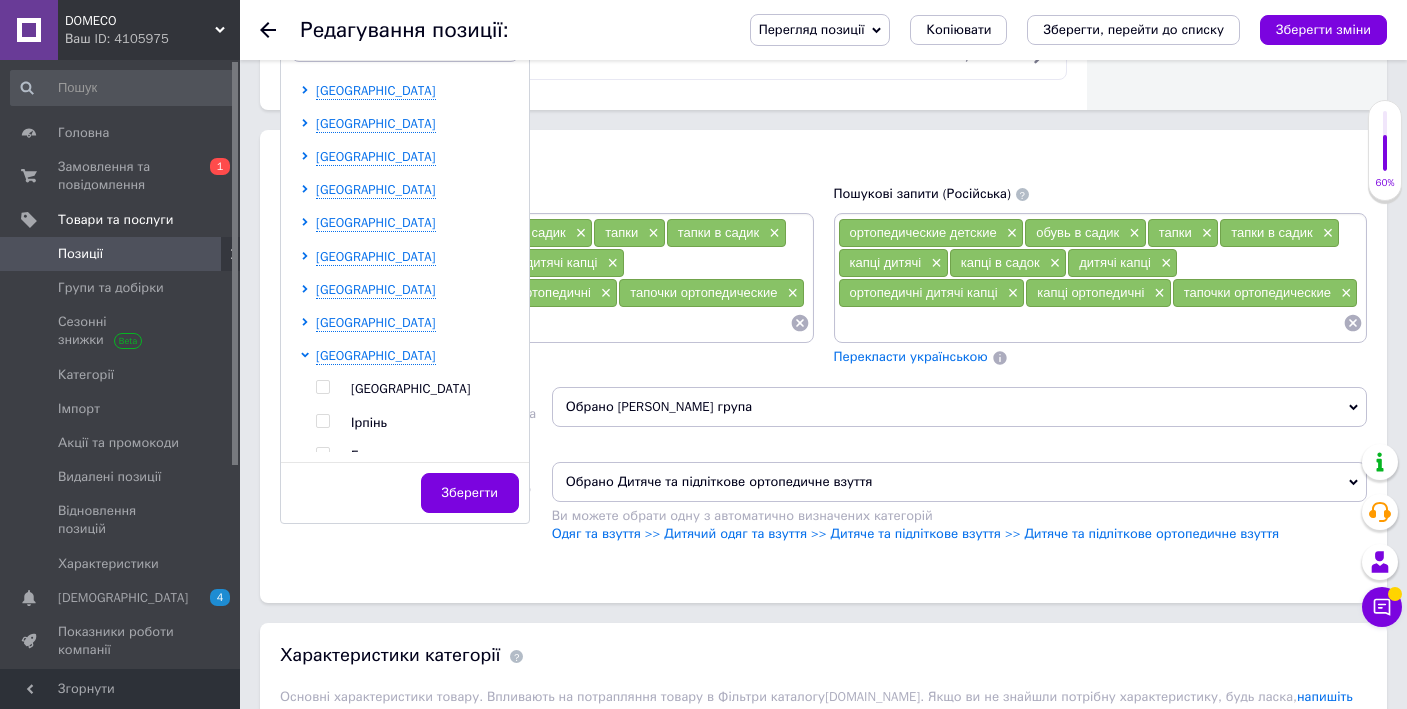 scroll, scrollTop: 1333, scrollLeft: 0, axis: vertical 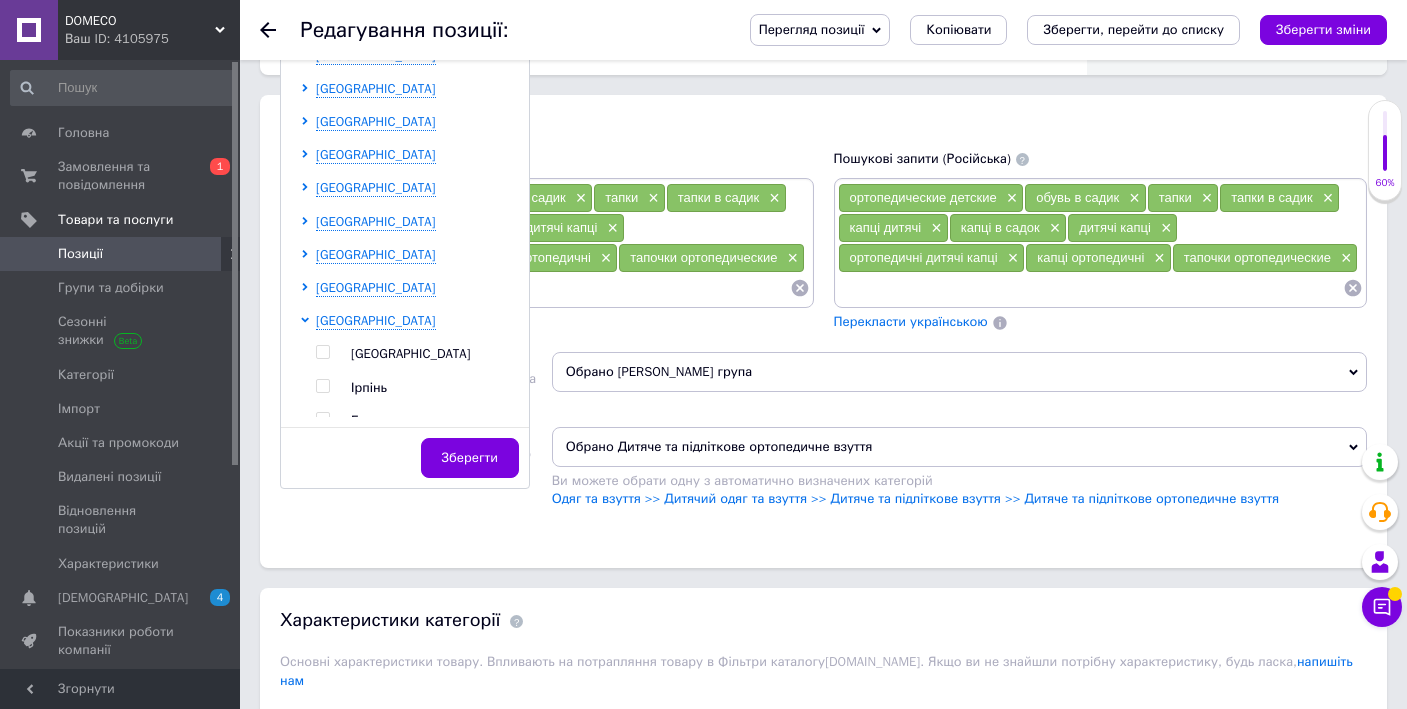click at bounding box center (322, 352) 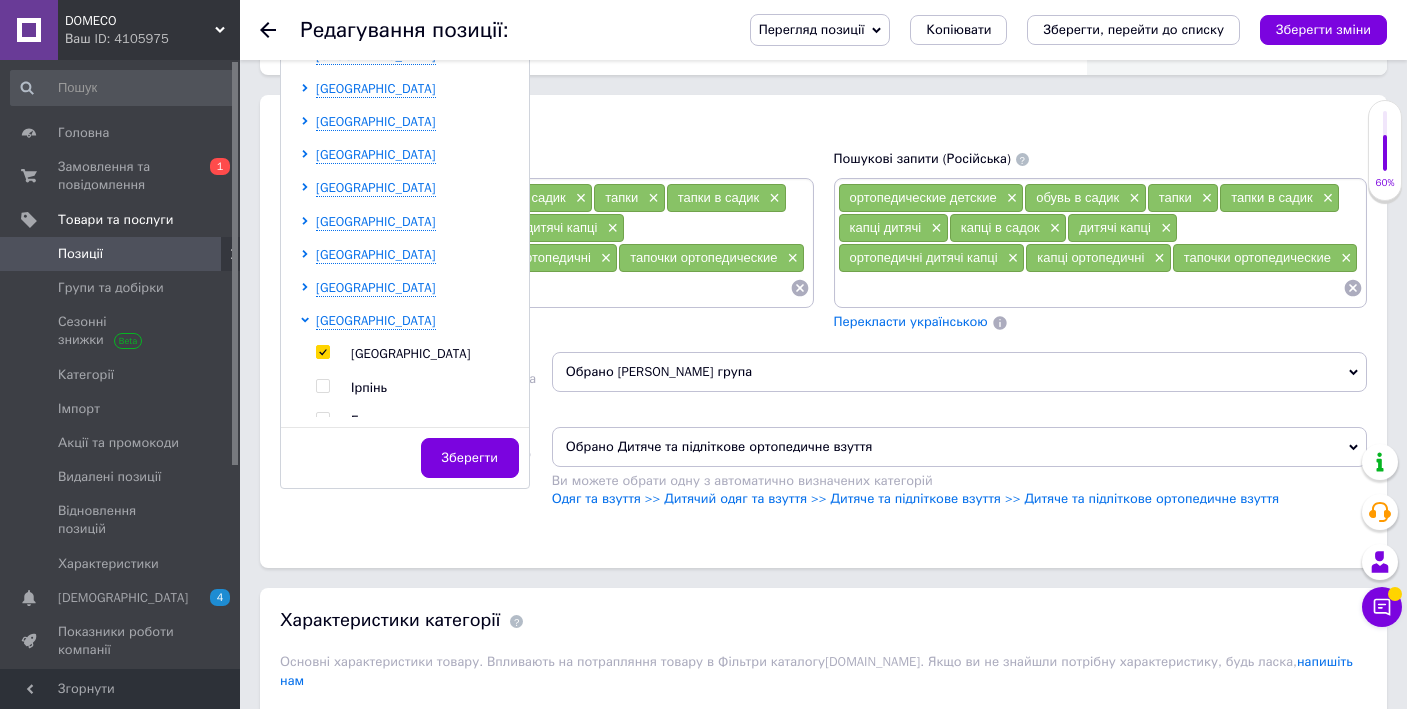 checkbox on "true" 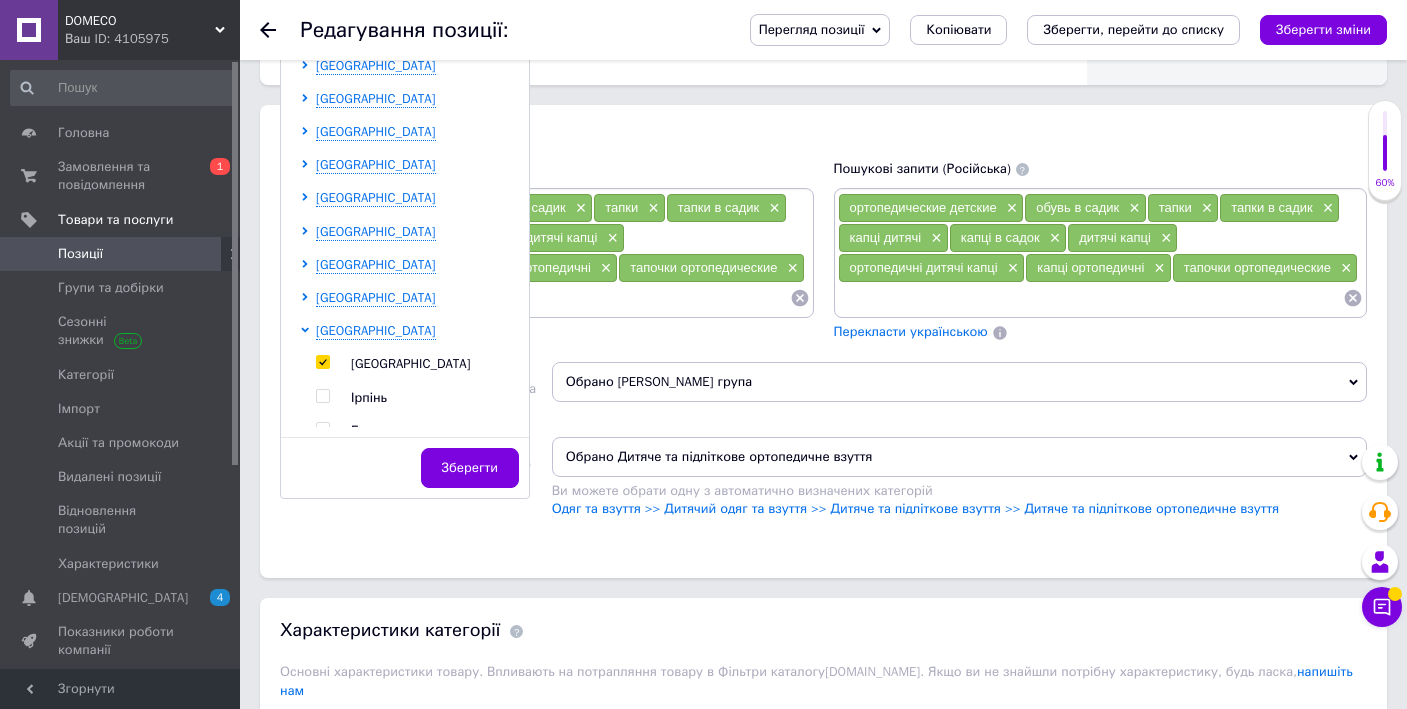 scroll, scrollTop: 1343, scrollLeft: 0, axis: vertical 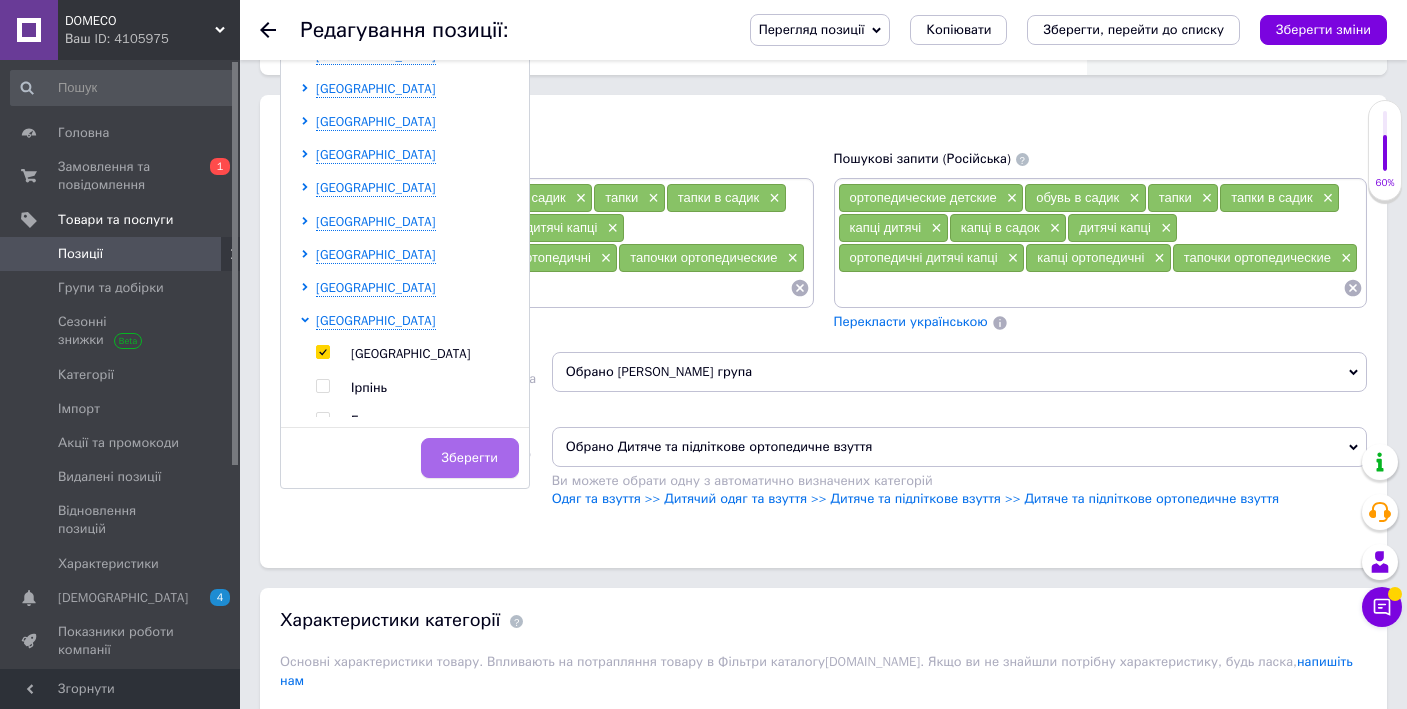 click on "Зберегти" at bounding box center [470, 458] 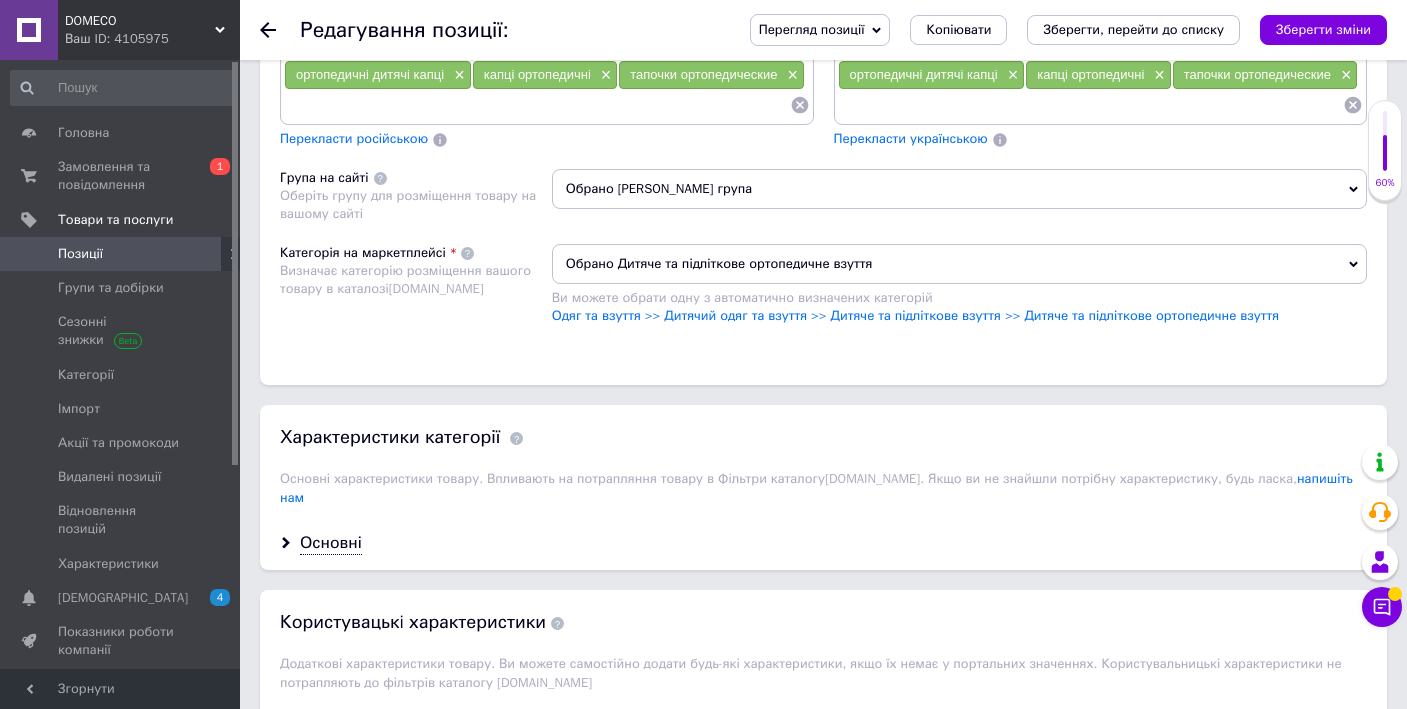 scroll, scrollTop: 1632, scrollLeft: 0, axis: vertical 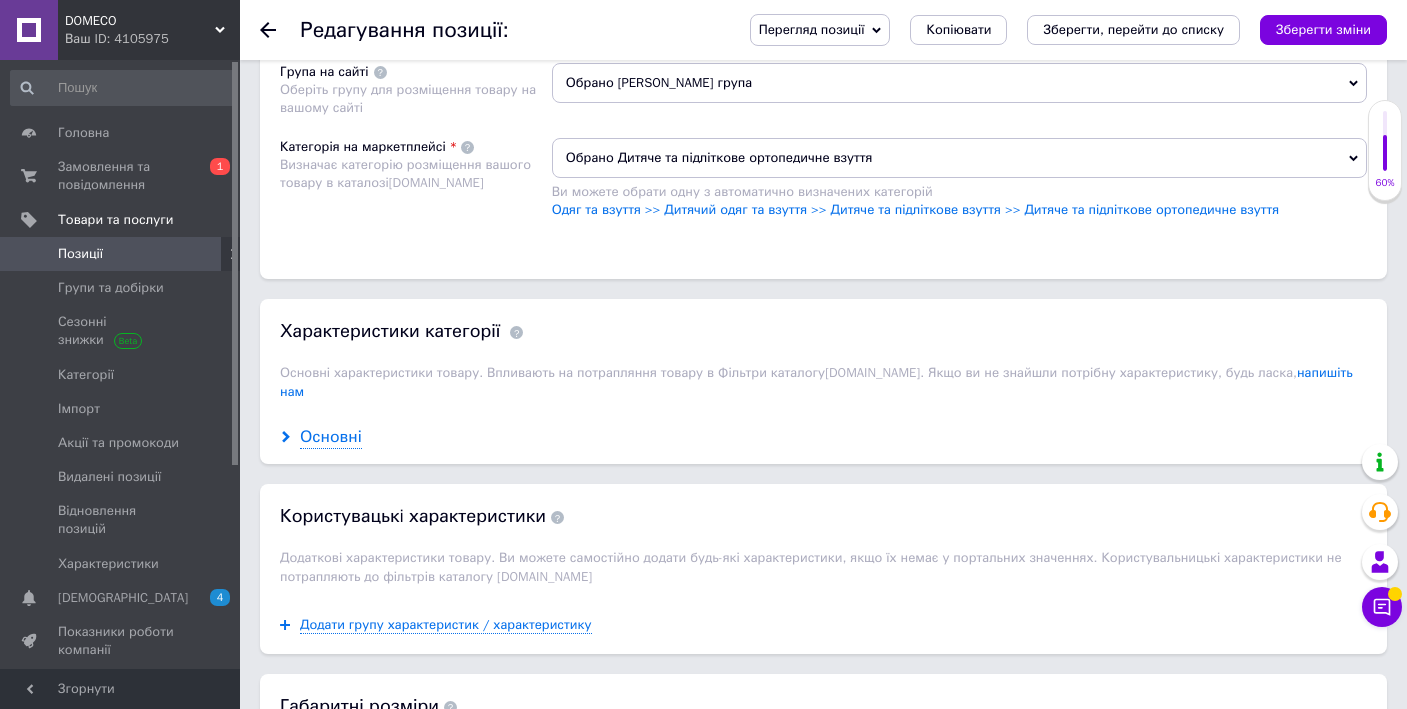 click on "Основні" at bounding box center (331, 437) 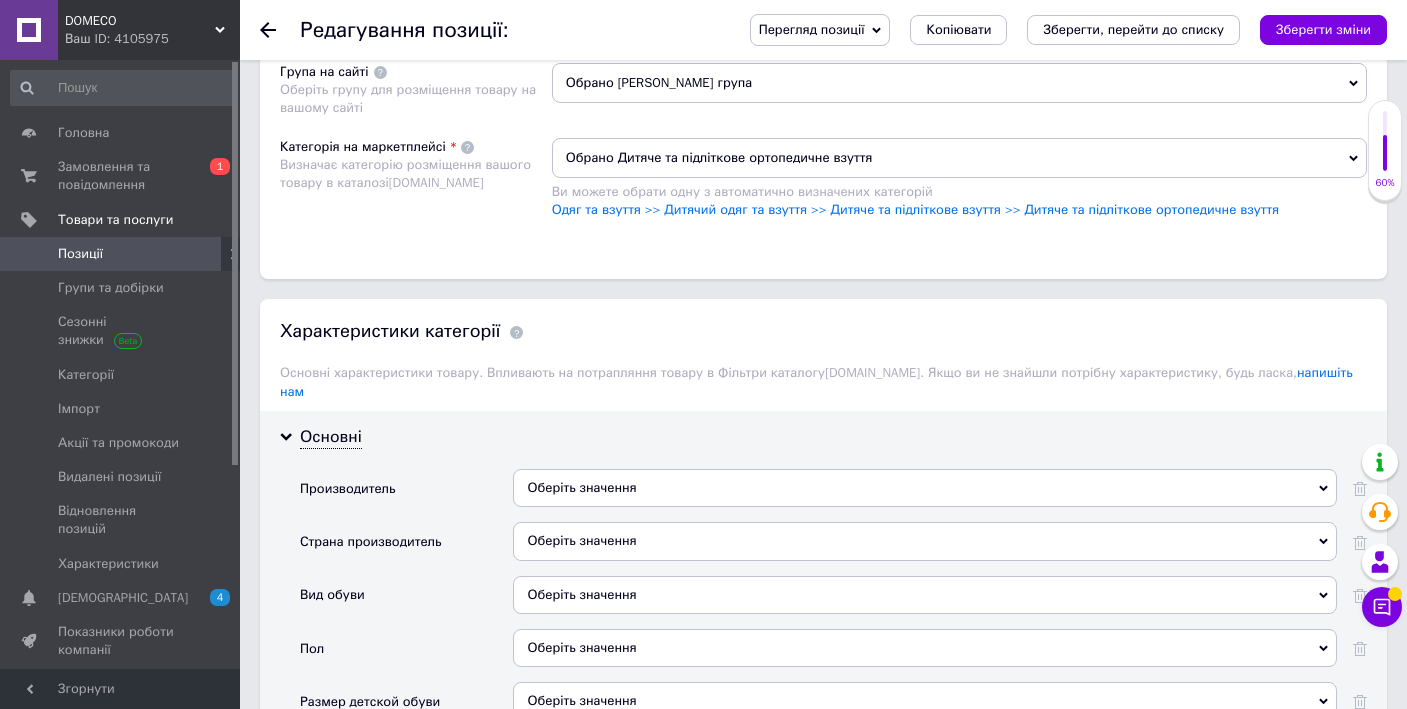 click on "Оберіть значення" at bounding box center (925, 488) 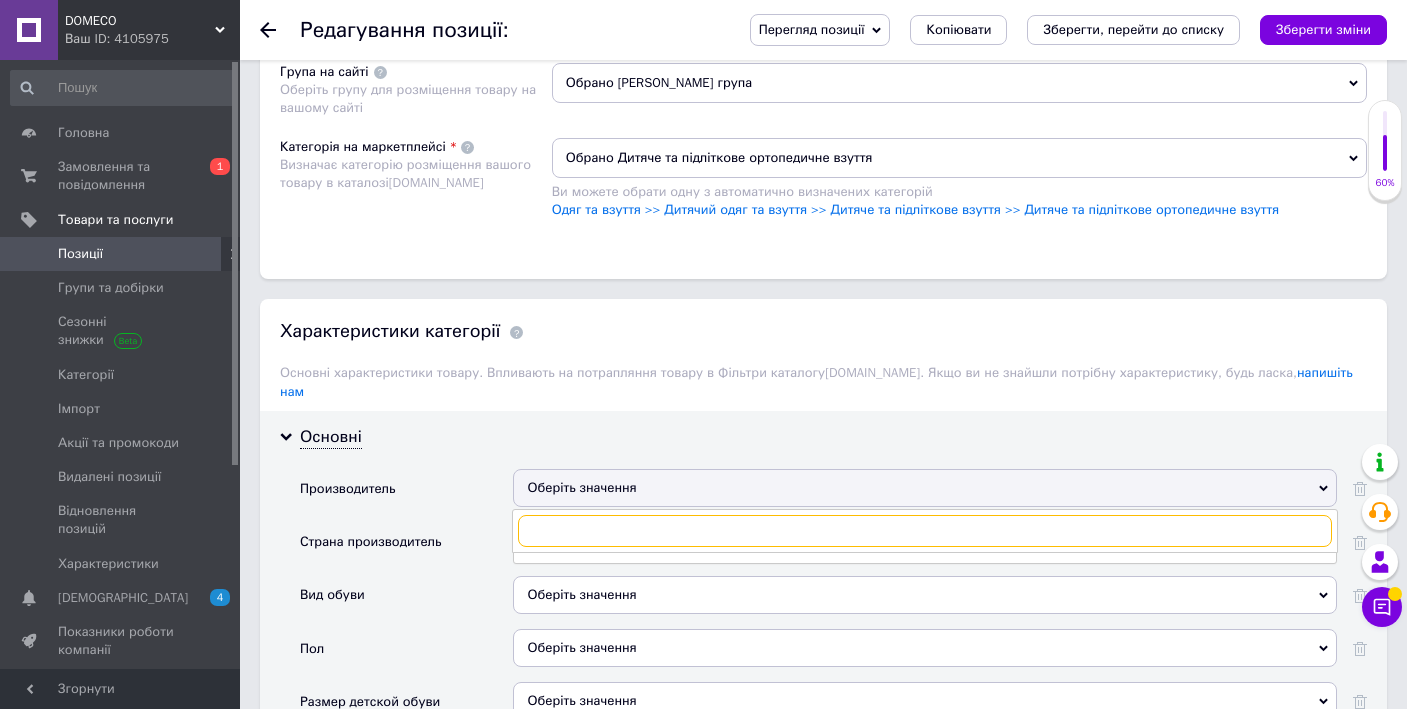 type on "Є" 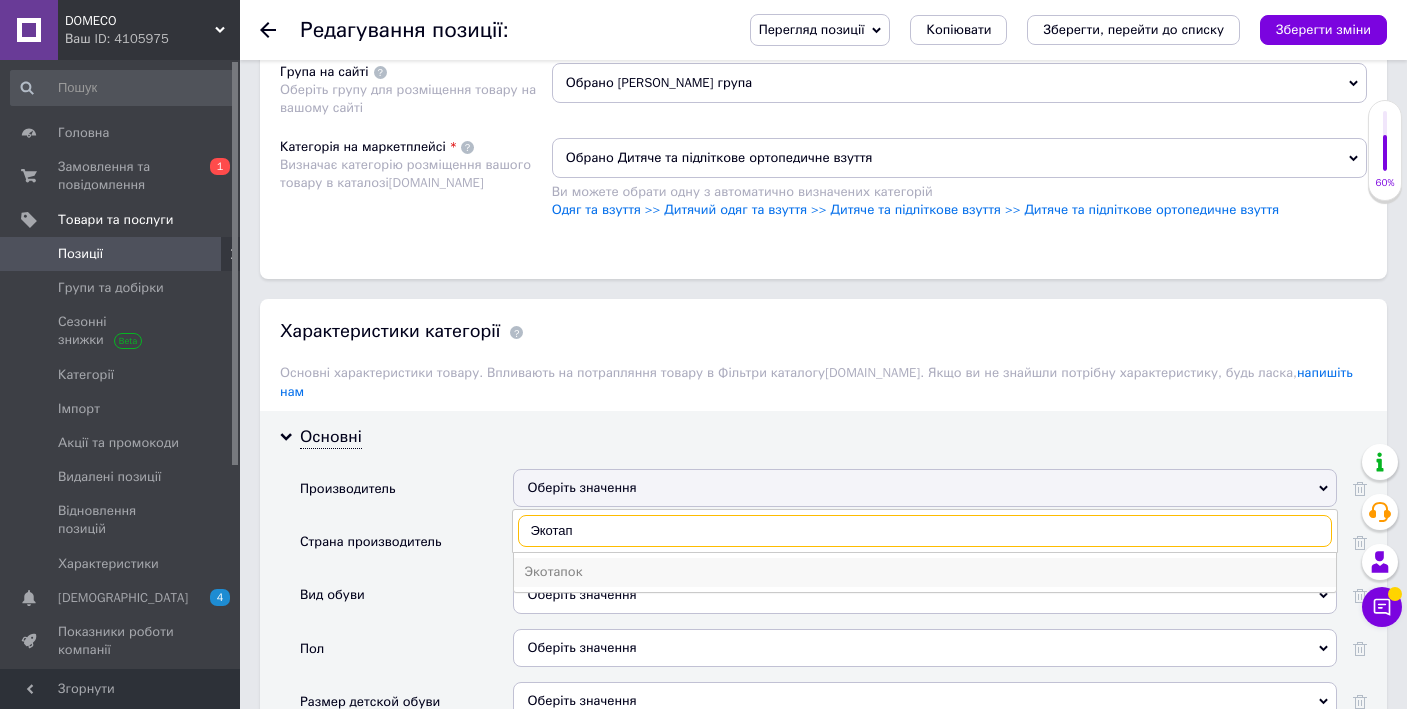 type on "Экотап" 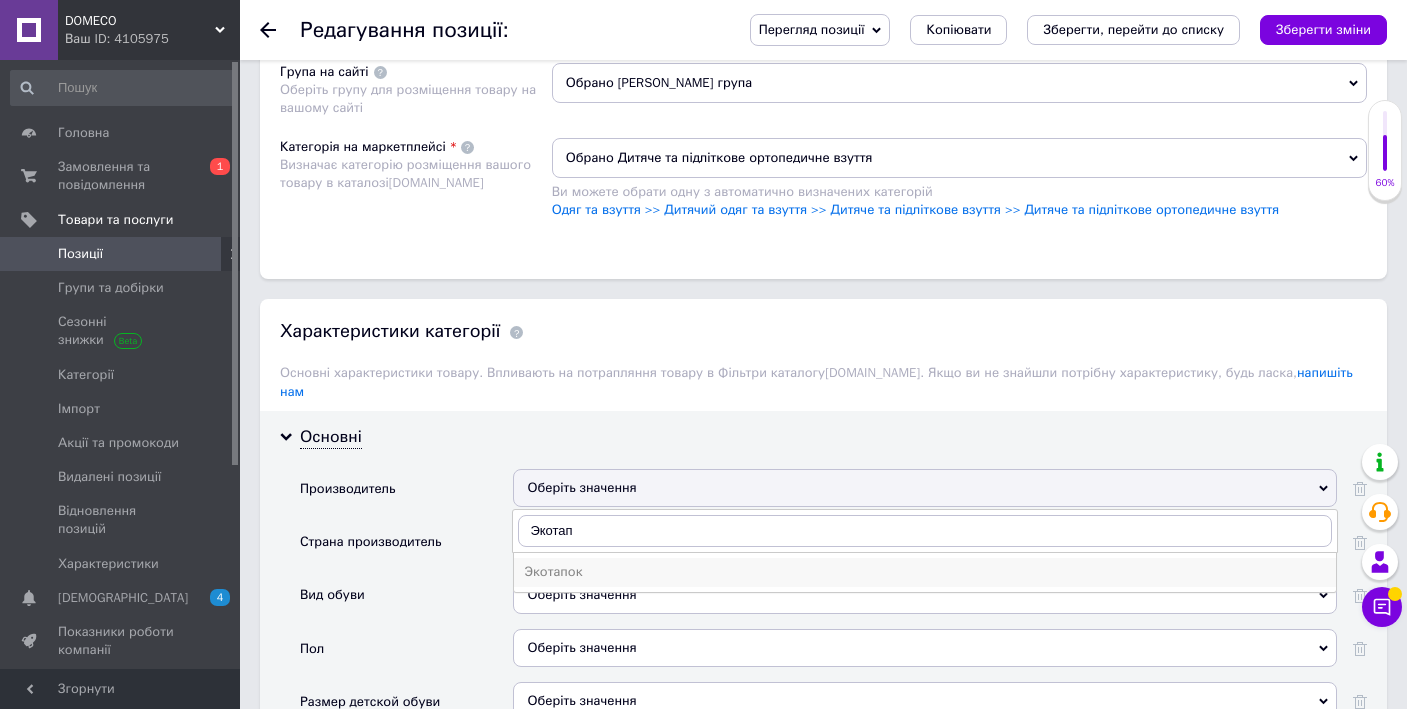click on "Экотапок" at bounding box center (925, 572) 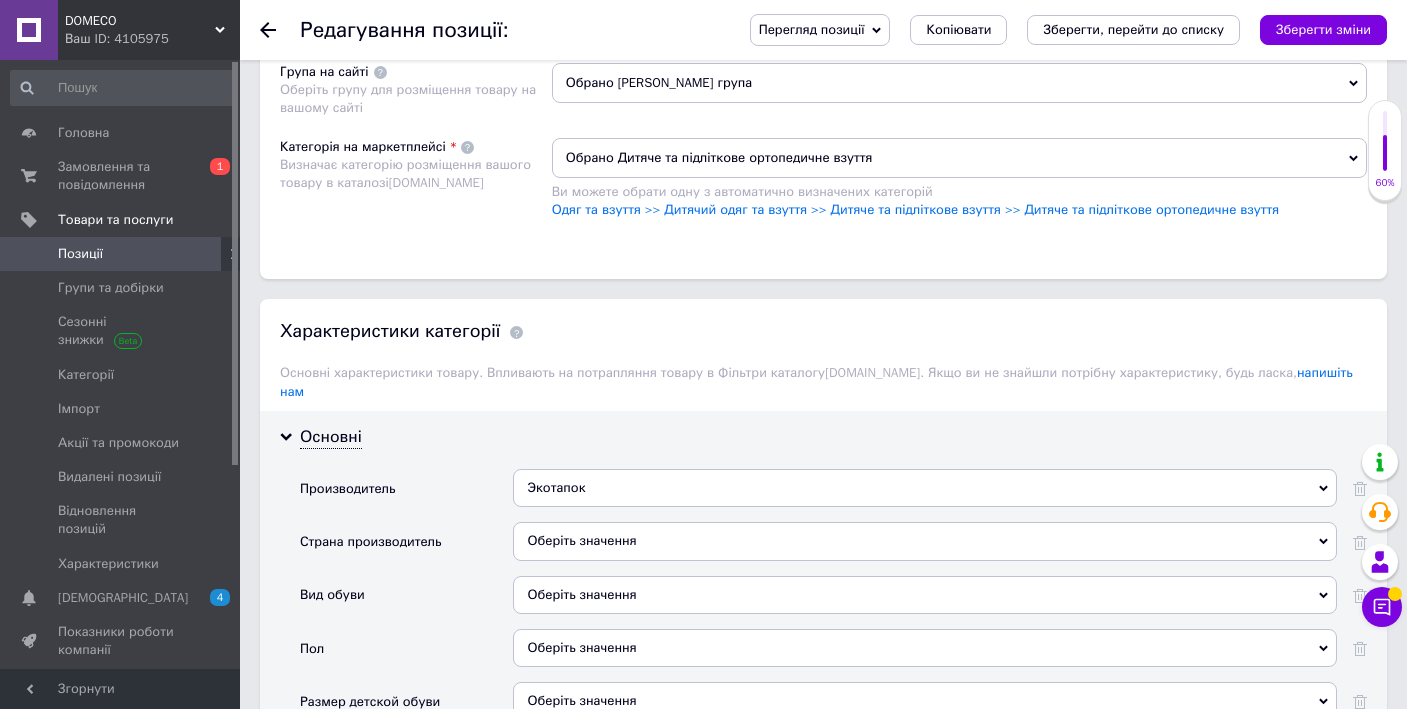 click on "Оберіть значення" at bounding box center [925, 541] 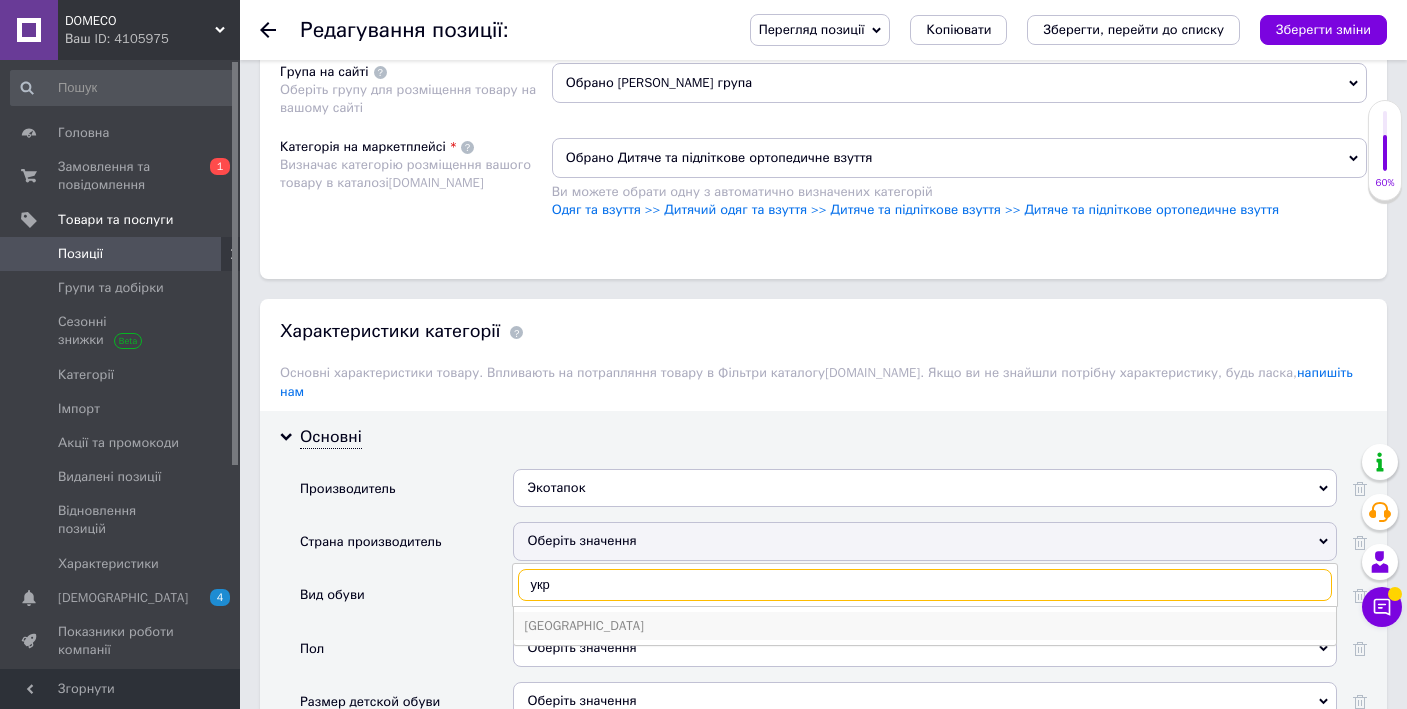 type on "укр" 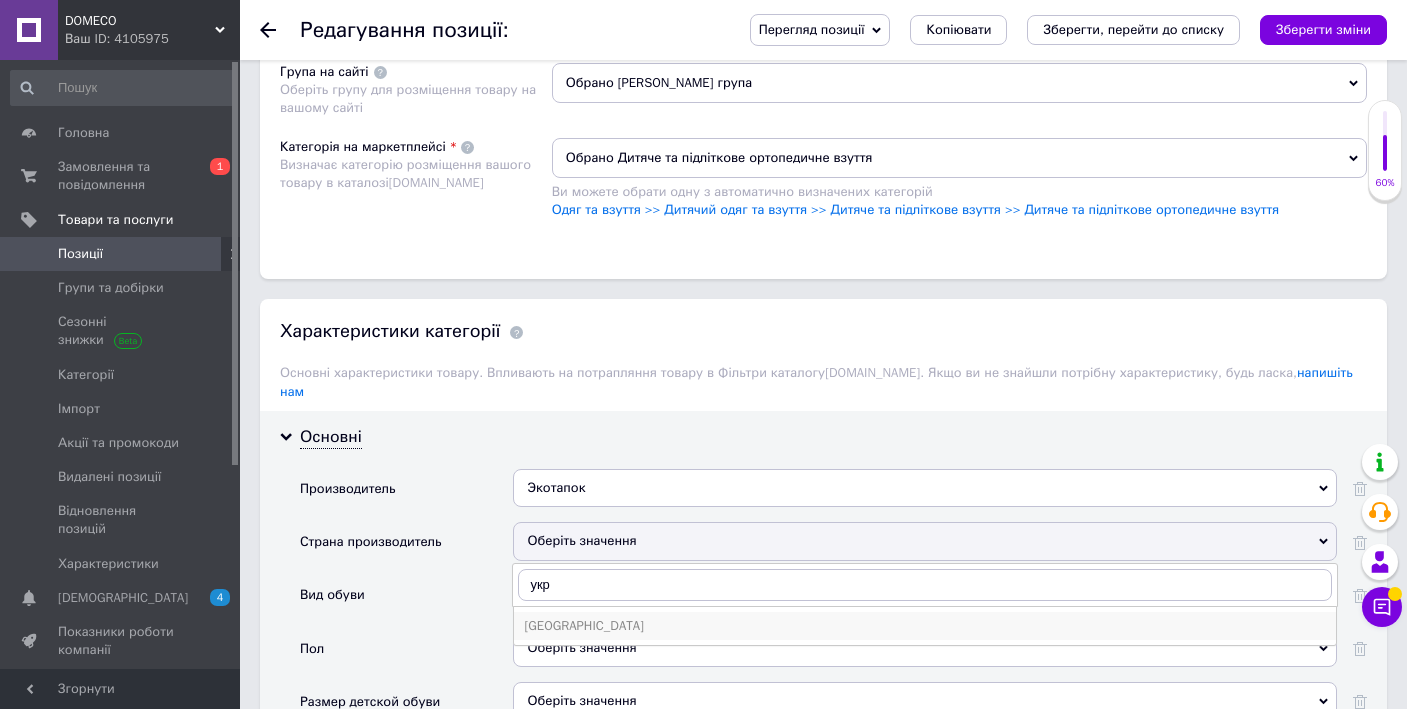 click on "[GEOGRAPHIC_DATA]" at bounding box center [925, 626] 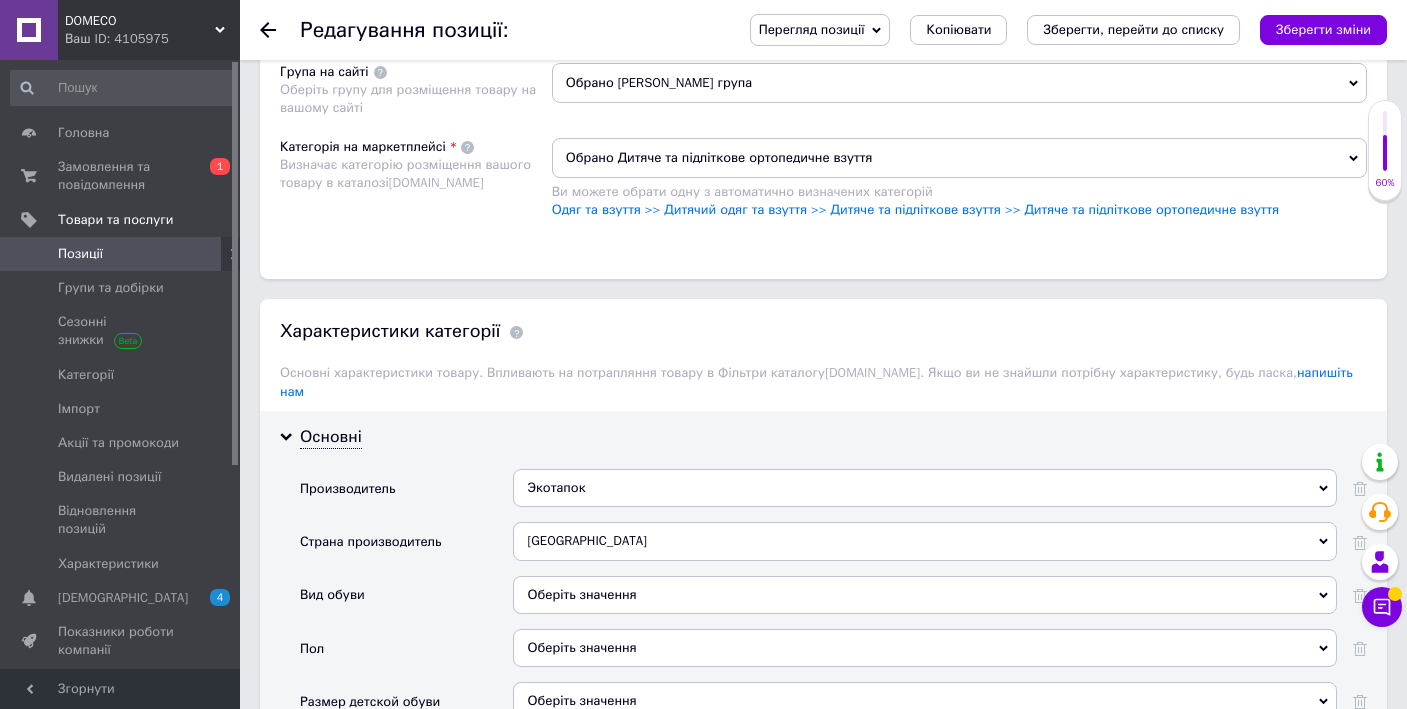 click on "Оберіть значення" at bounding box center [925, 595] 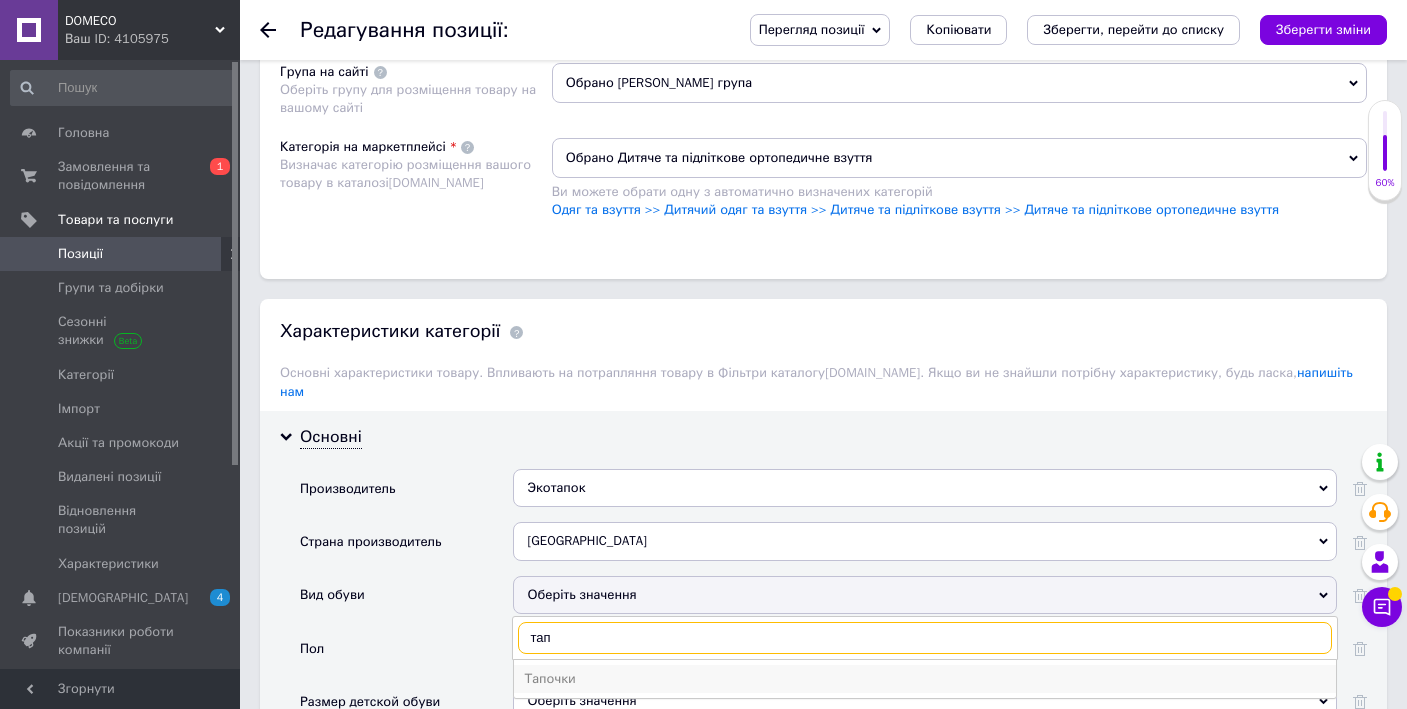 type on "тап" 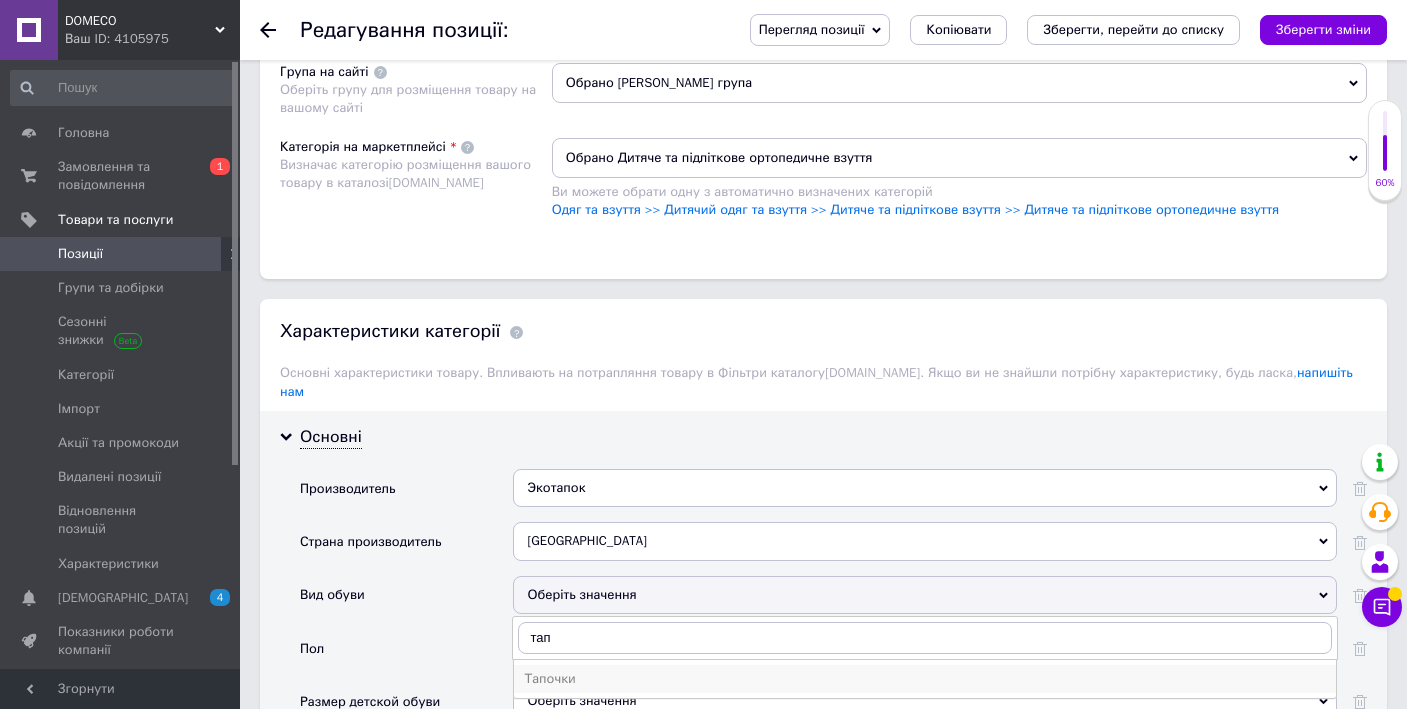 click on "Тапочки" at bounding box center [925, 679] 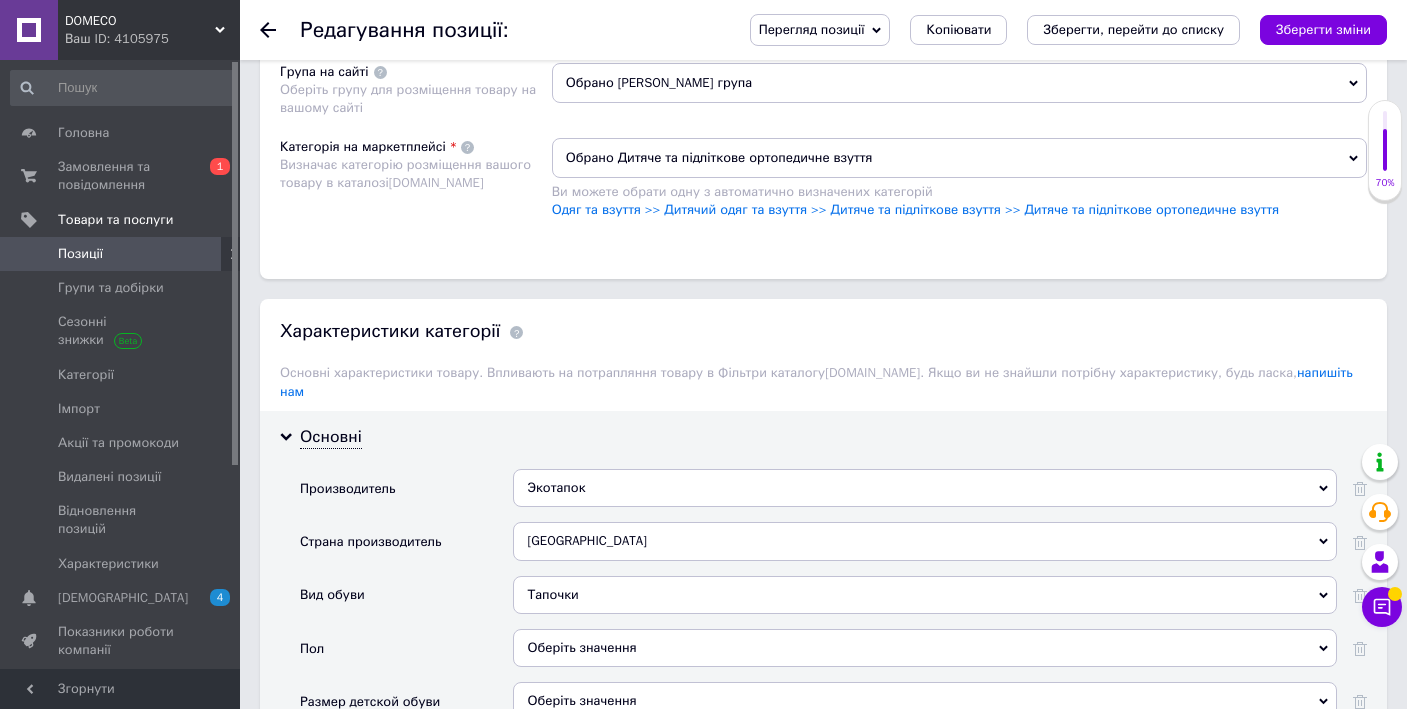 click on "Оберіть значення" at bounding box center (925, 648) 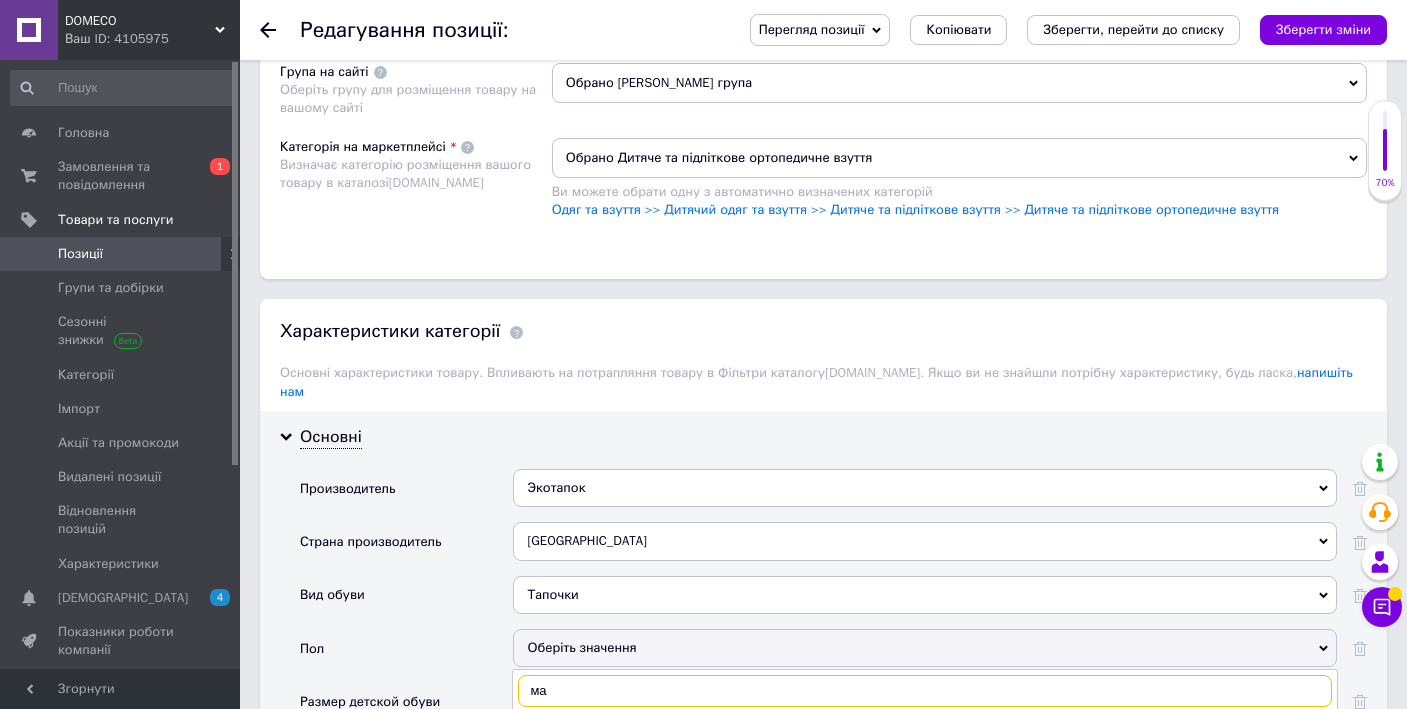 type on "мал" 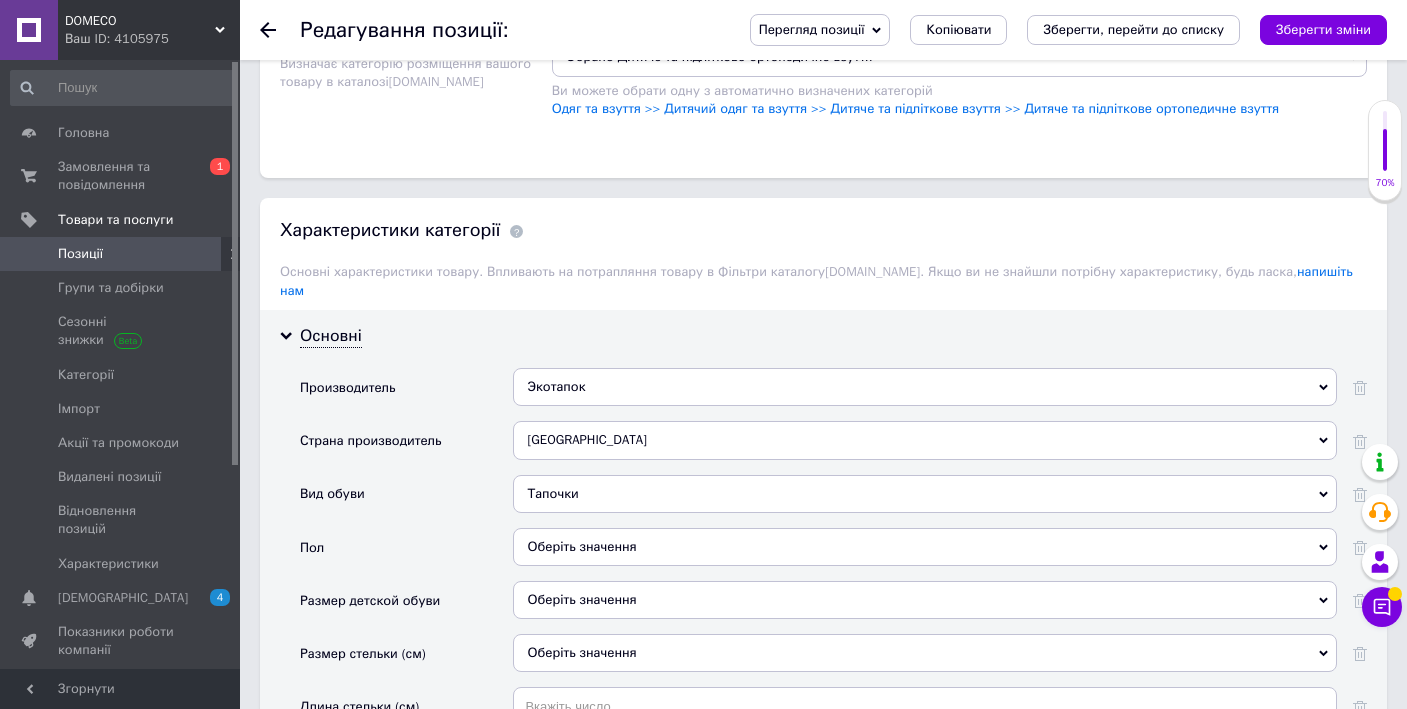 scroll, scrollTop: 1752, scrollLeft: 0, axis: vertical 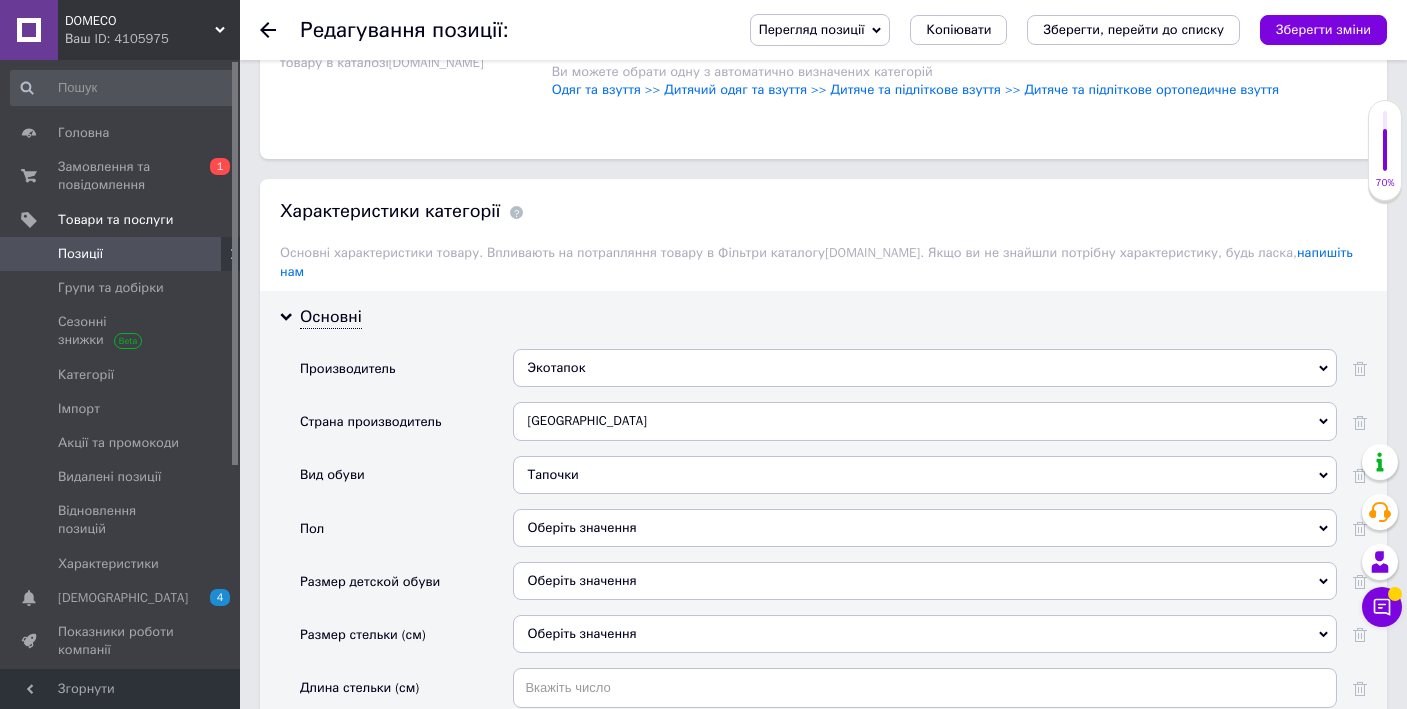 click on "Оберіть значення" at bounding box center (925, 528) 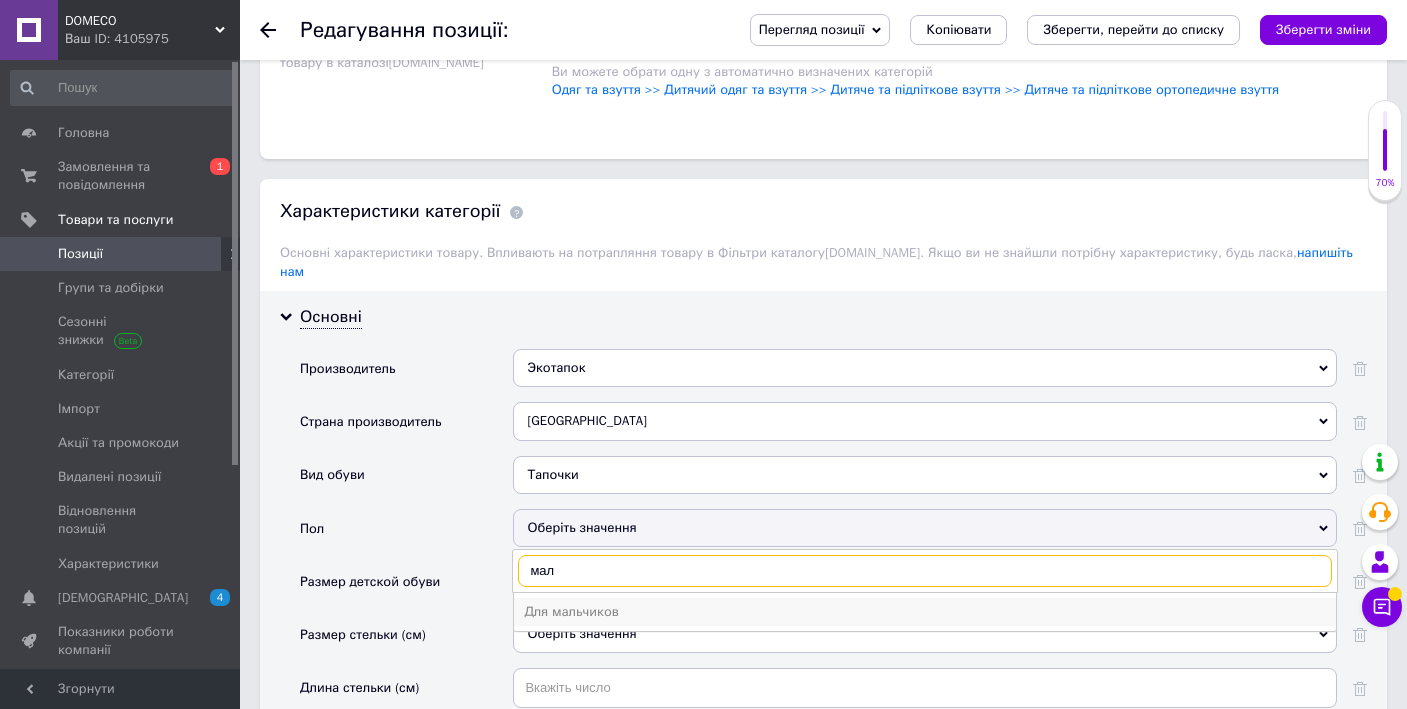 type on "мал" 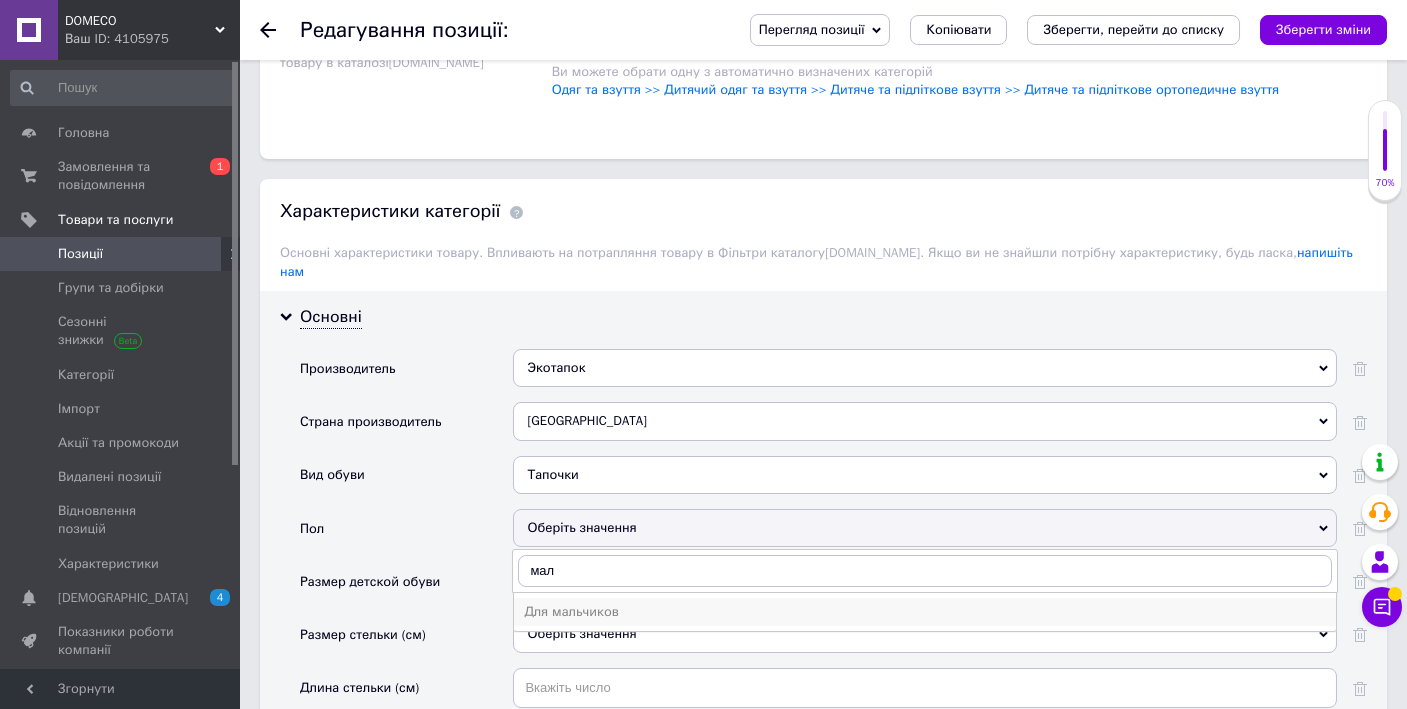 click on "Для мальчиков" at bounding box center [925, 612] 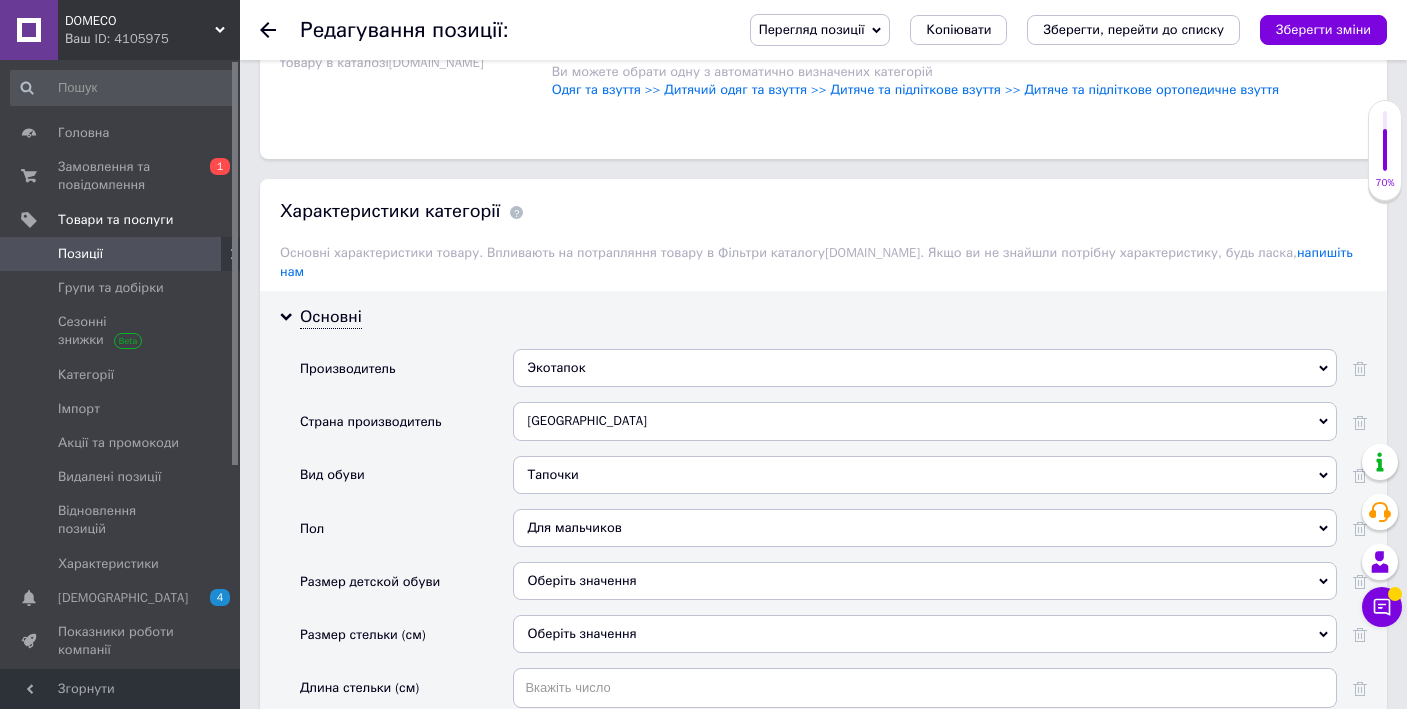 click on "Оберіть значення" at bounding box center [925, 581] 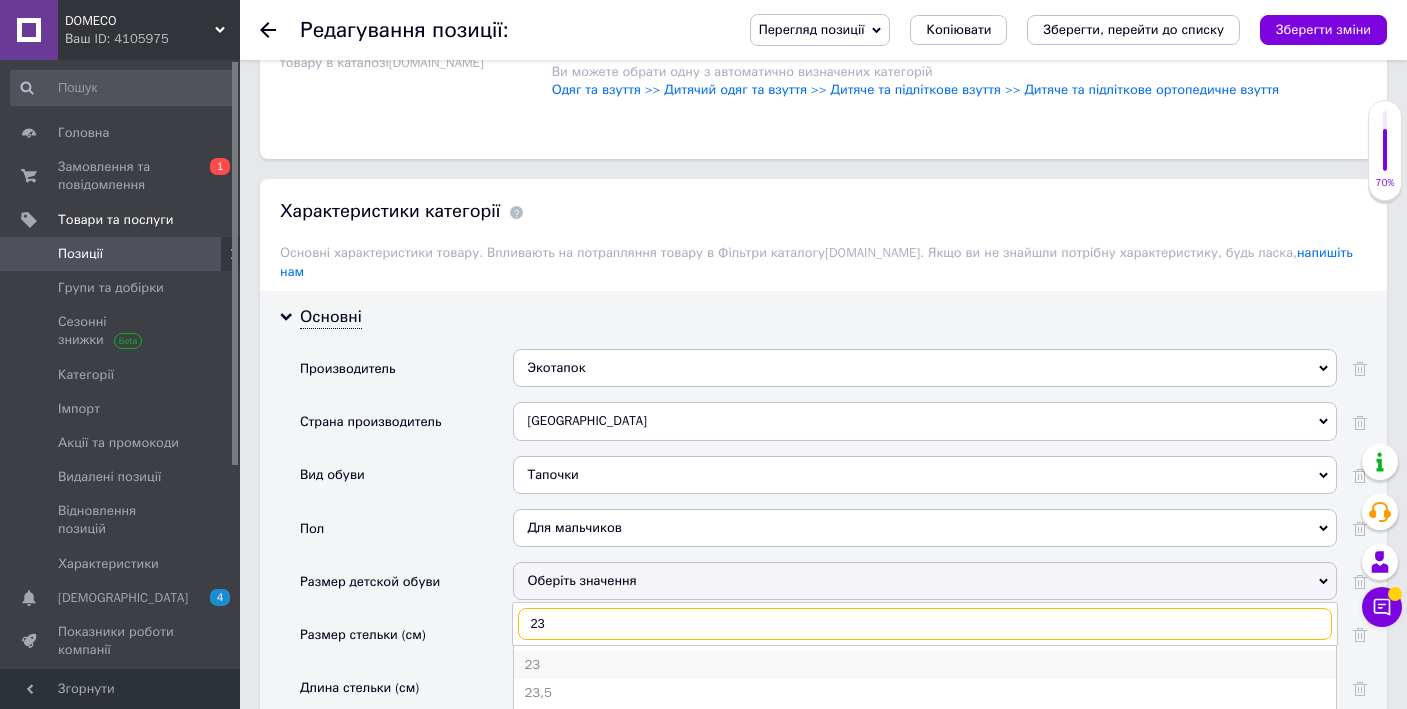type on "23" 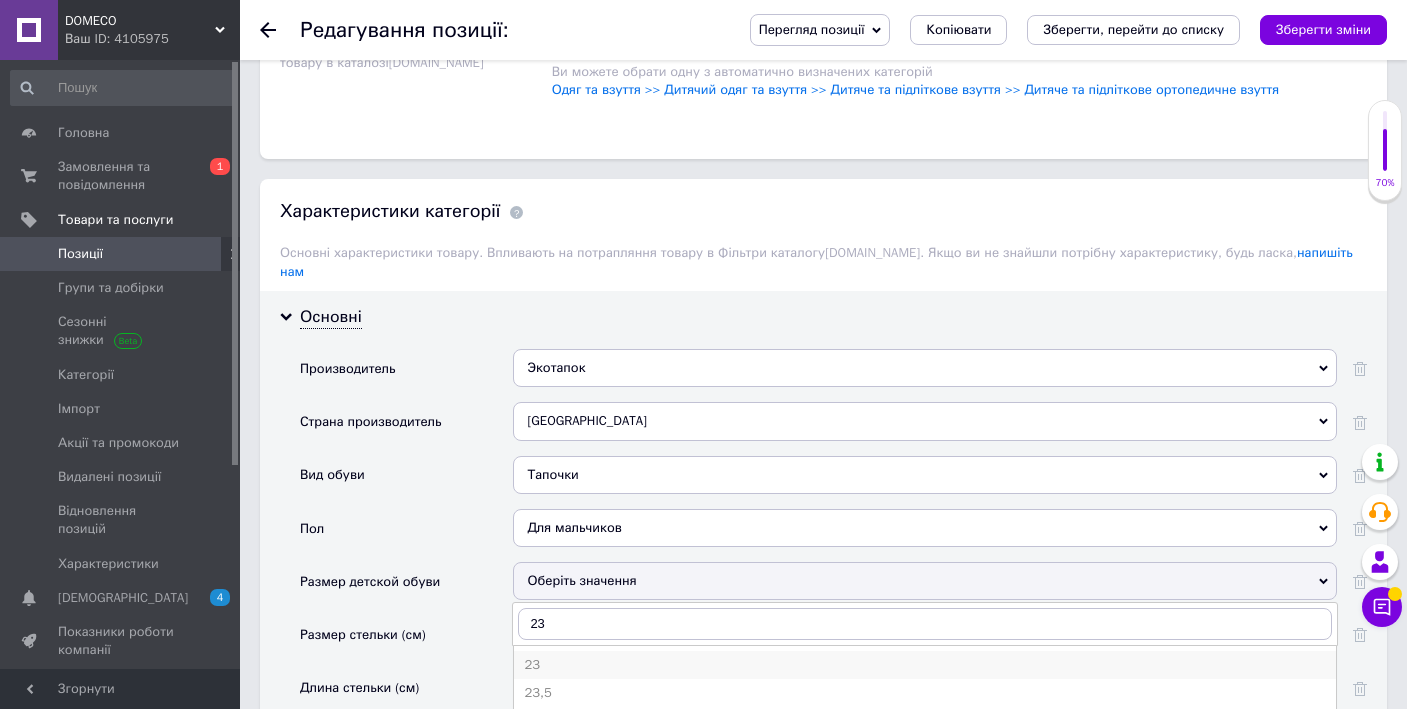 click on "23" at bounding box center [925, 665] 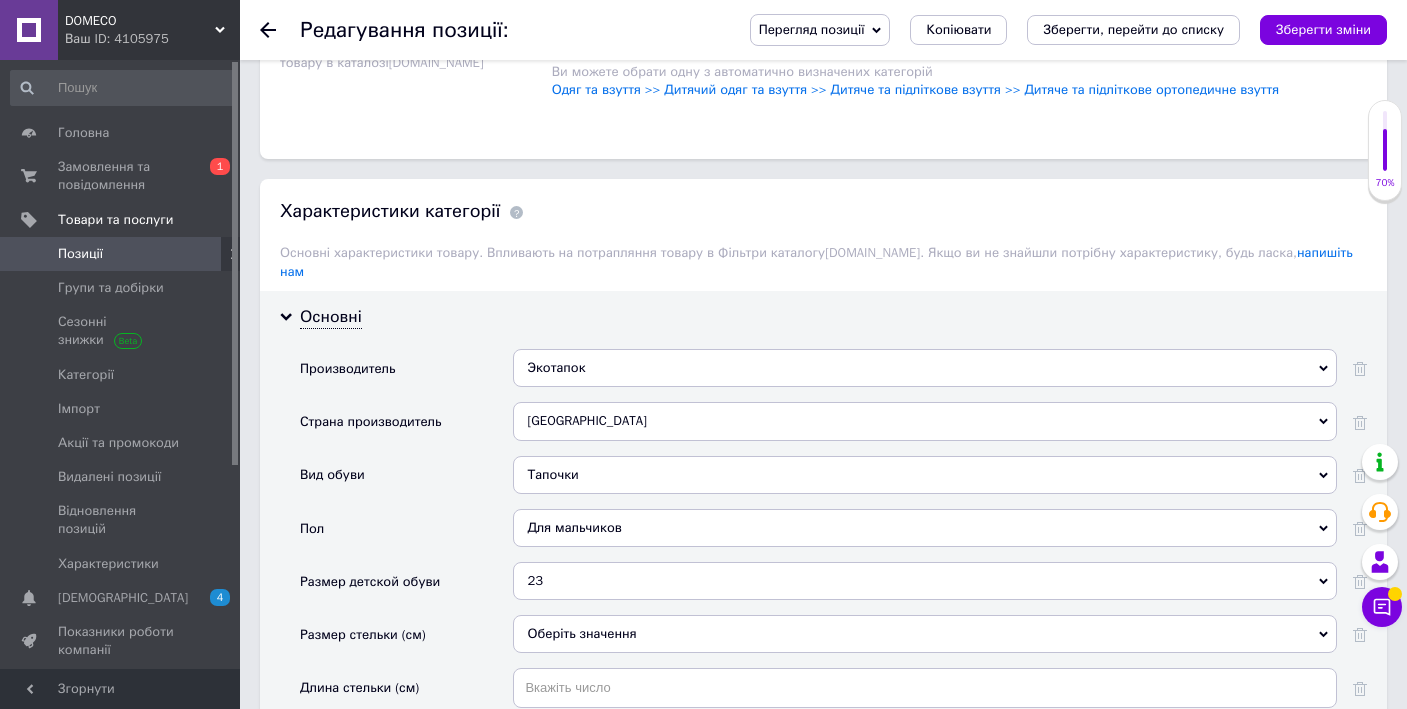 click on "Оберіть значення" at bounding box center (925, 634) 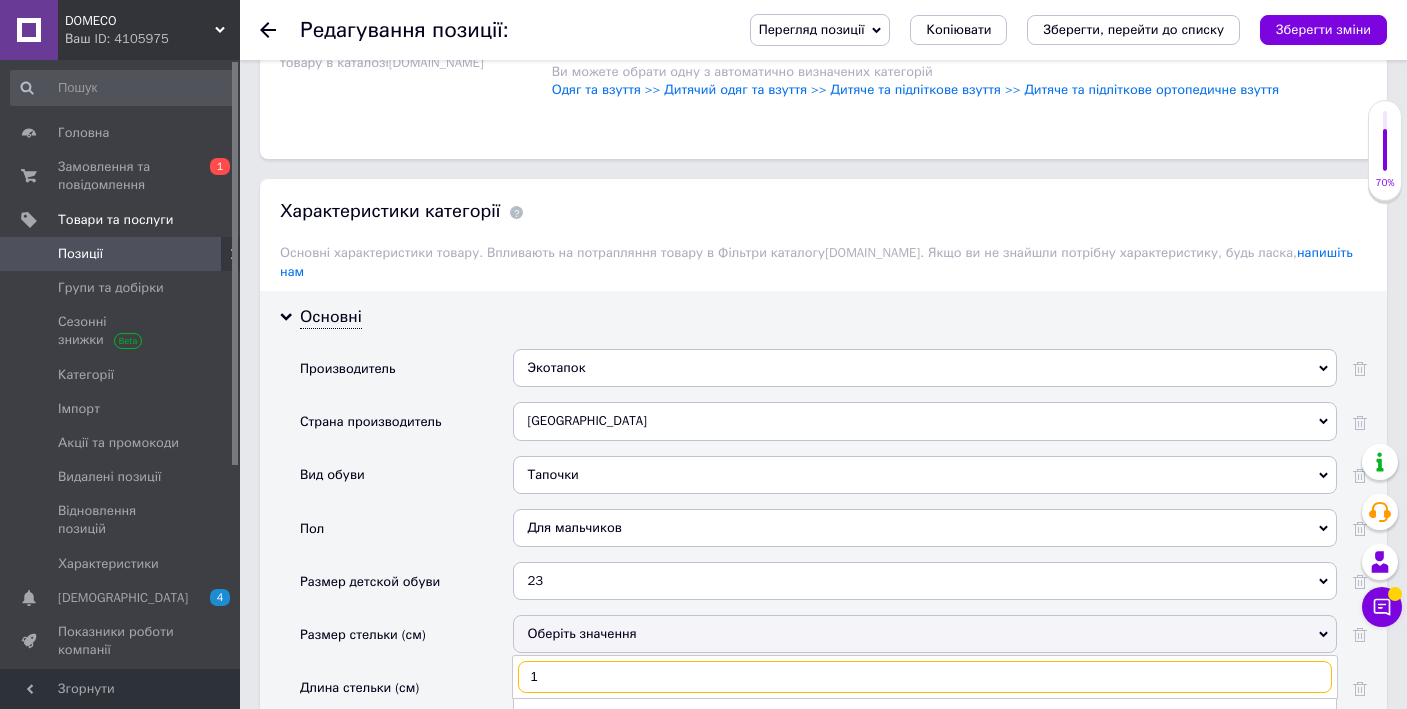 type on "14" 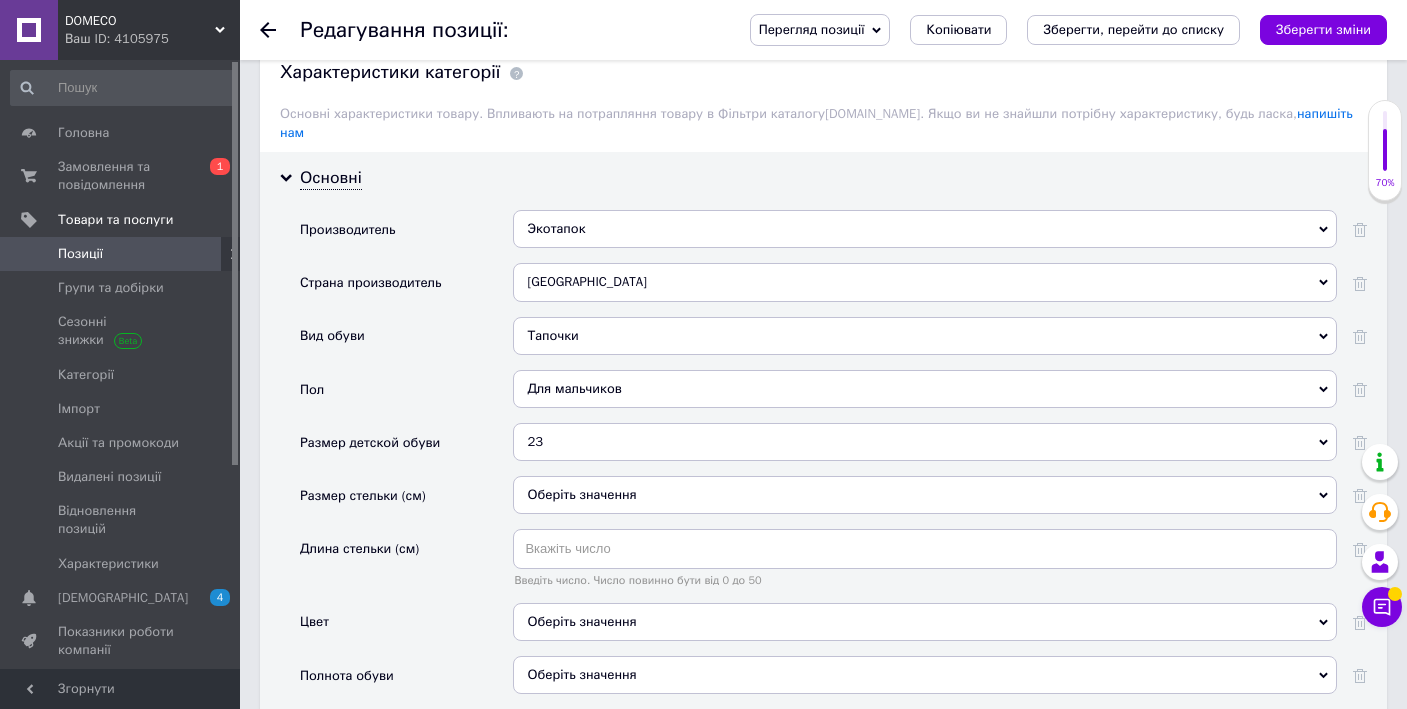 scroll, scrollTop: 1930, scrollLeft: 0, axis: vertical 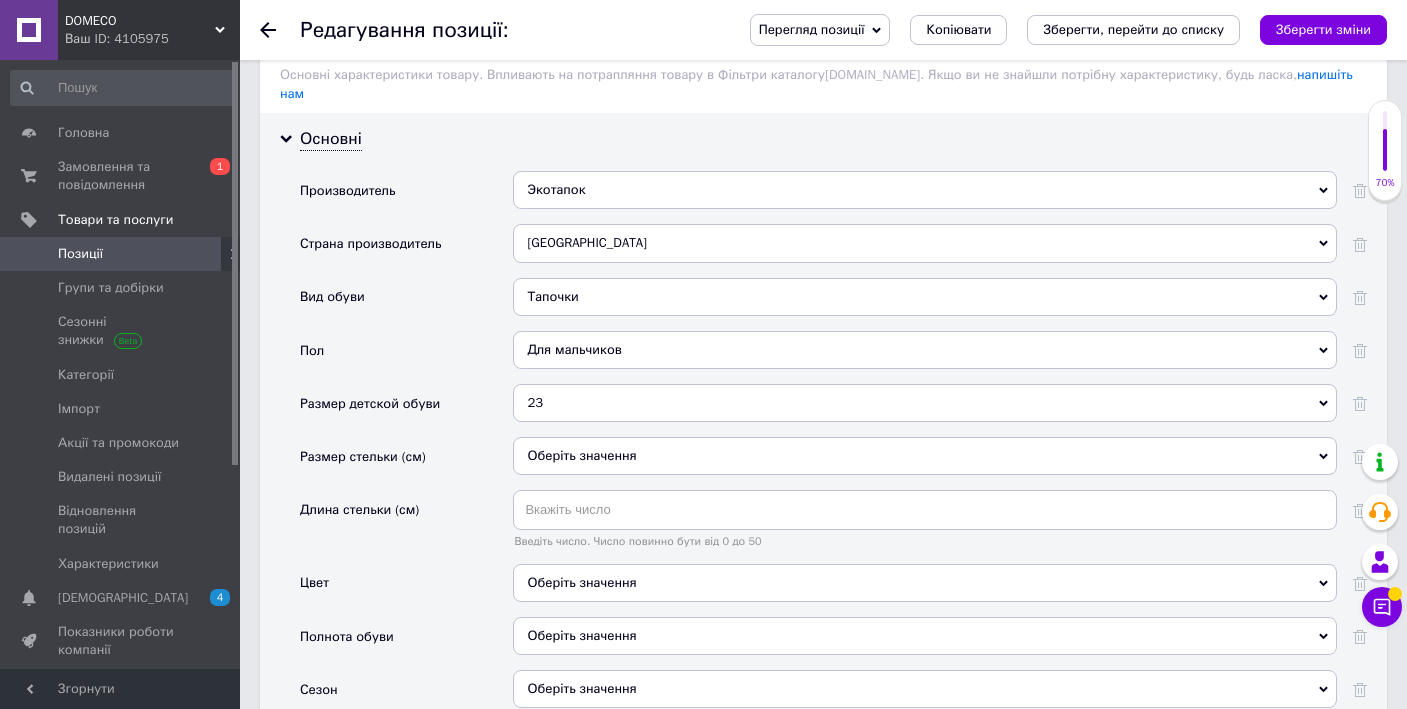 click on "Оберіть значення" at bounding box center (925, 456) 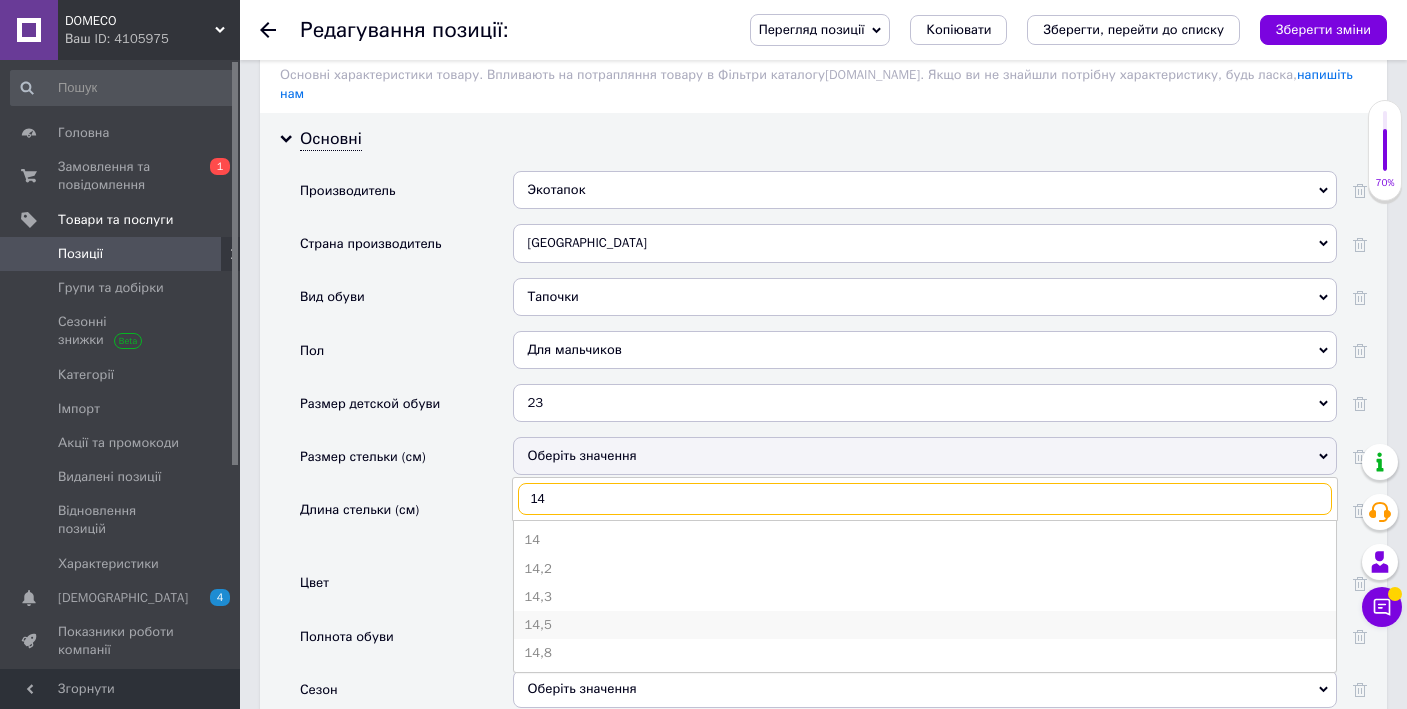 type on "14" 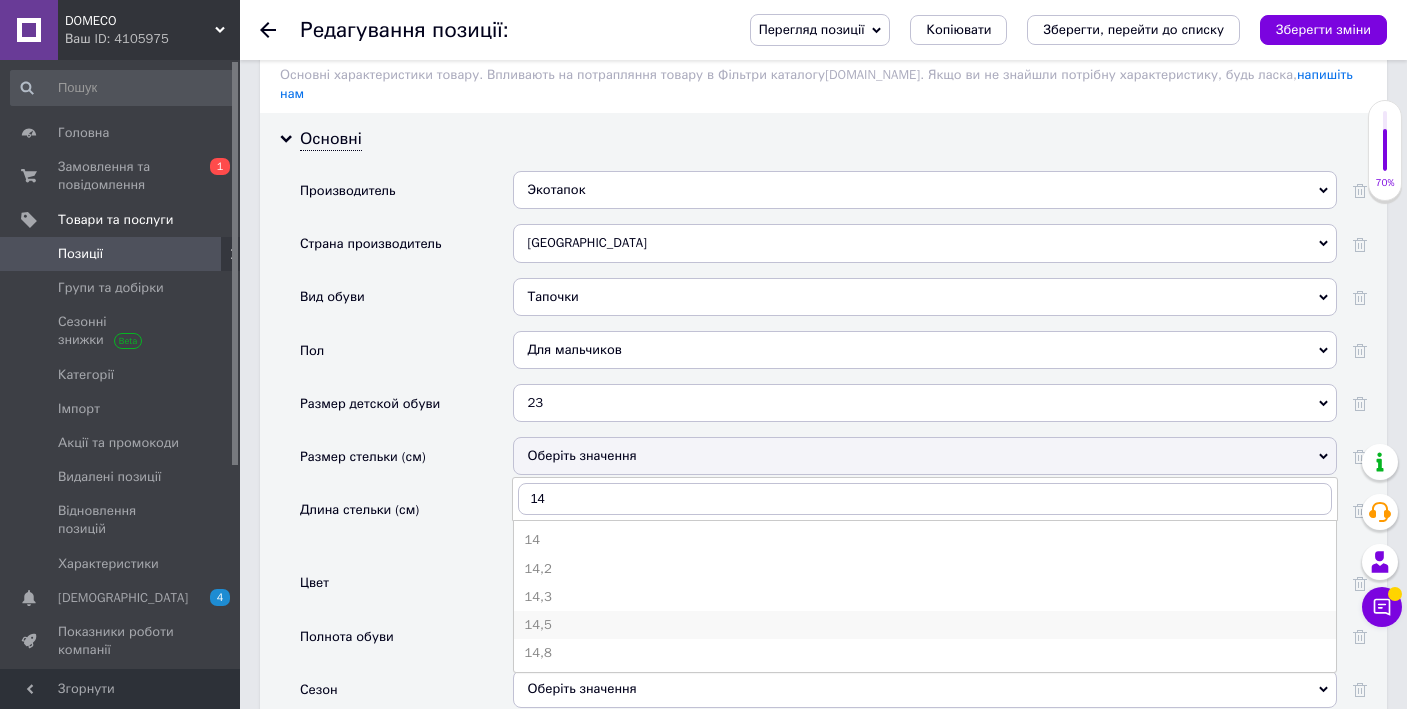 click on "14,5" at bounding box center [925, 625] 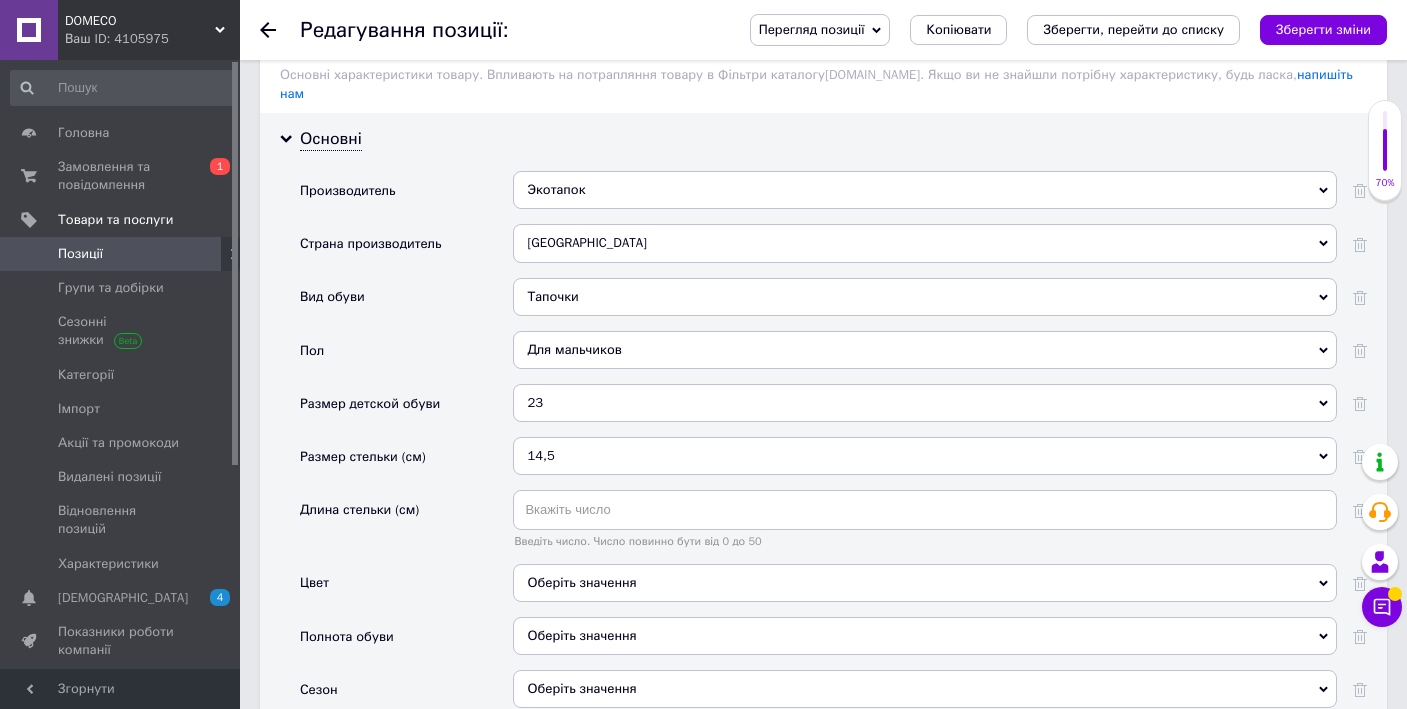 click on "Оберіть значення" at bounding box center [925, 583] 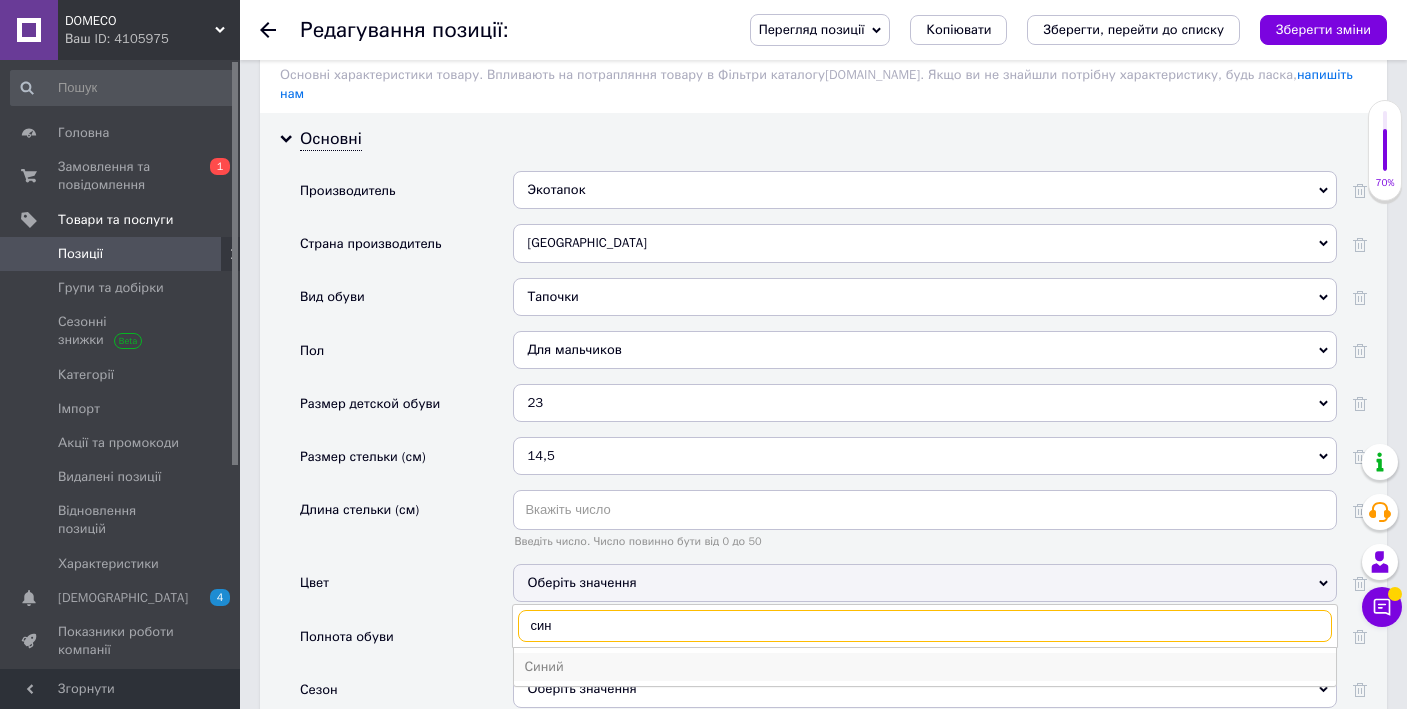 type on "син" 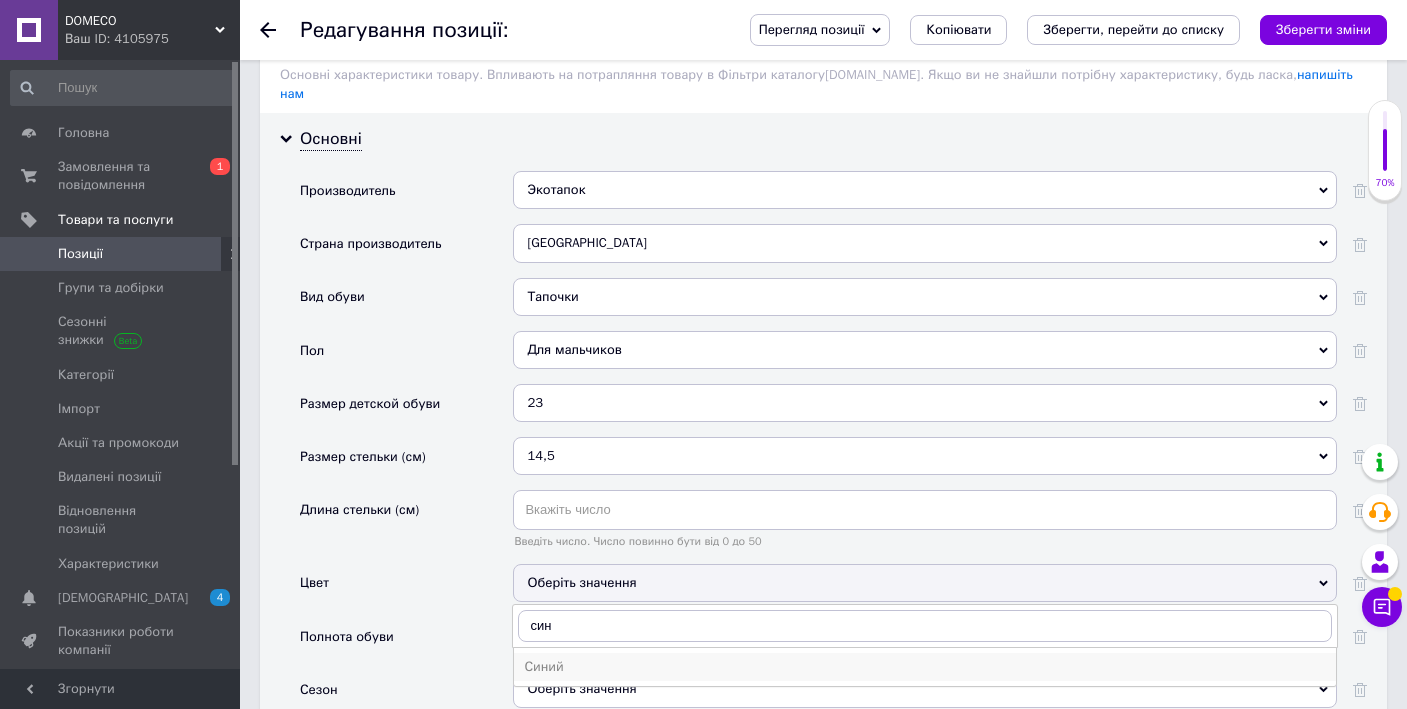 click on "Синий" at bounding box center [925, 667] 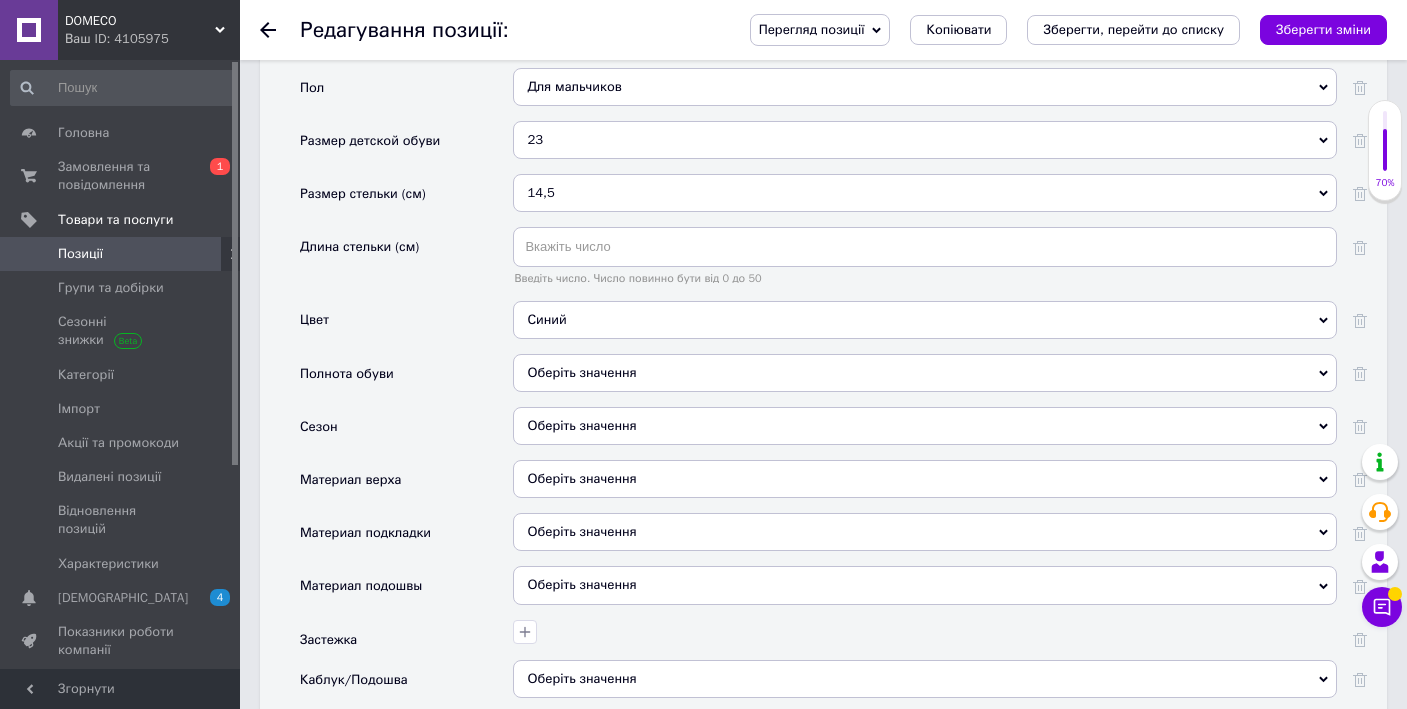 scroll, scrollTop: 2210, scrollLeft: 0, axis: vertical 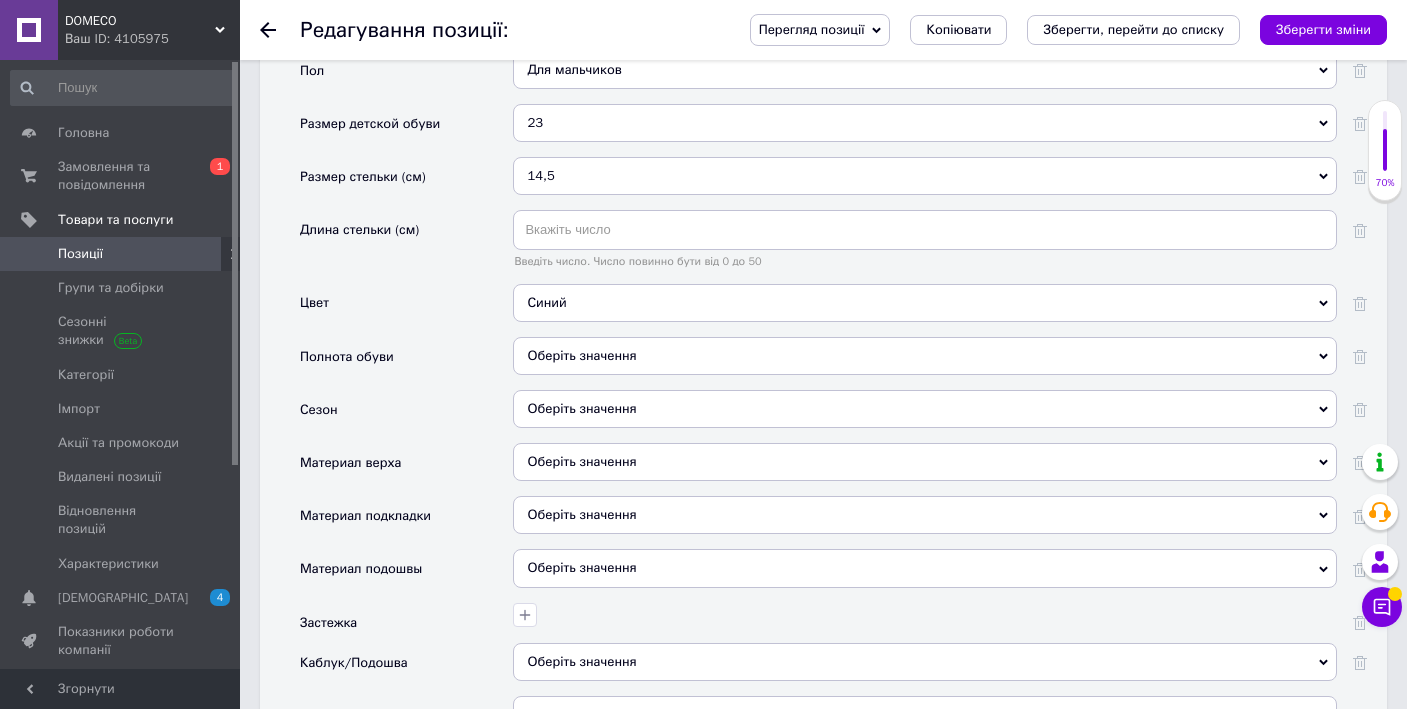 click on "Оберіть значення" at bounding box center [925, 462] 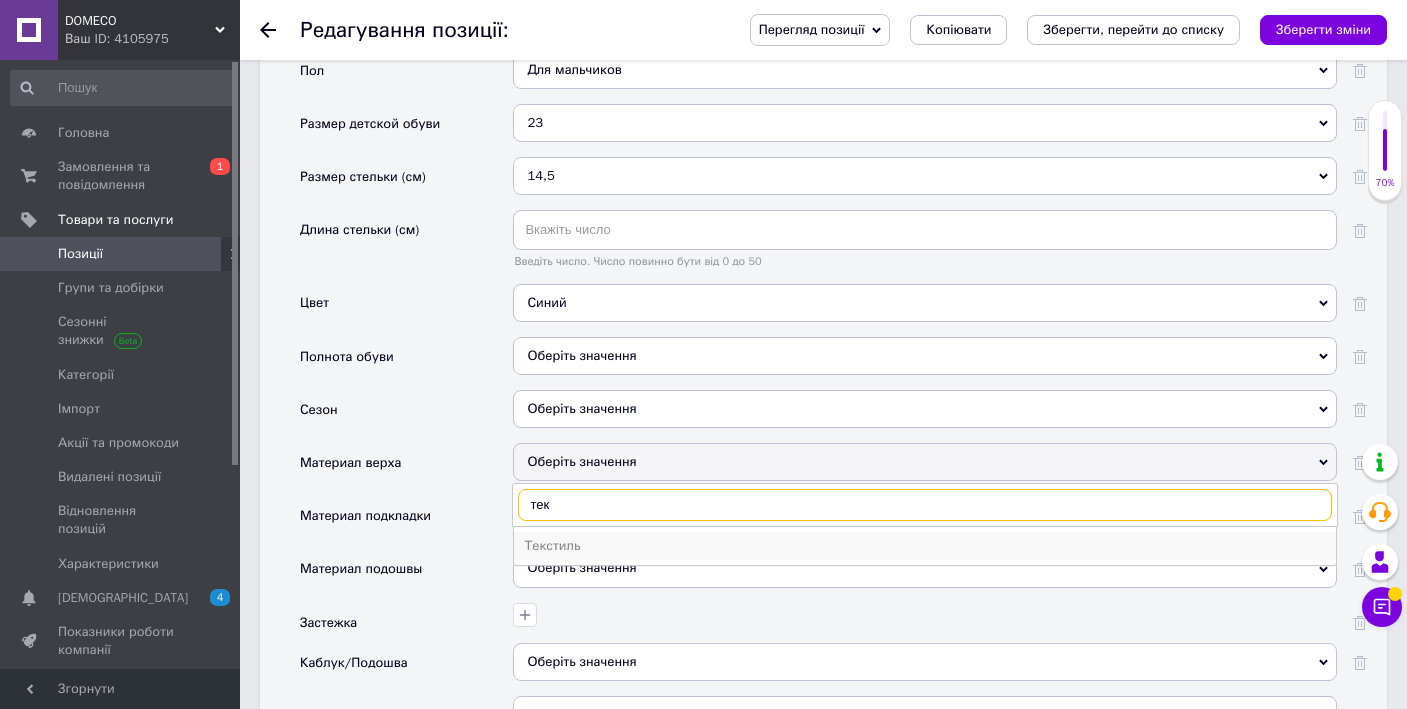 type on "тек" 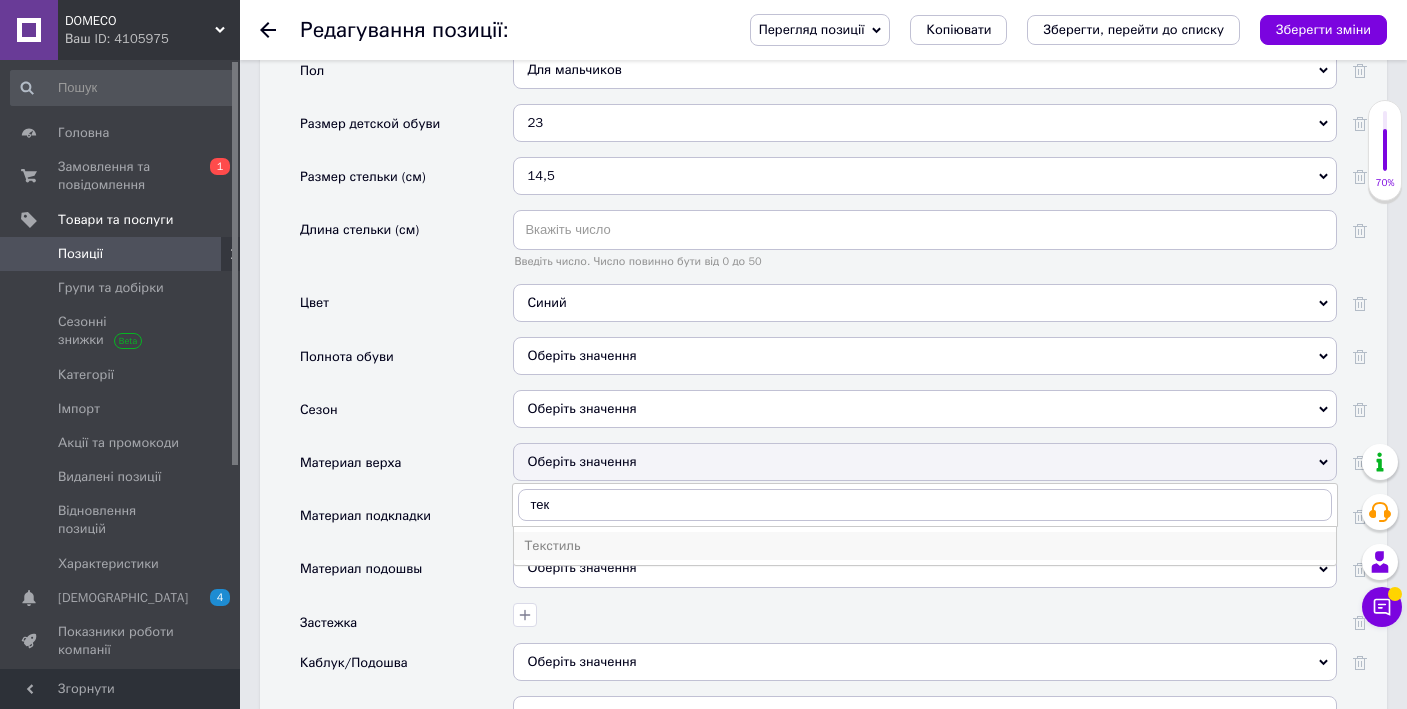 click on "Текстиль" at bounding box center (925, 546) 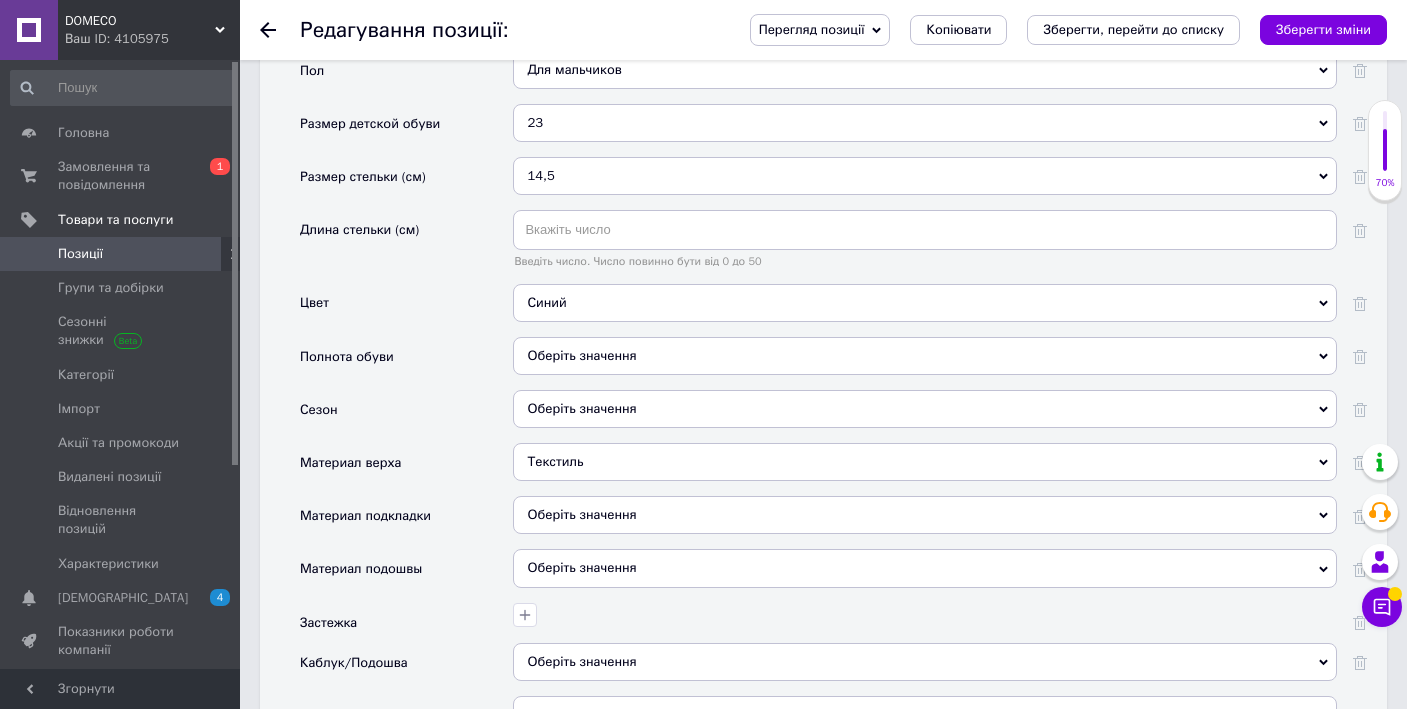 click on "Оберіть значення" at bounding box center [925, 515] 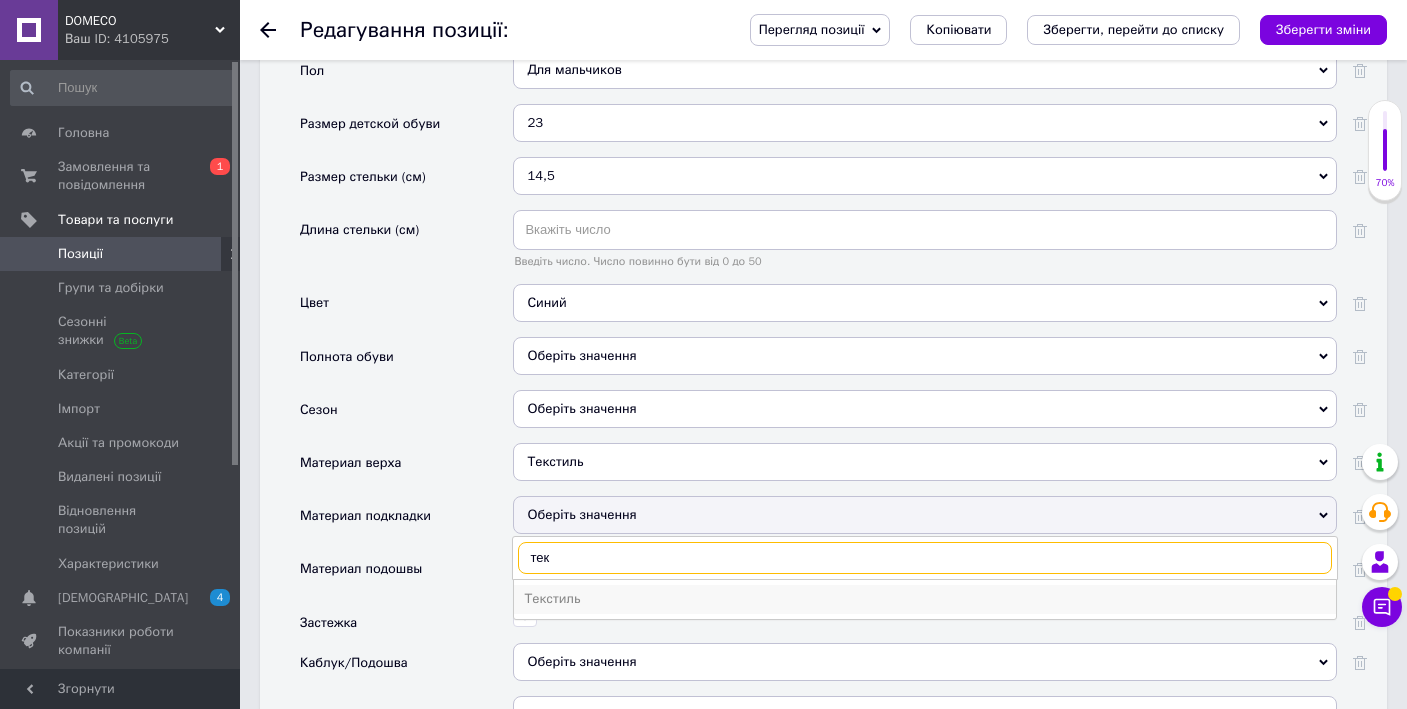 type on "тек" 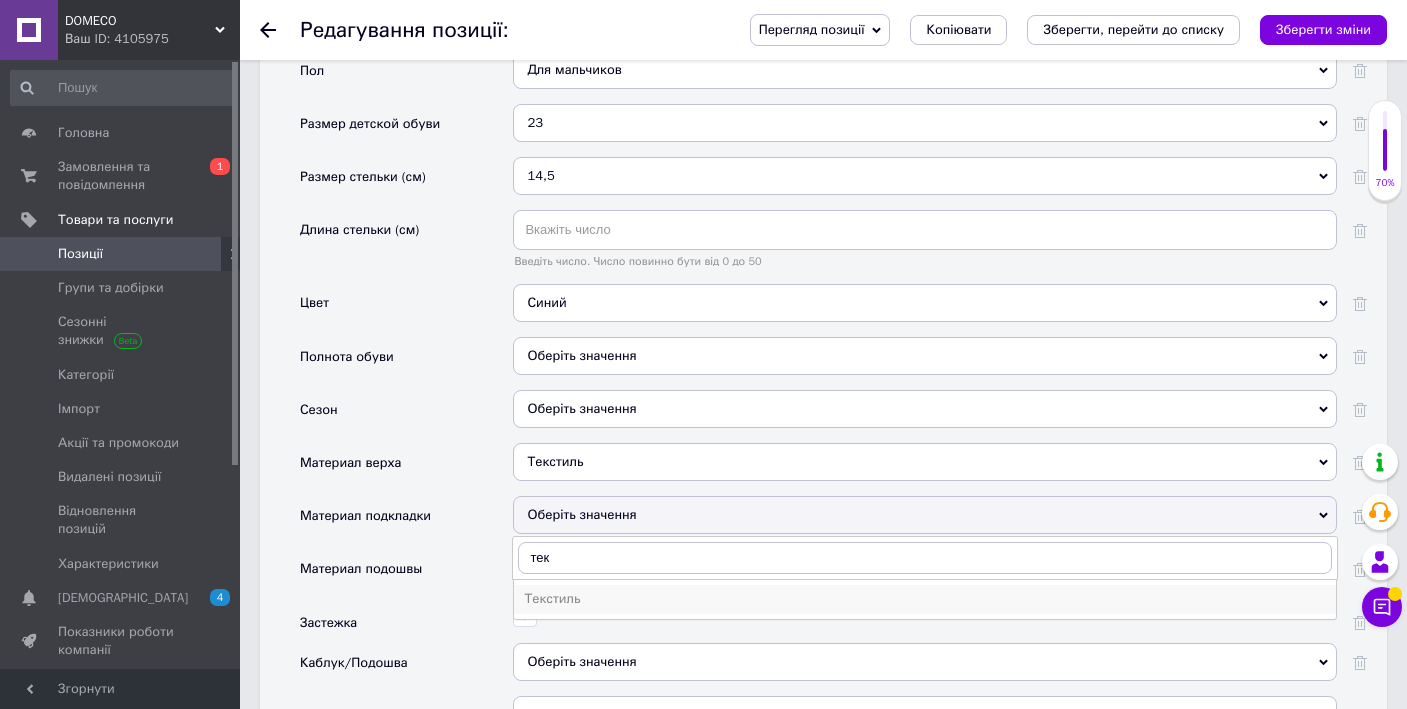 click on "Текстиль" at bounding box center (925, 599) 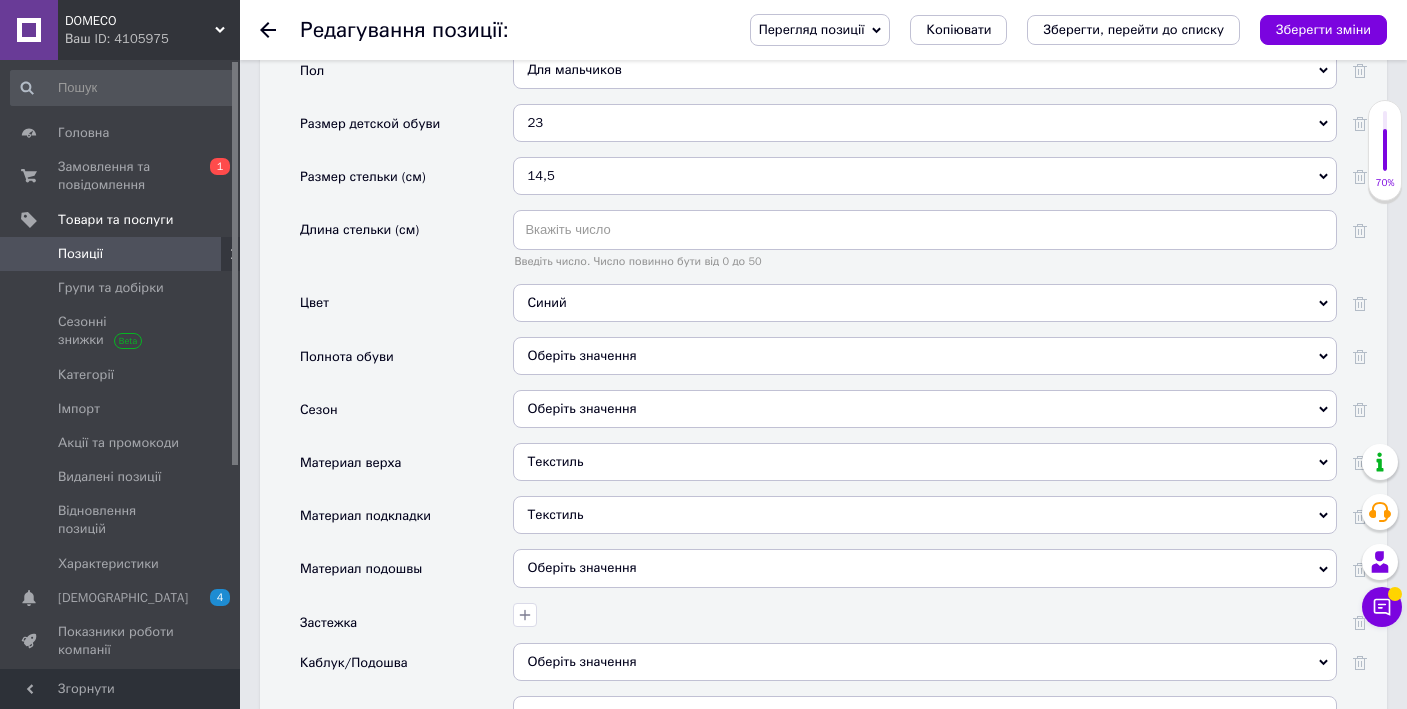 click on "Оберіть значення" at bounding box center (925, 568) 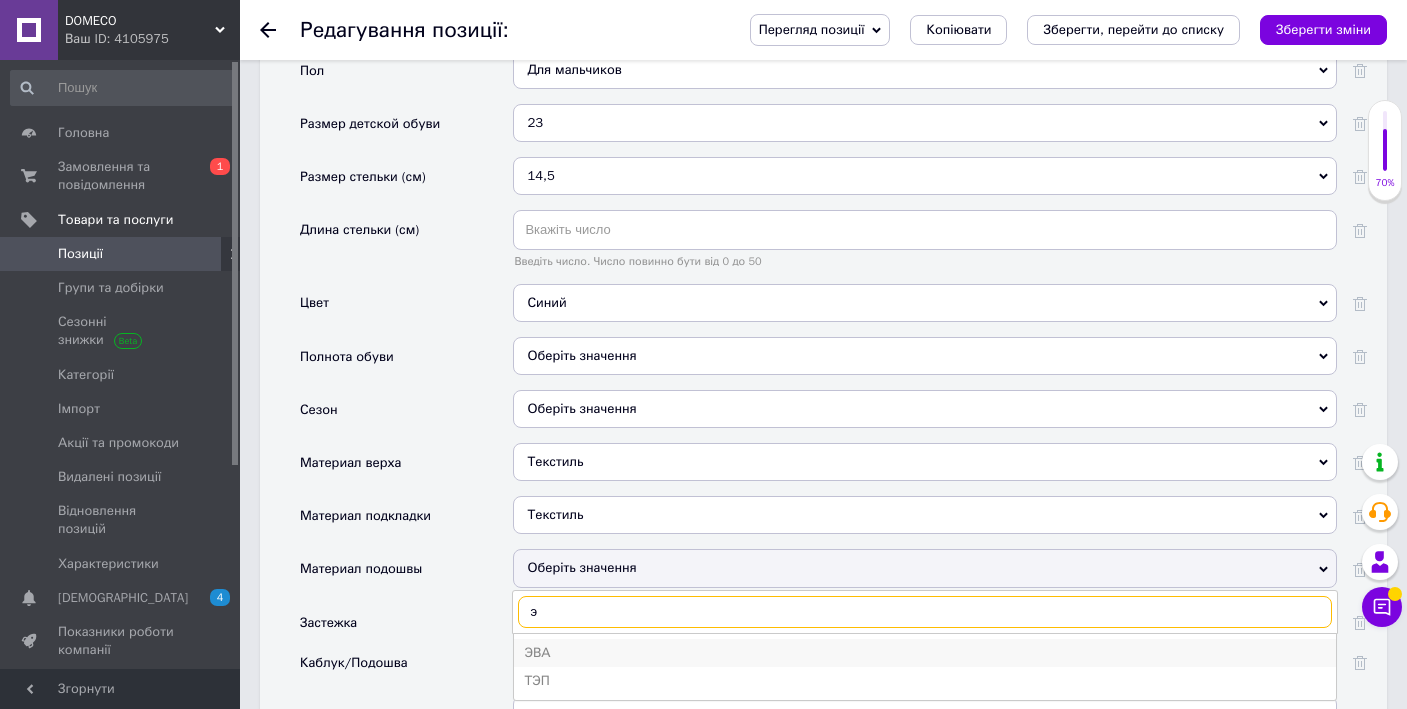 type on "э" 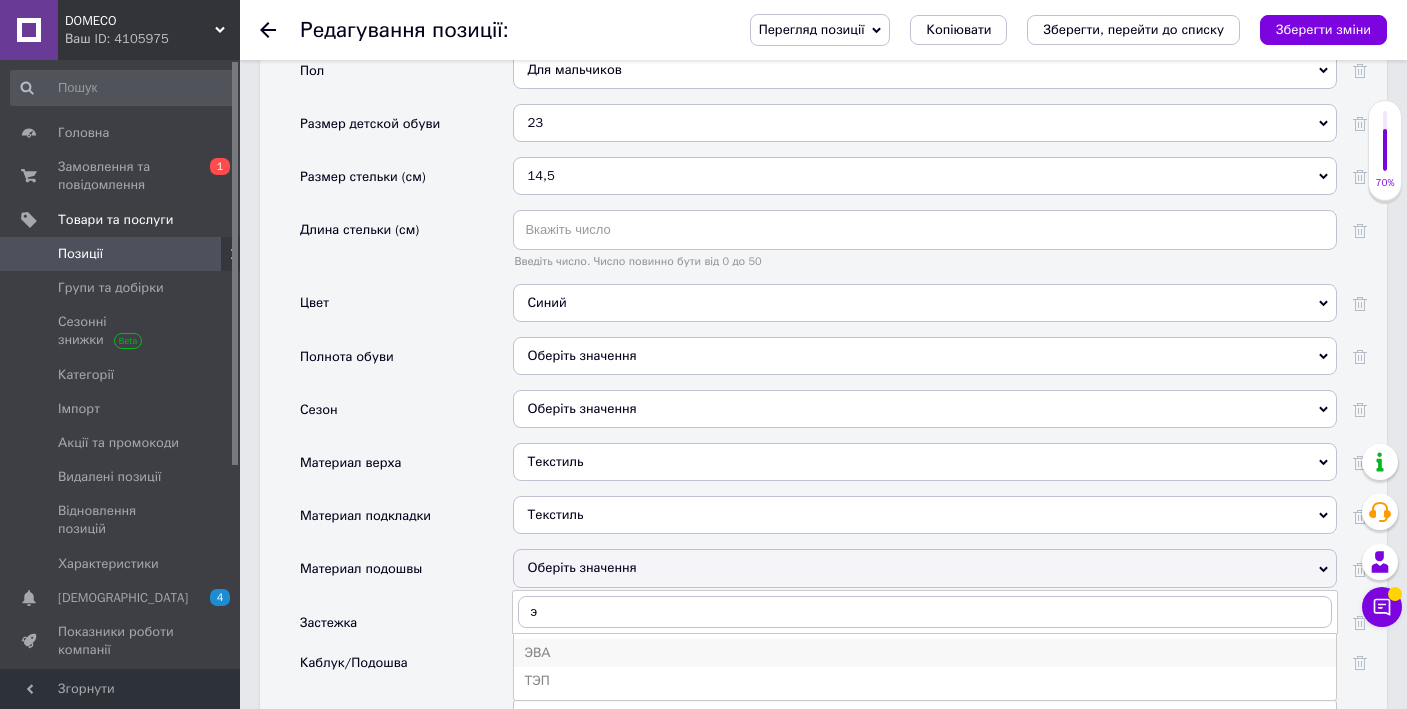 click on "ЭВА" at bounding box center (925, 653) 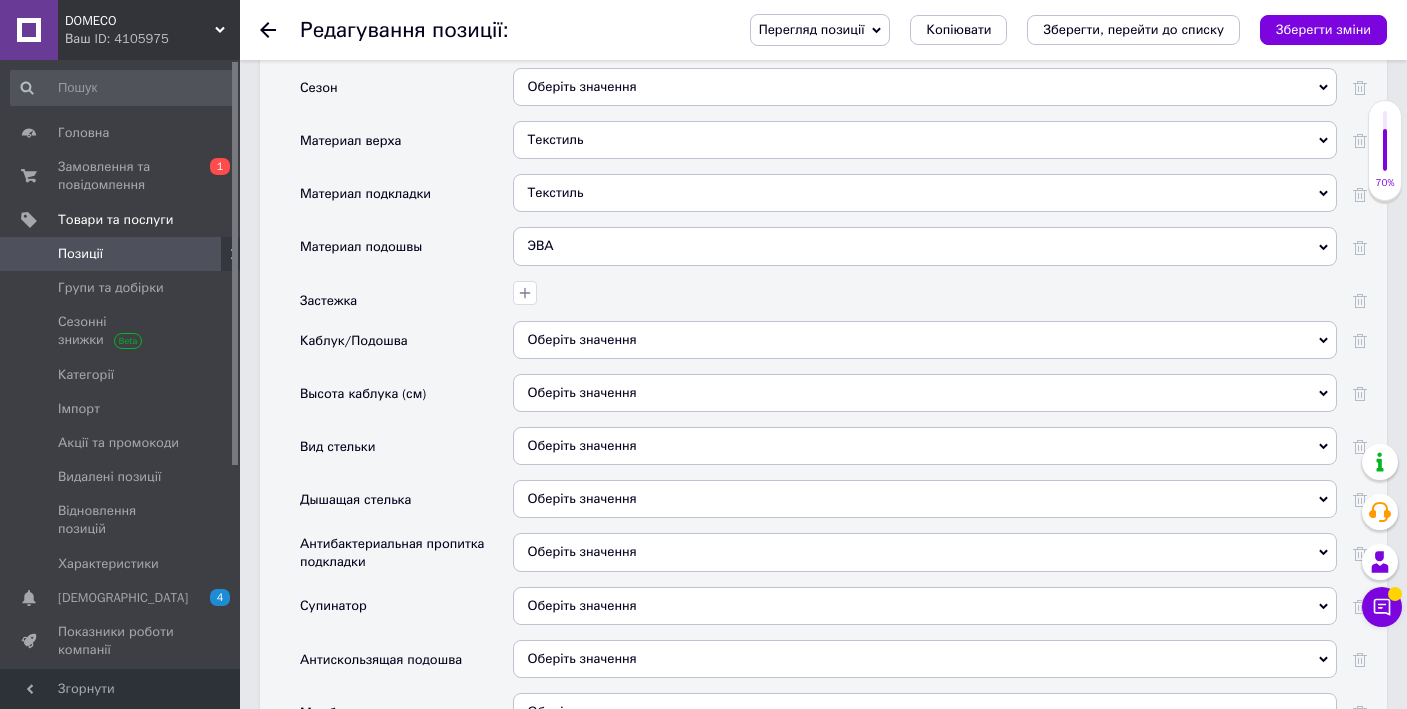 scroll, scrollTop: 2544, scrollLeft: 0, axis: vertical 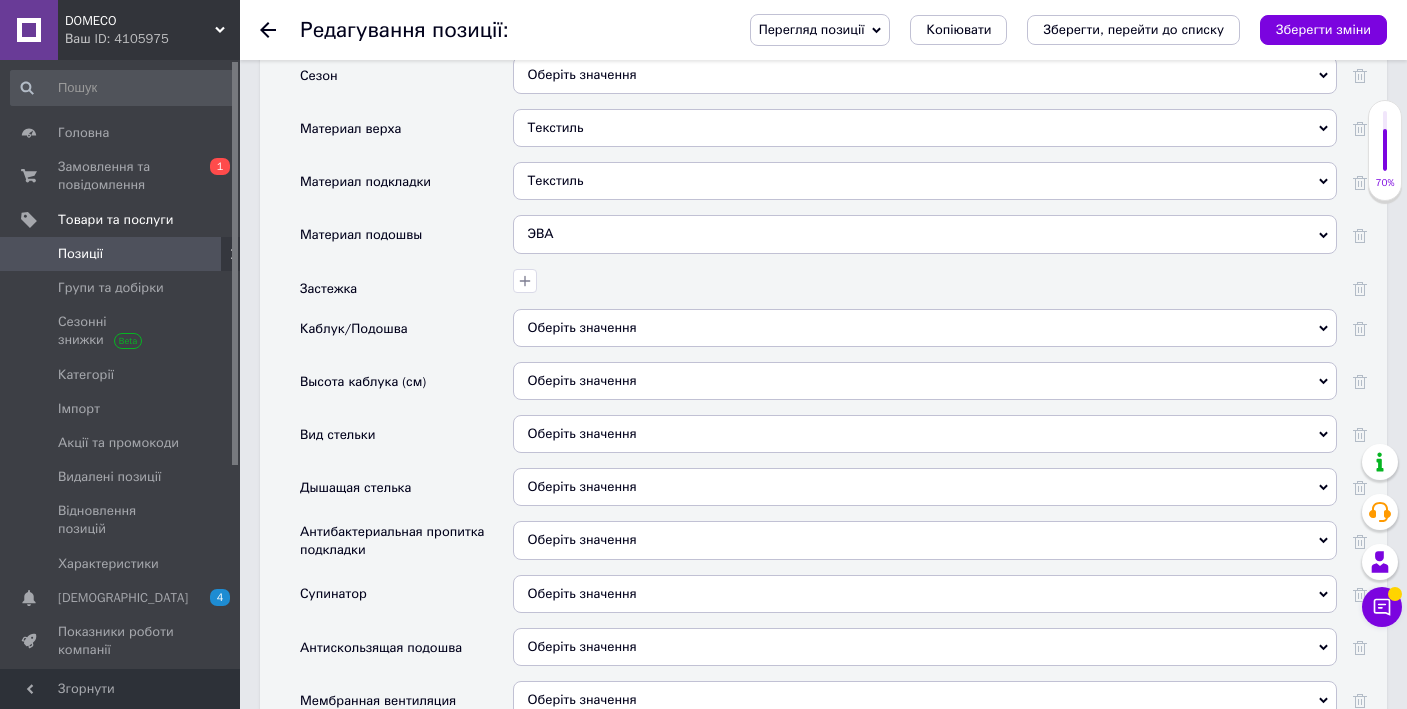 click on "Оберіть значення" at bounding box center [581, 593] 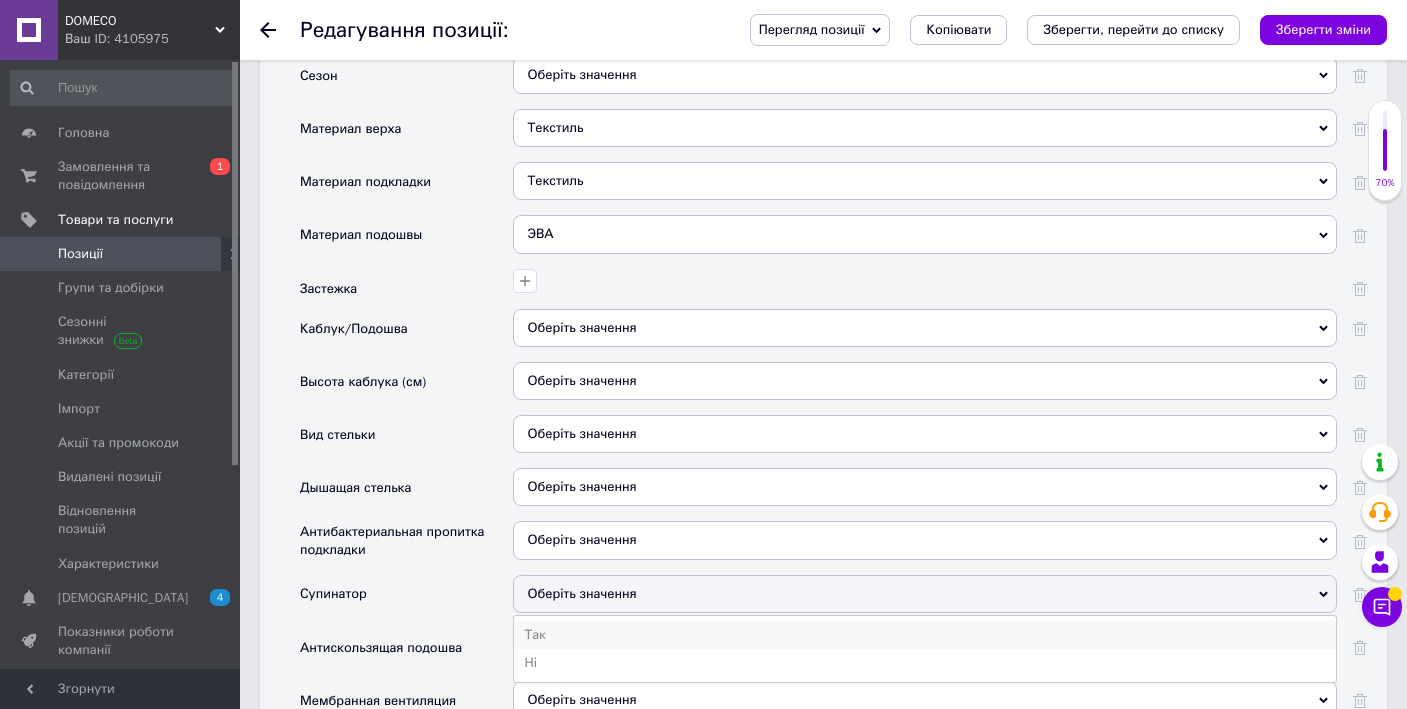 click on "Так" at bounding box center [925, 635] 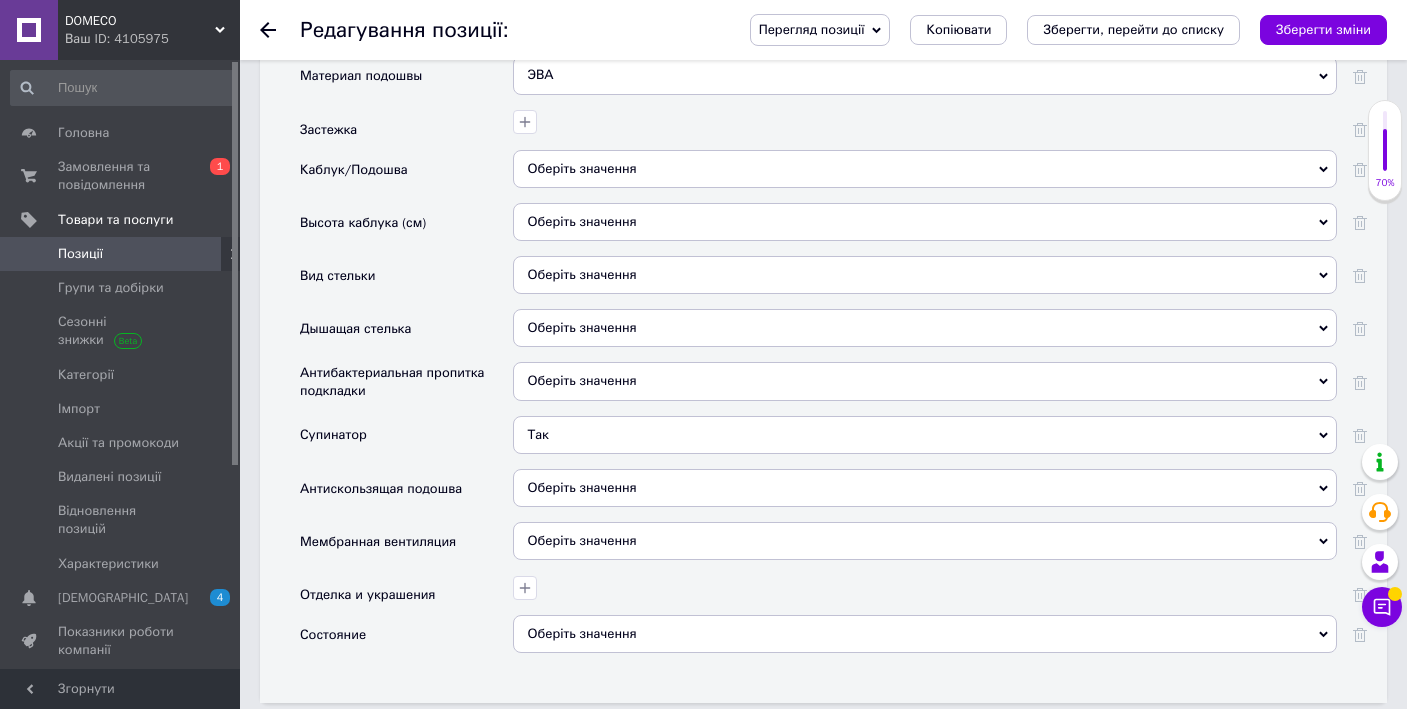 scroll, scrollTop: 2744, scrollLeft: 0, axis: vertical 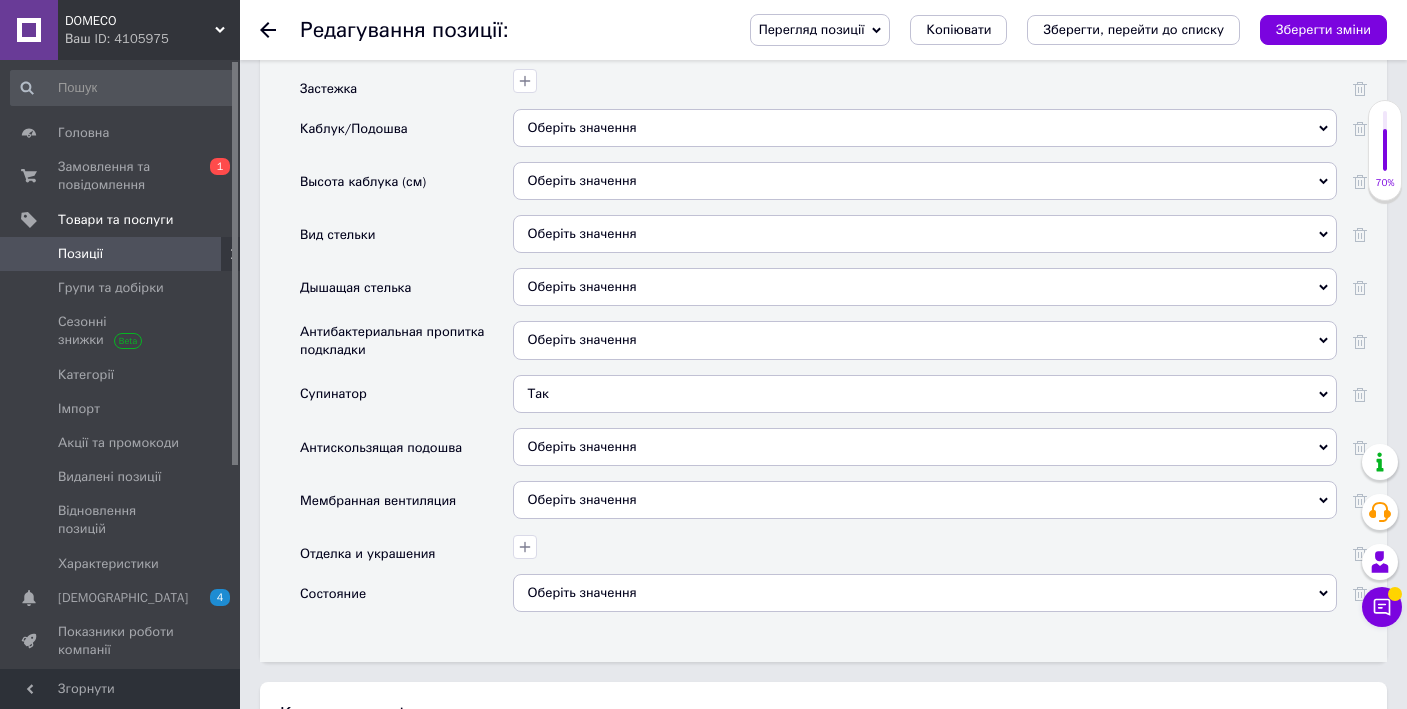 click on "Оберіть значення" at bounding box center (925, 447) 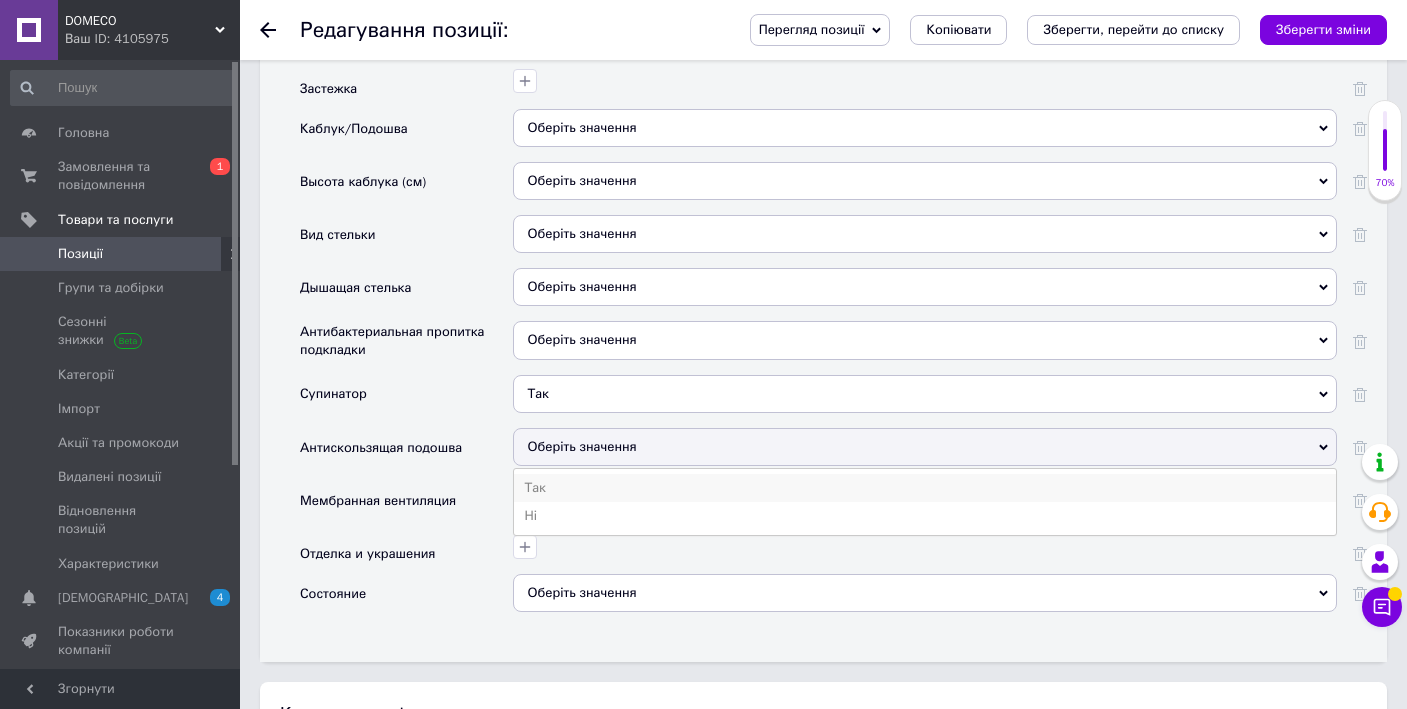 click on "Так" at bounding box center (925, 488) 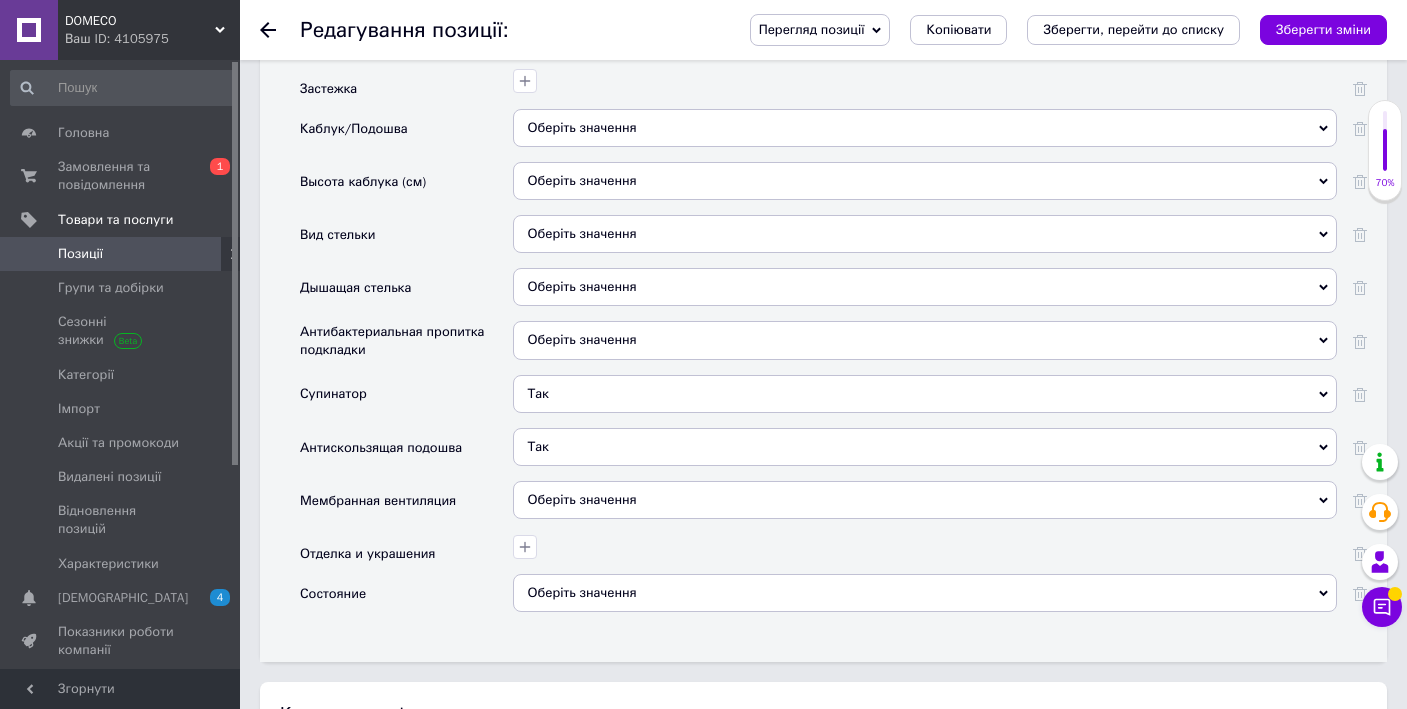 click on "Оберіть значення" at bounding box center (925, 593) 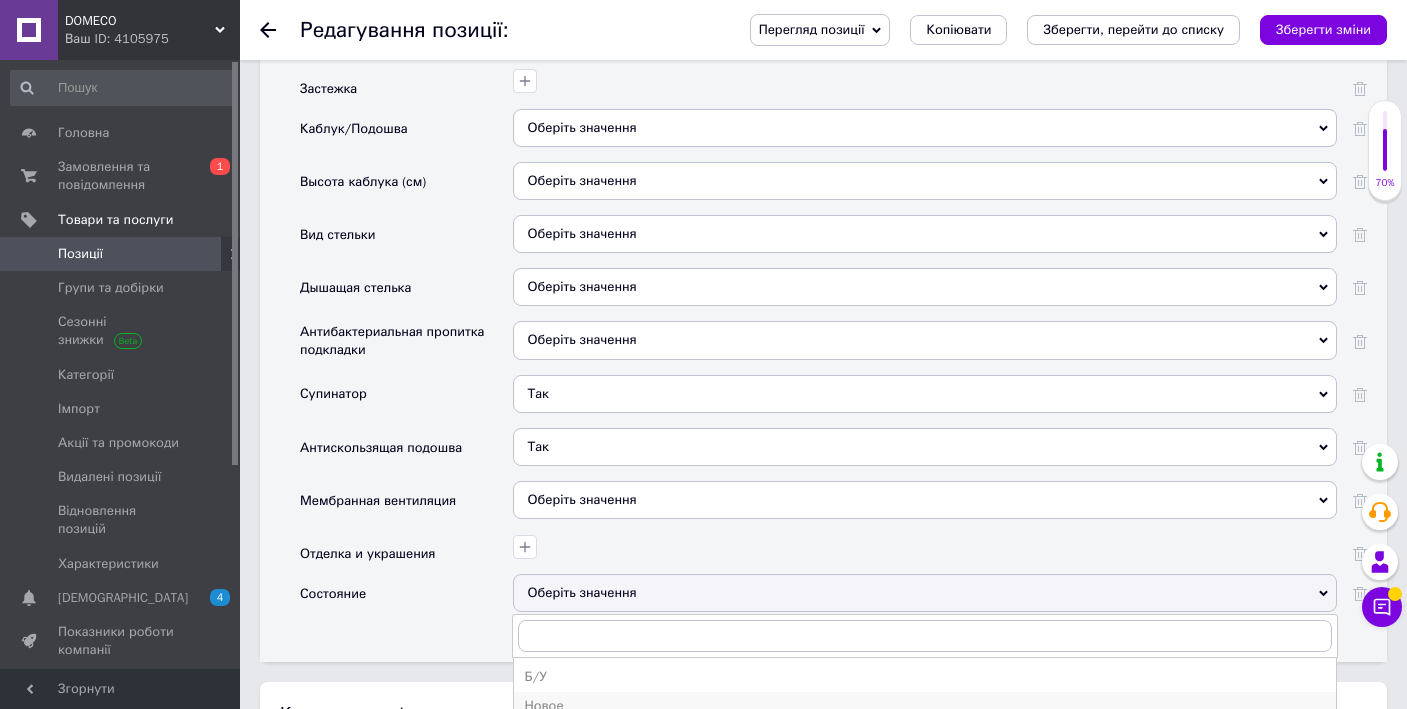click on "Новое" at bounding box center (925, 706) 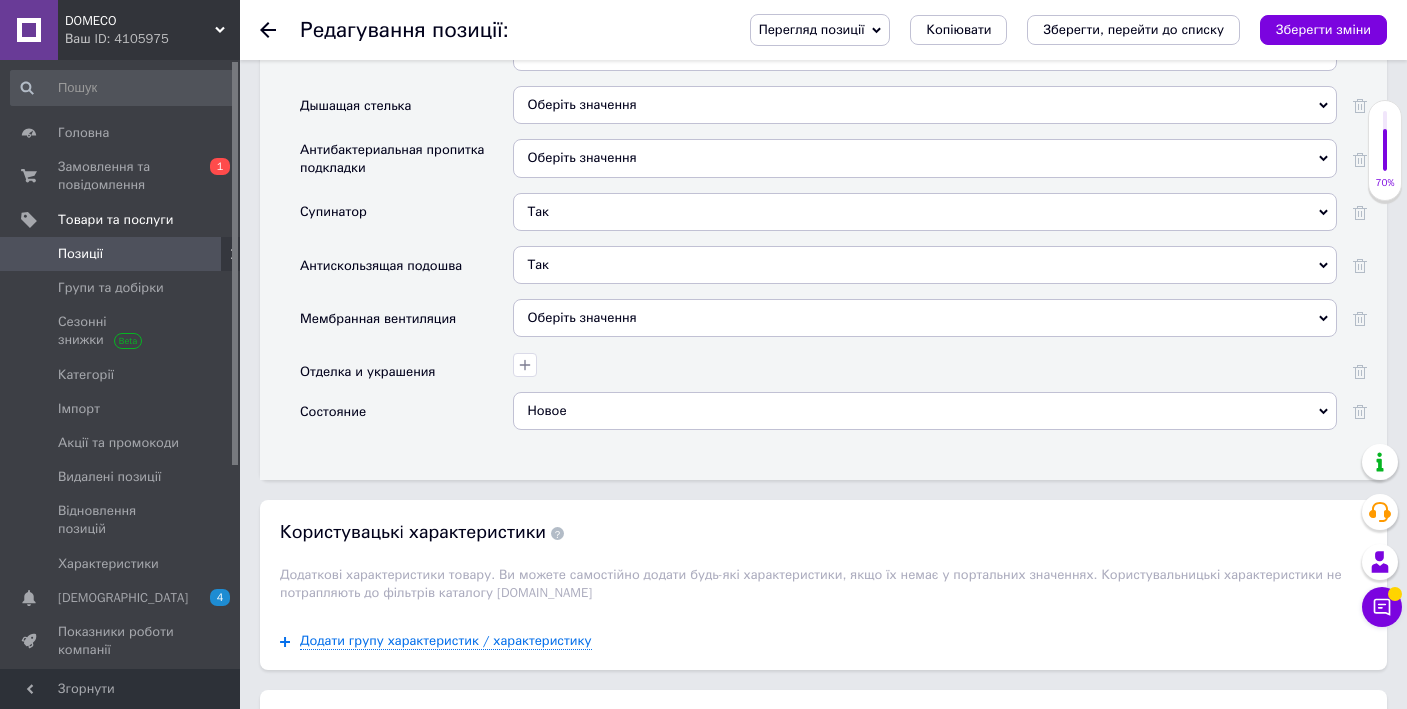 scroll, scrollTop: 3086, scrollLeft: 0, axis: vertical 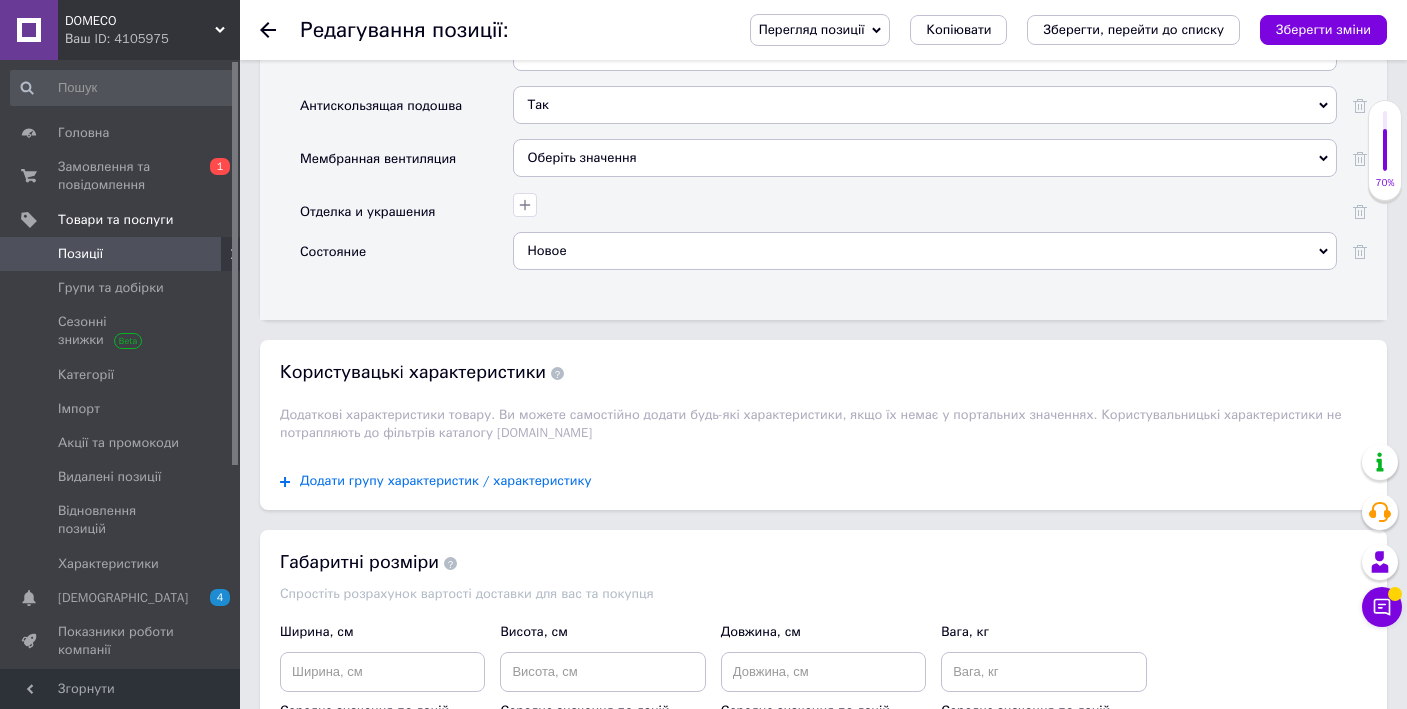 click on "Додати групу характеристик / характеристику" at bounding box center (446, 481) 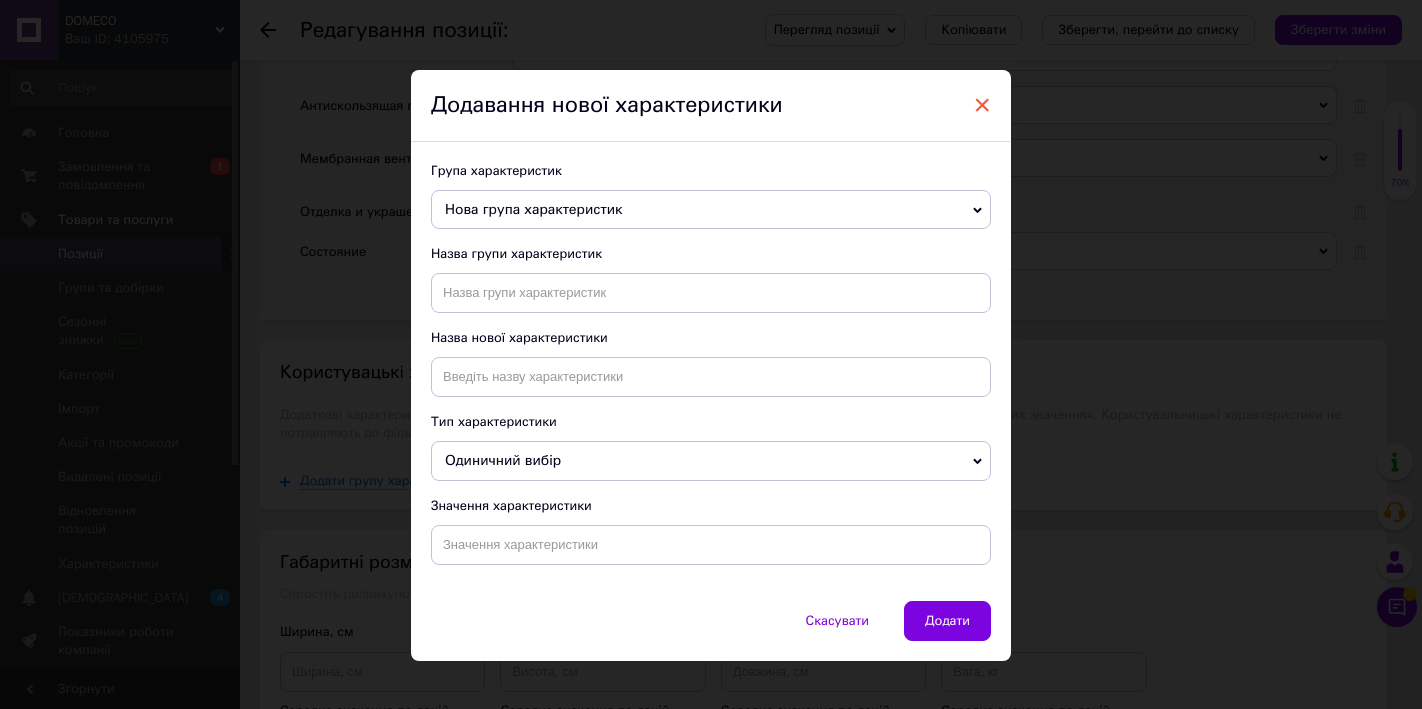 click on "×" at bounding box center (982, 105) 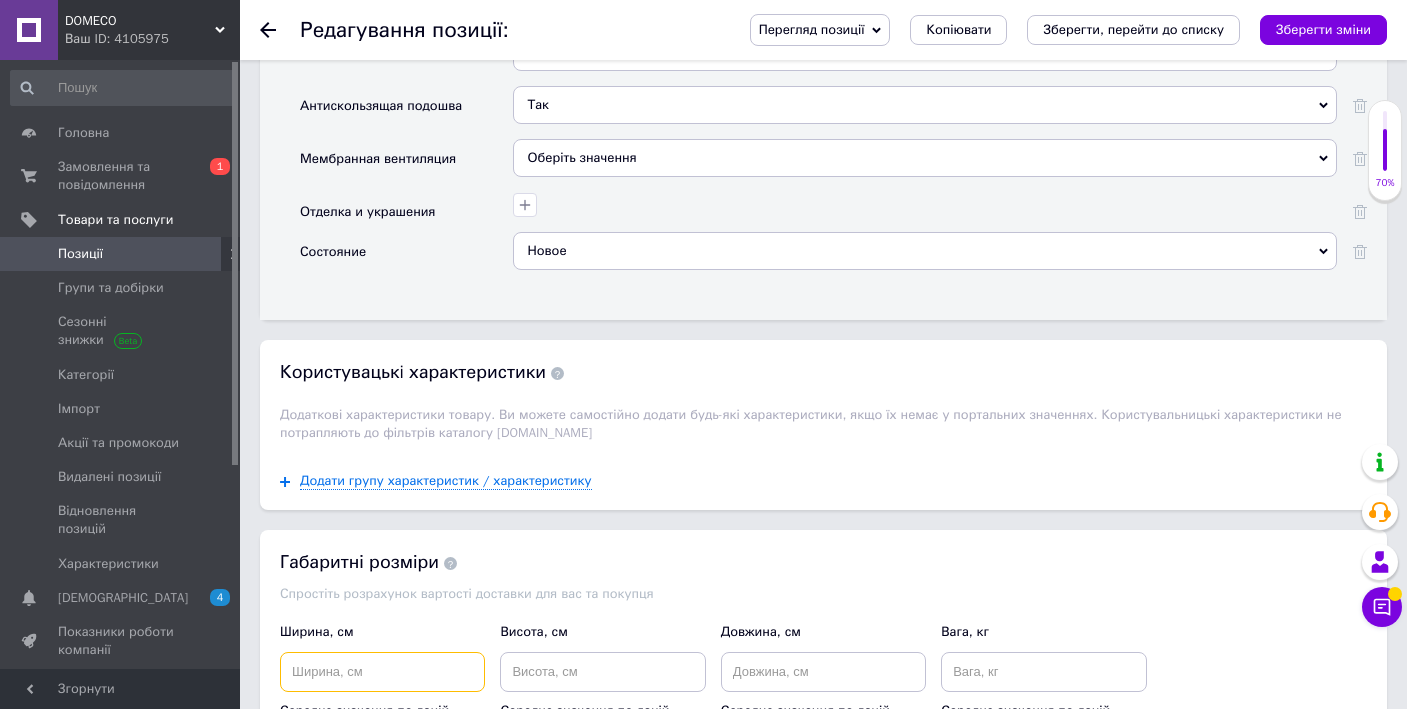 click at bounding box center (382, 672) 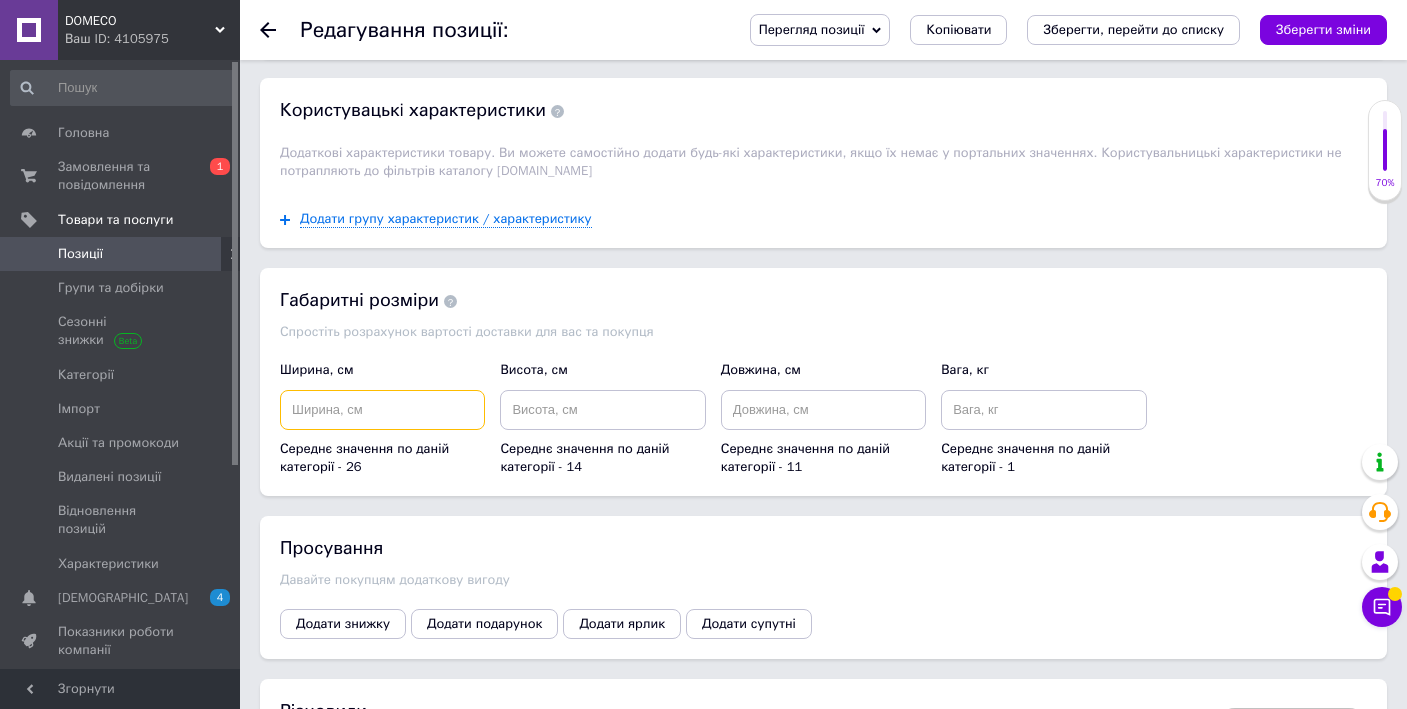 scroll, scrollTop: 3357, scrollLeft: 0, axis: vertical 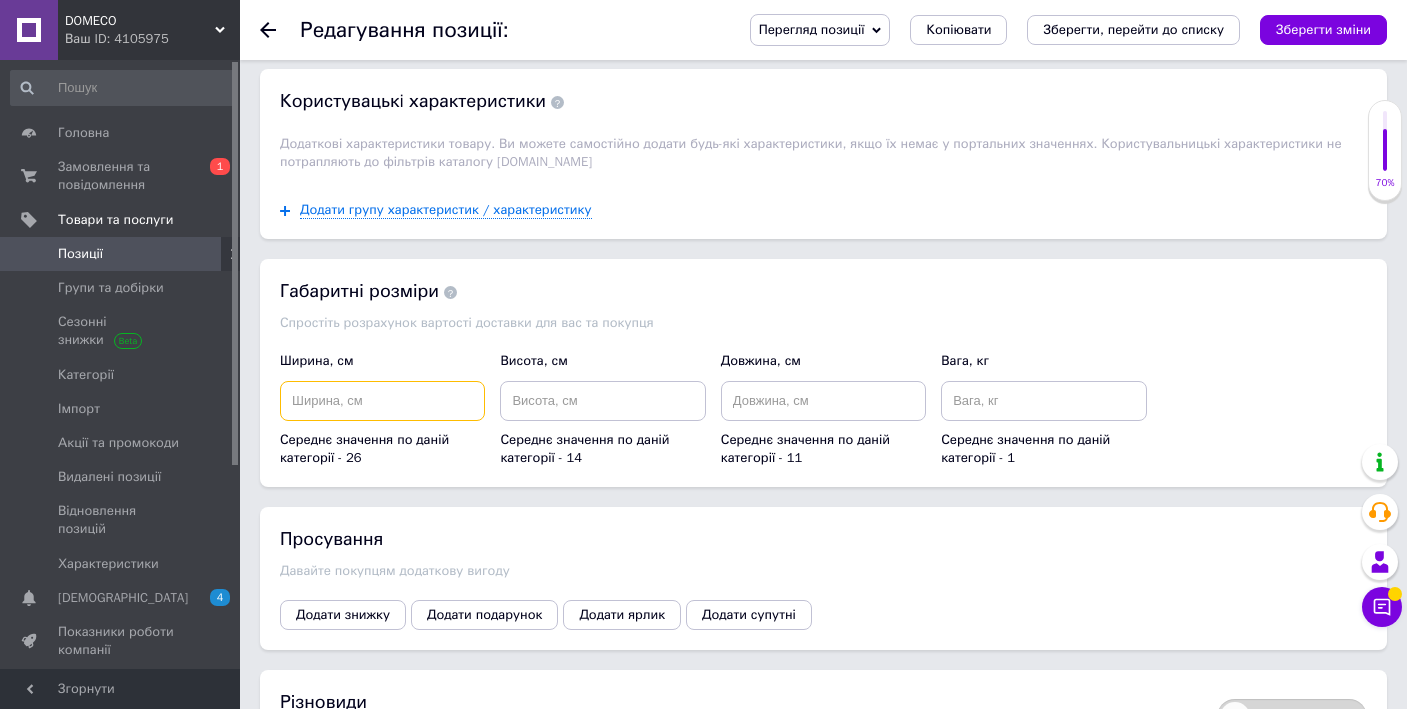 click at bounding box center (382, 401) 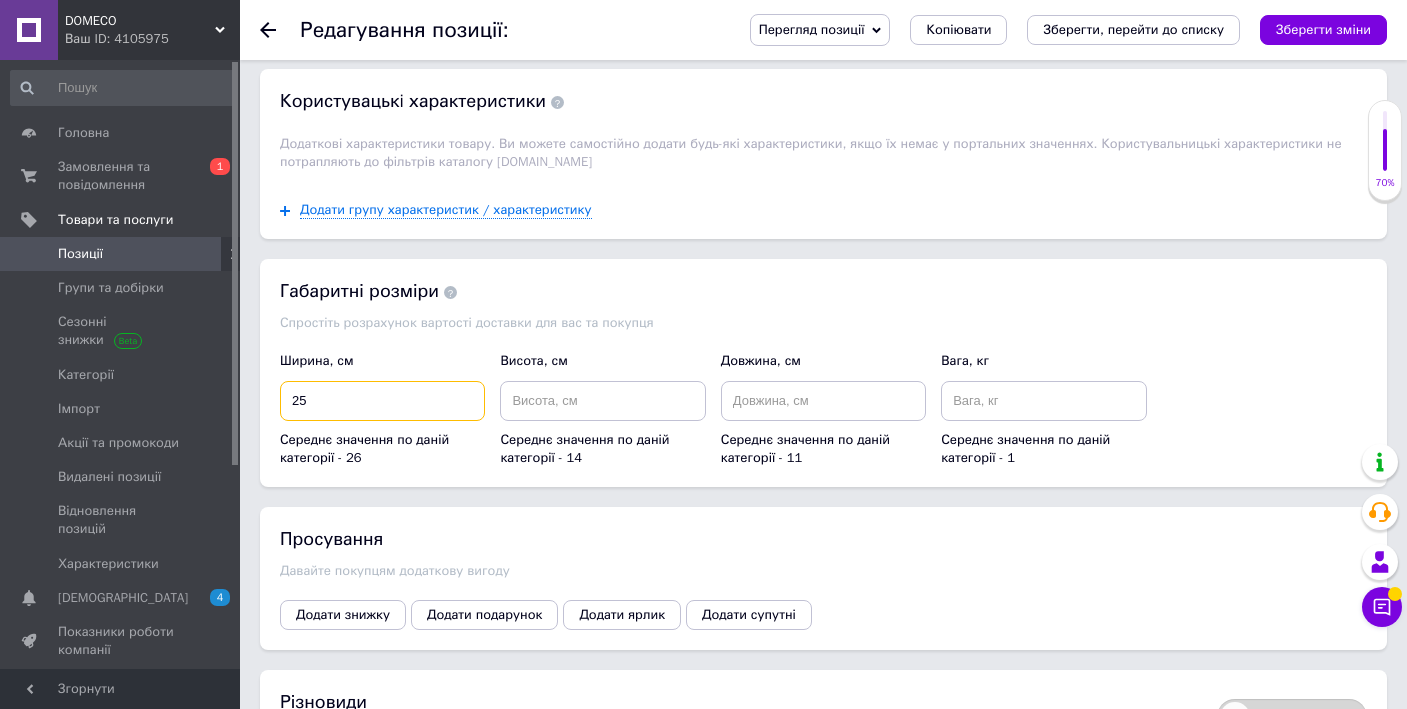 type on "2" 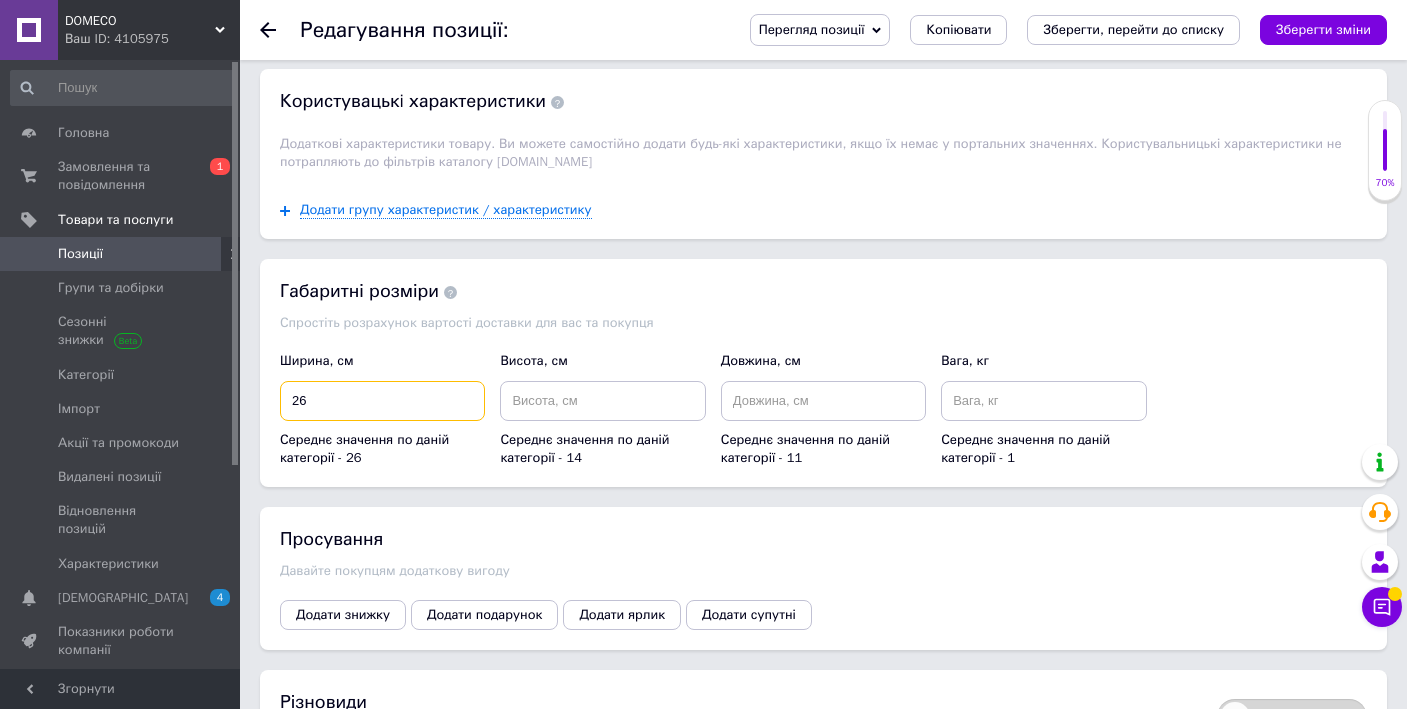 type on "26" 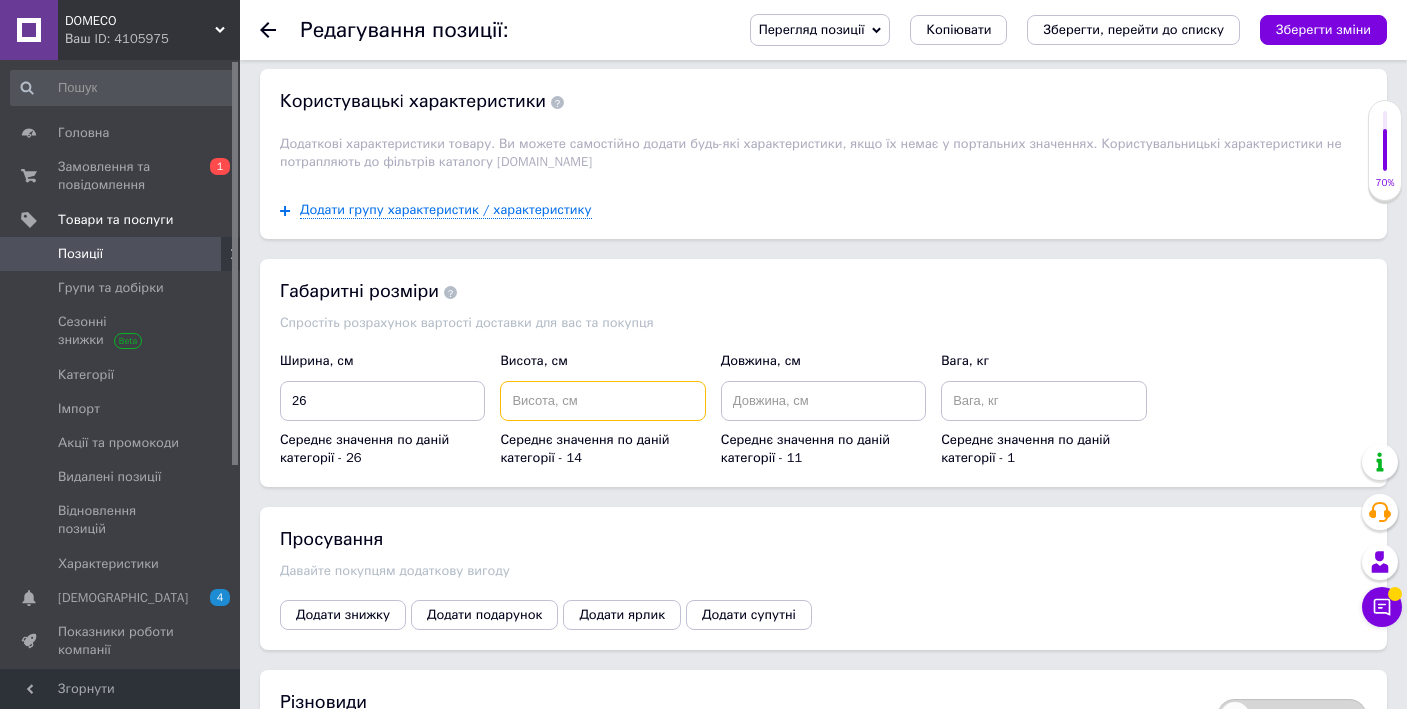 click at bounding box center [602, 401] 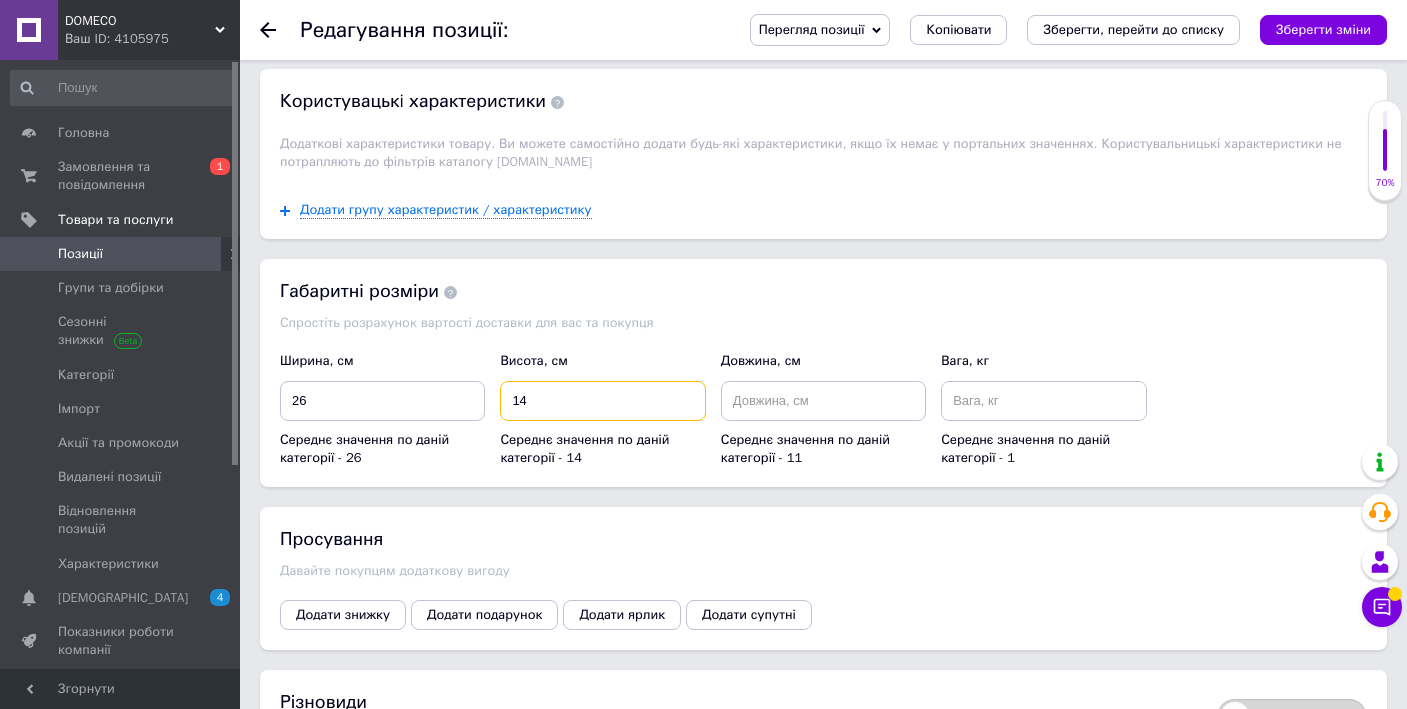 type on "14" 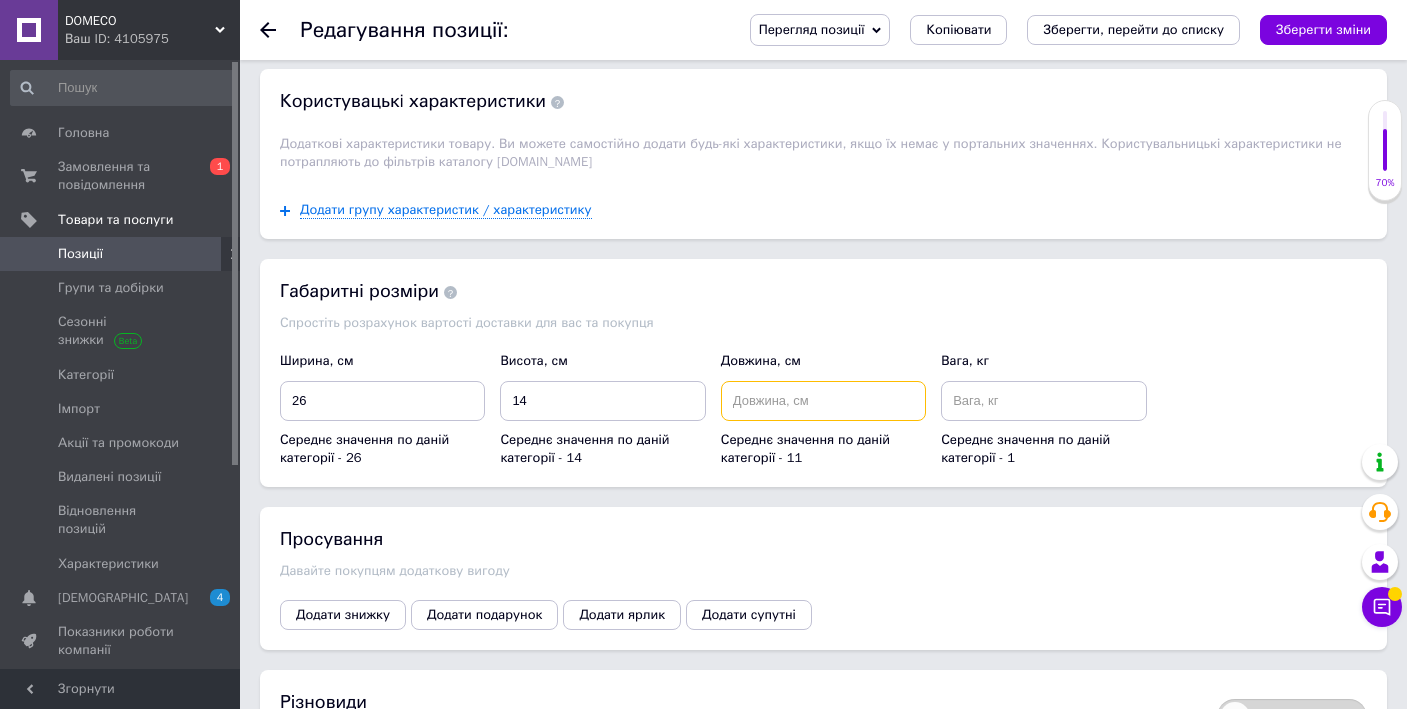 click at bounding box center [823, 401] 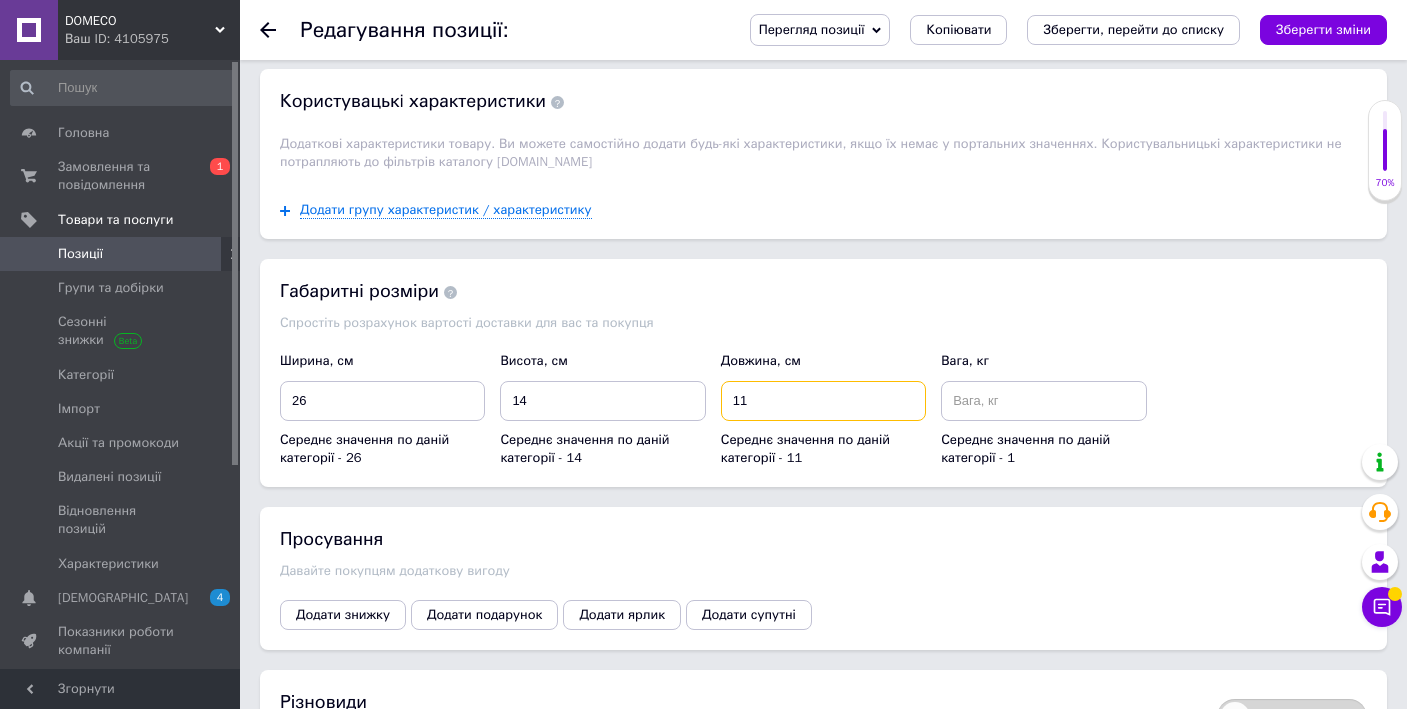 type on "11" 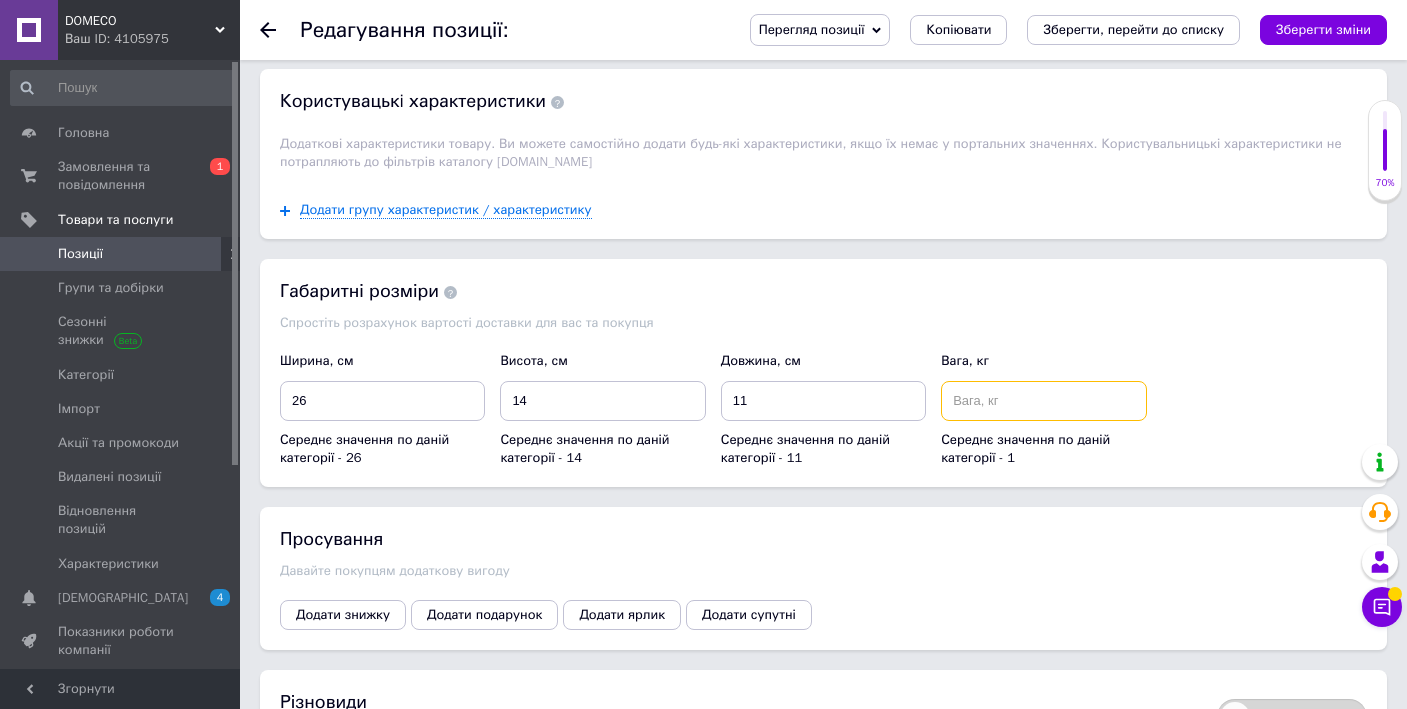 click at bounding box center (1043, 401) 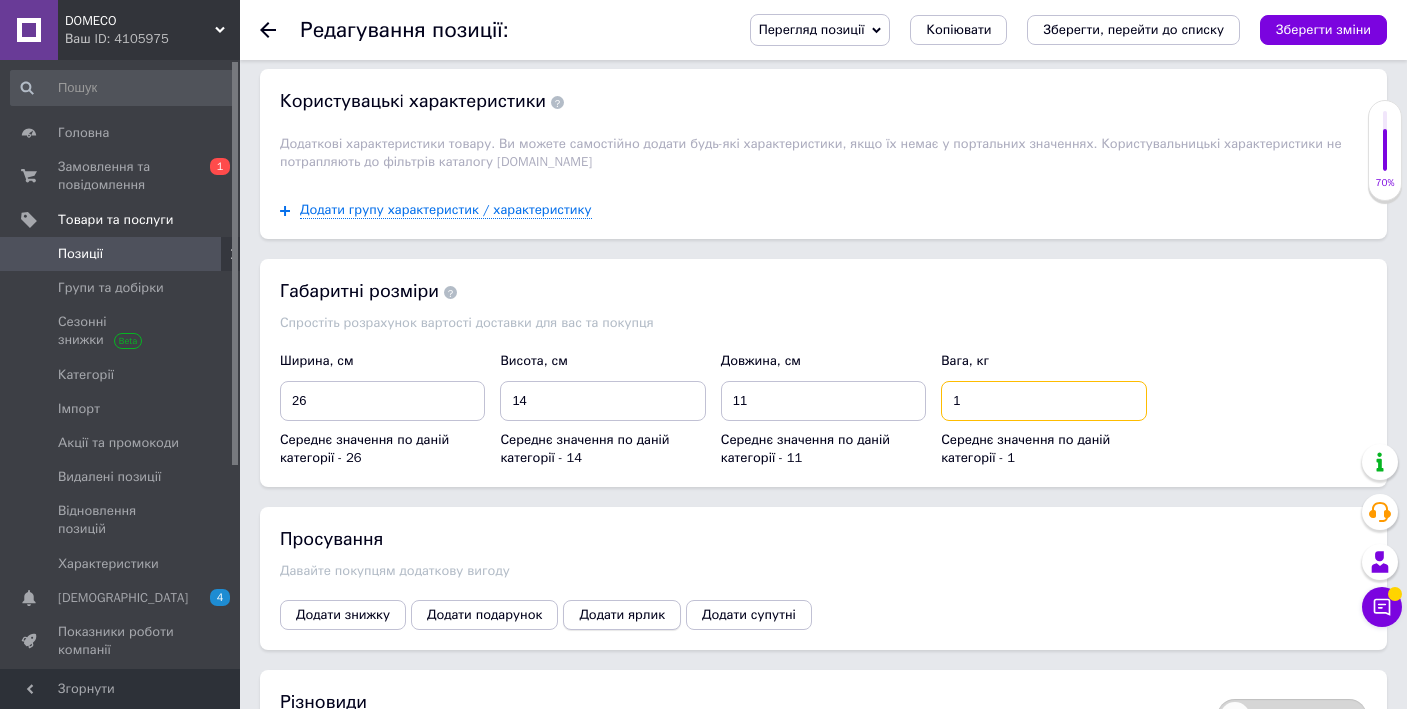 type on "1" 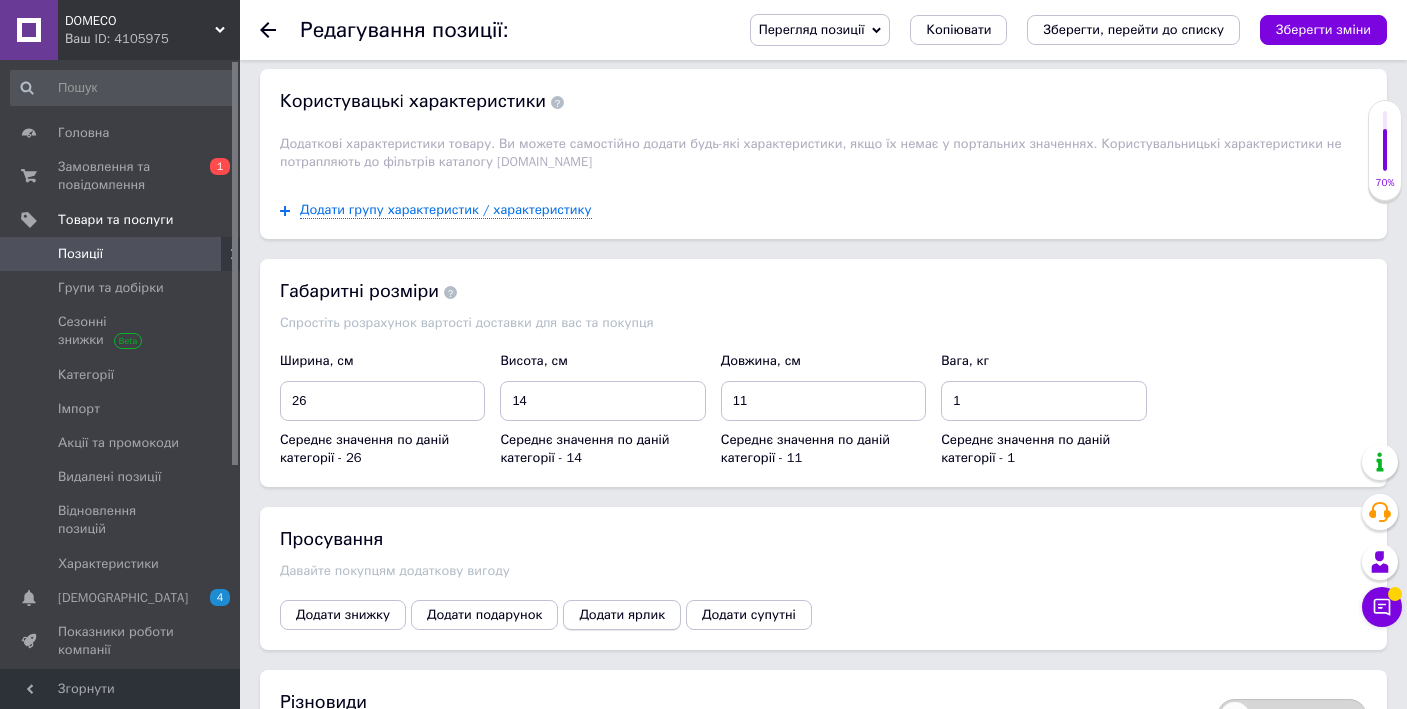 click on "Додати ярлик" at bounding box center [622, 615] 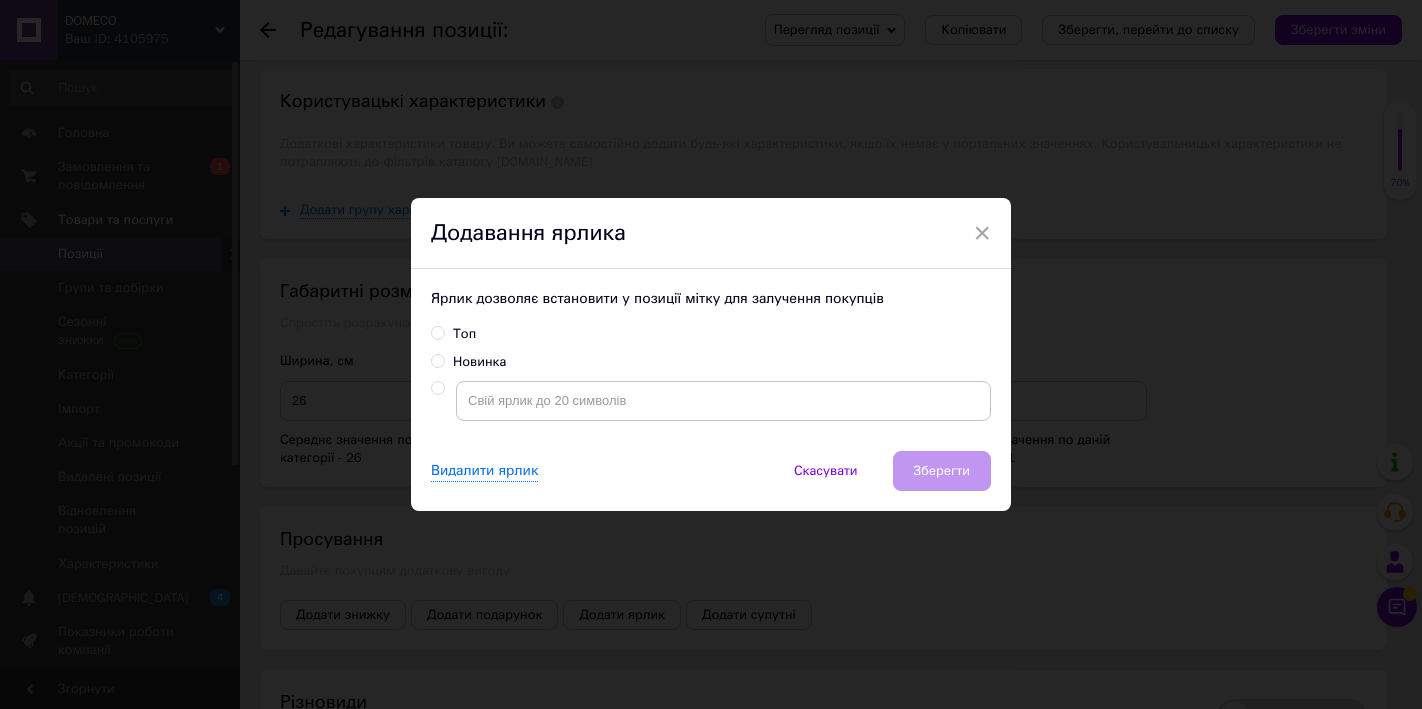 click on "Новинка" at bounding box center (437, 360) 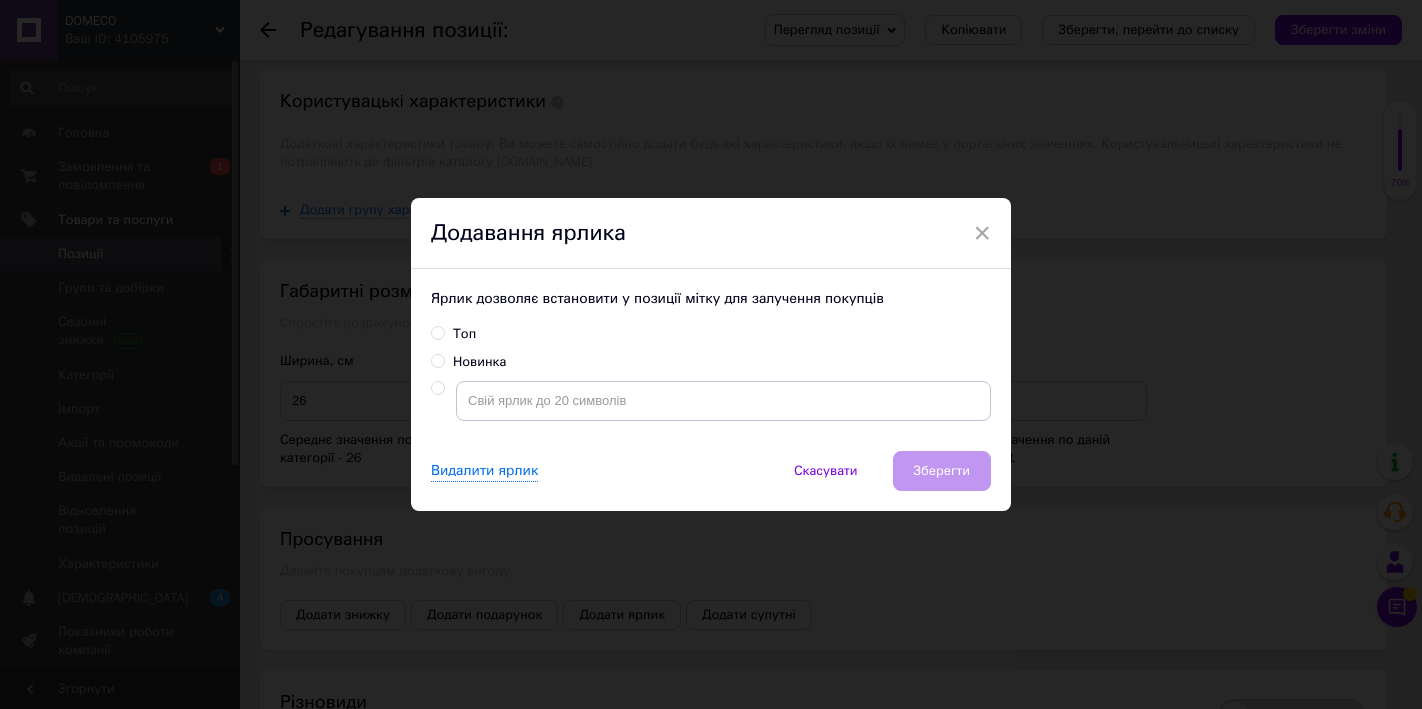 radio on "true" 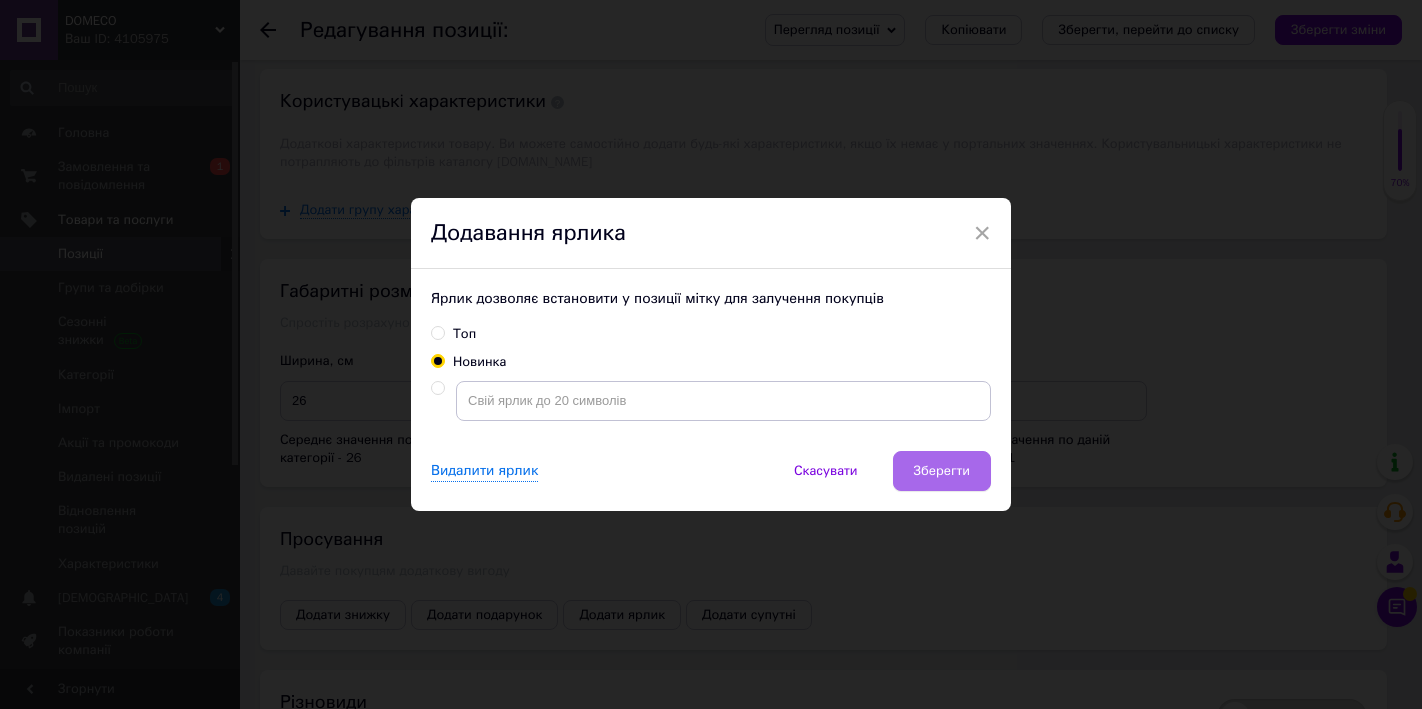 click on "Зберегти" at bounding box center (942, 471) 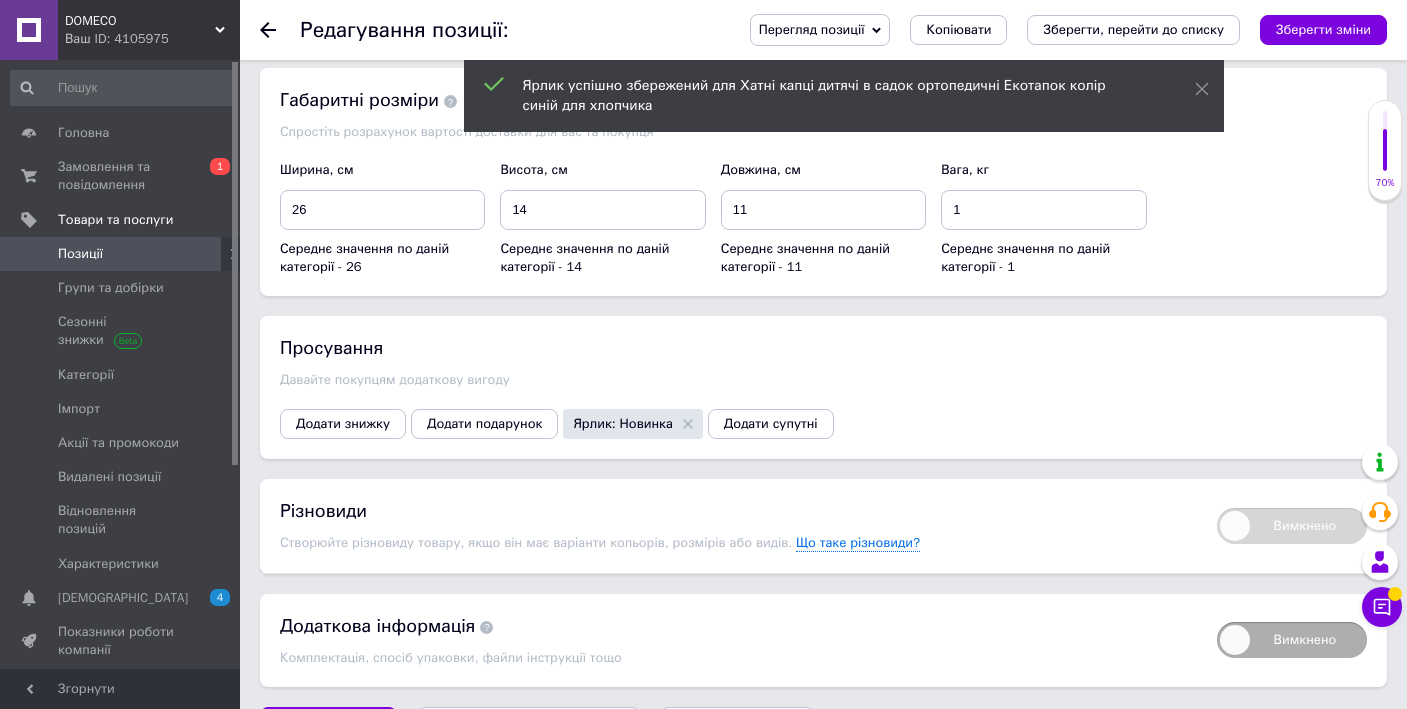 scroll, scrollTop: 3587, scrollLeft: 0, axis: vertical 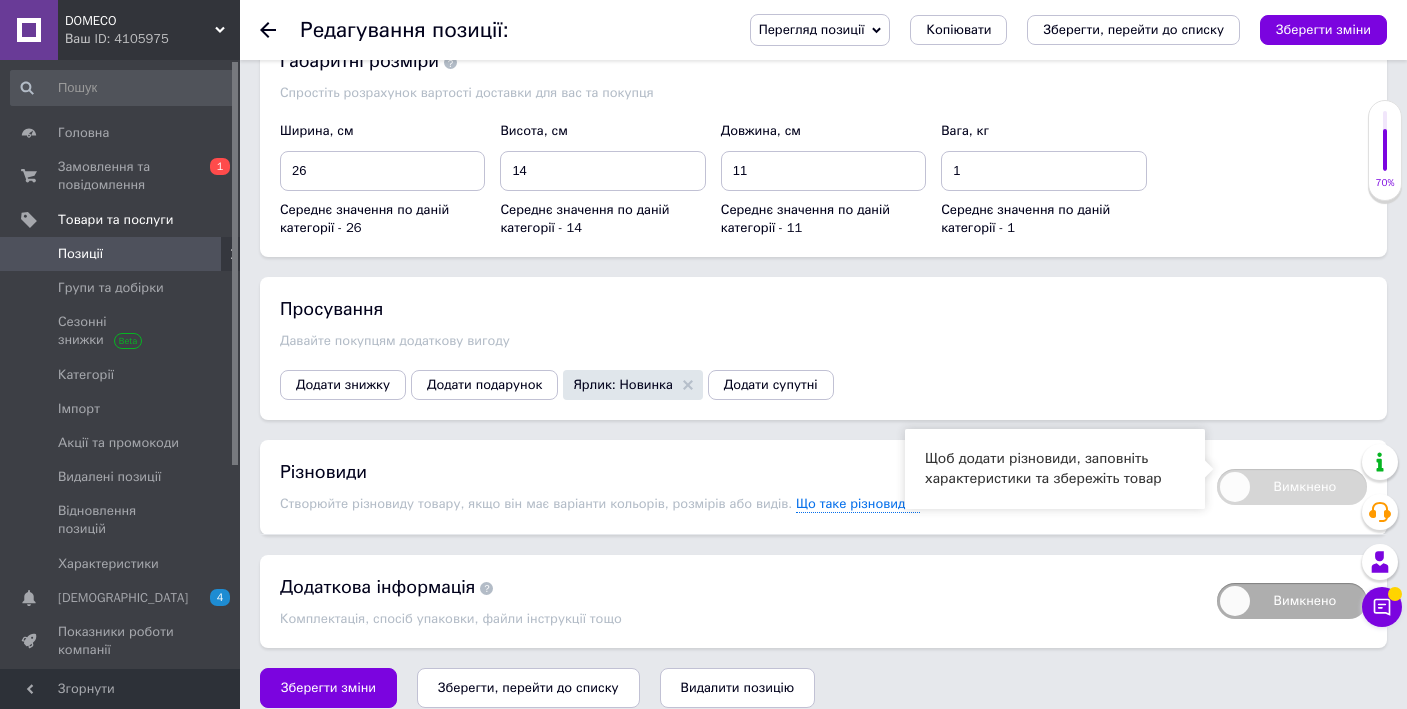 click on "Вимкнено" at bounding box center (1292, 487) 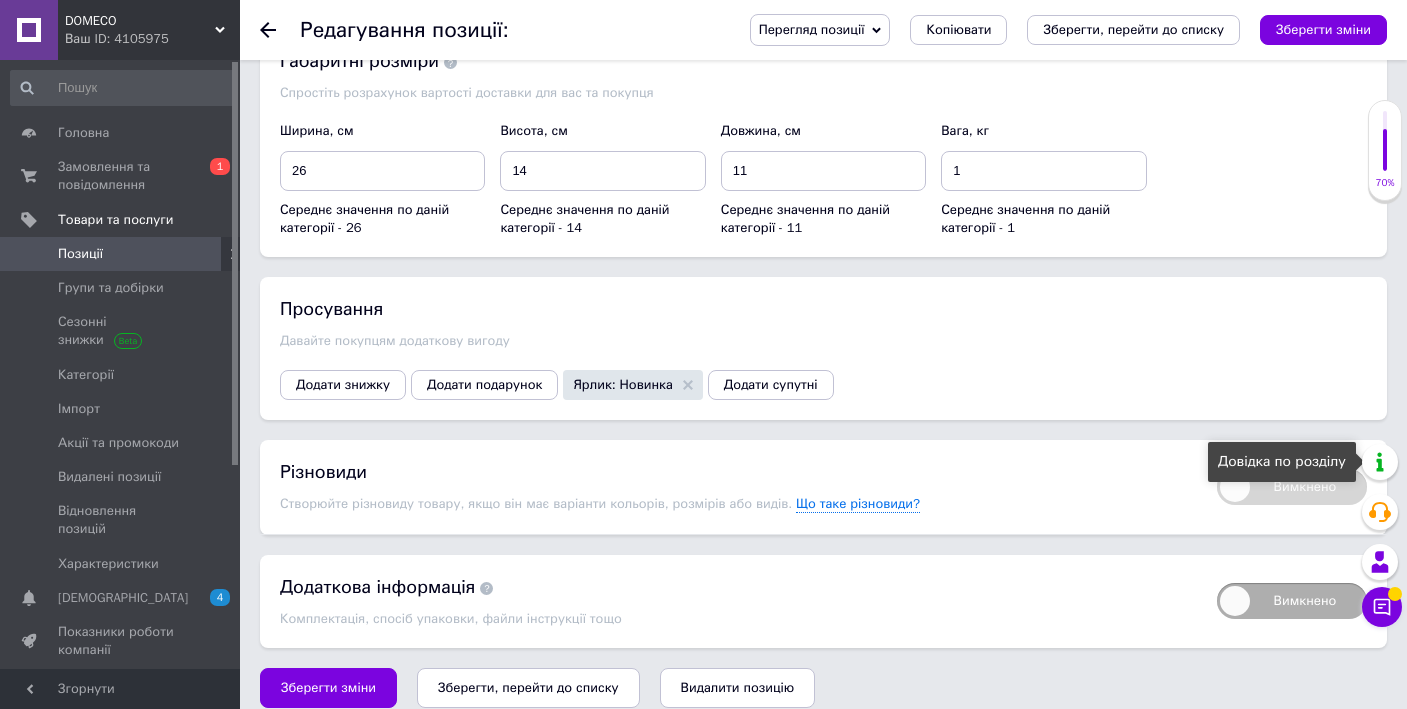 drag, startPoint x: 1252, startPoint y: 467, endPoint x: 1433, endPoint y: 433, distance: 184.16568 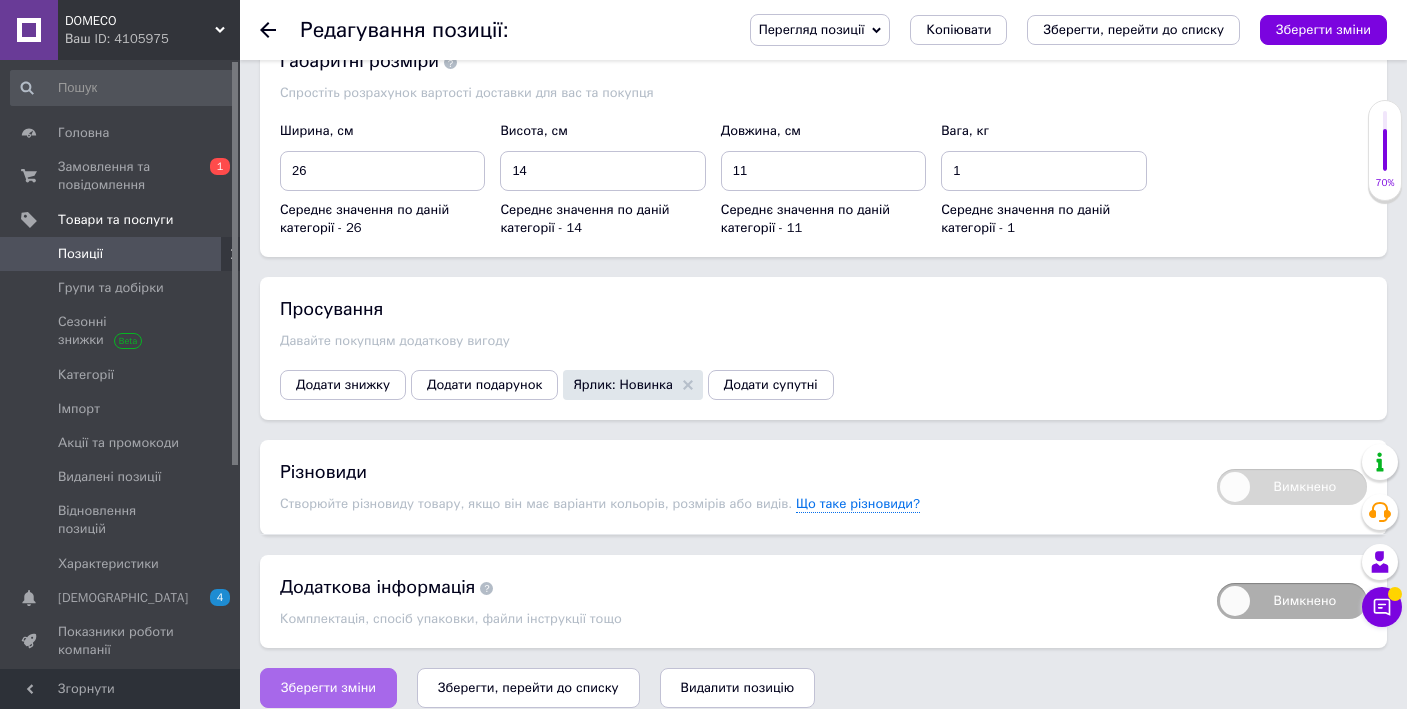 click on "Зберегти зміни" at bounding box center [328, 688] 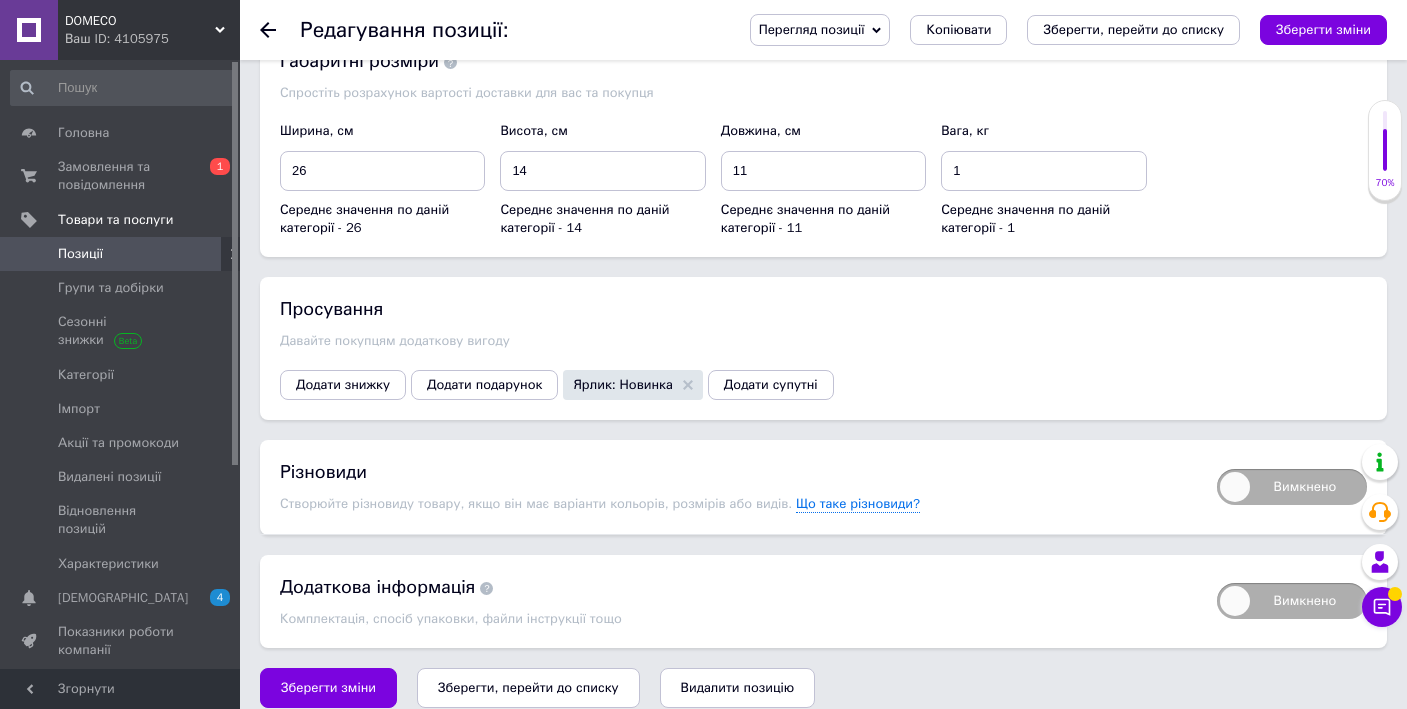 click on "Вимкнено" at bounding box center (1292, 487) 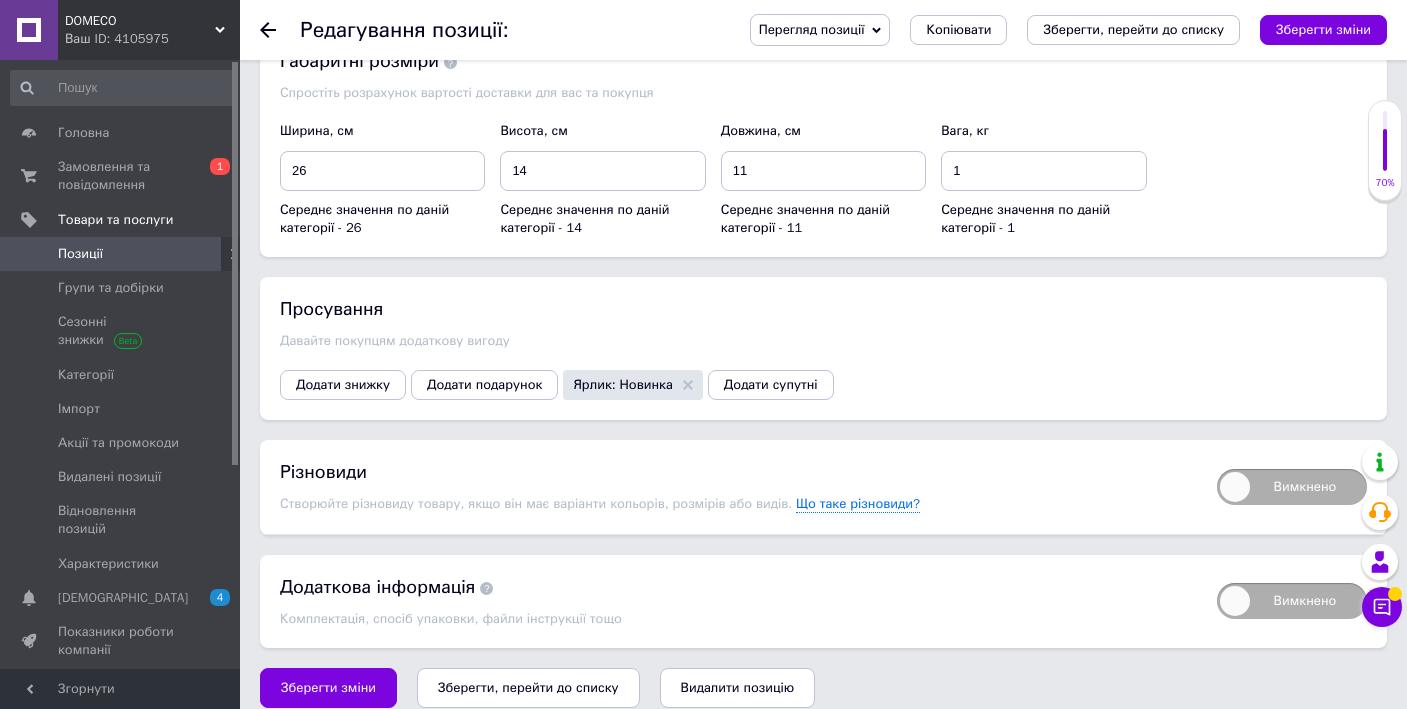 click on "Вимкнено" at bounding box center [1210, 462] 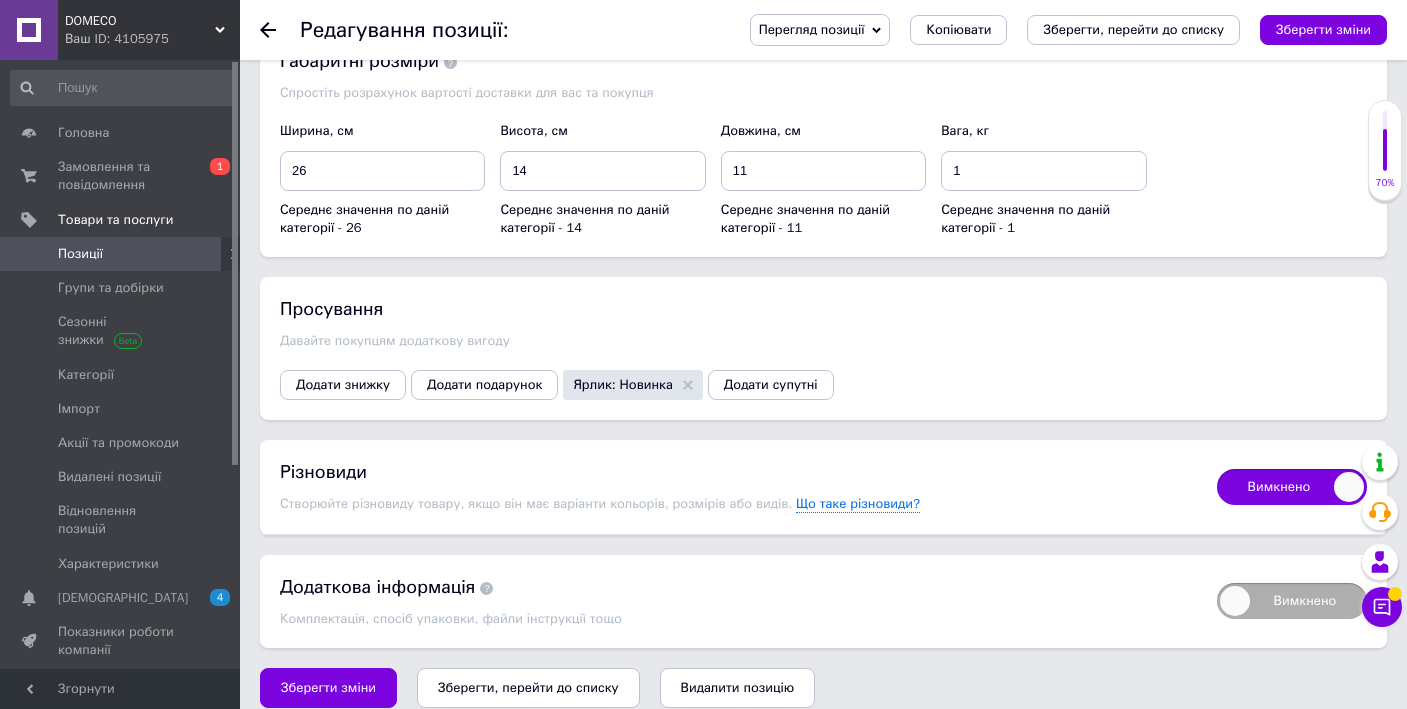 checkbox on "true" 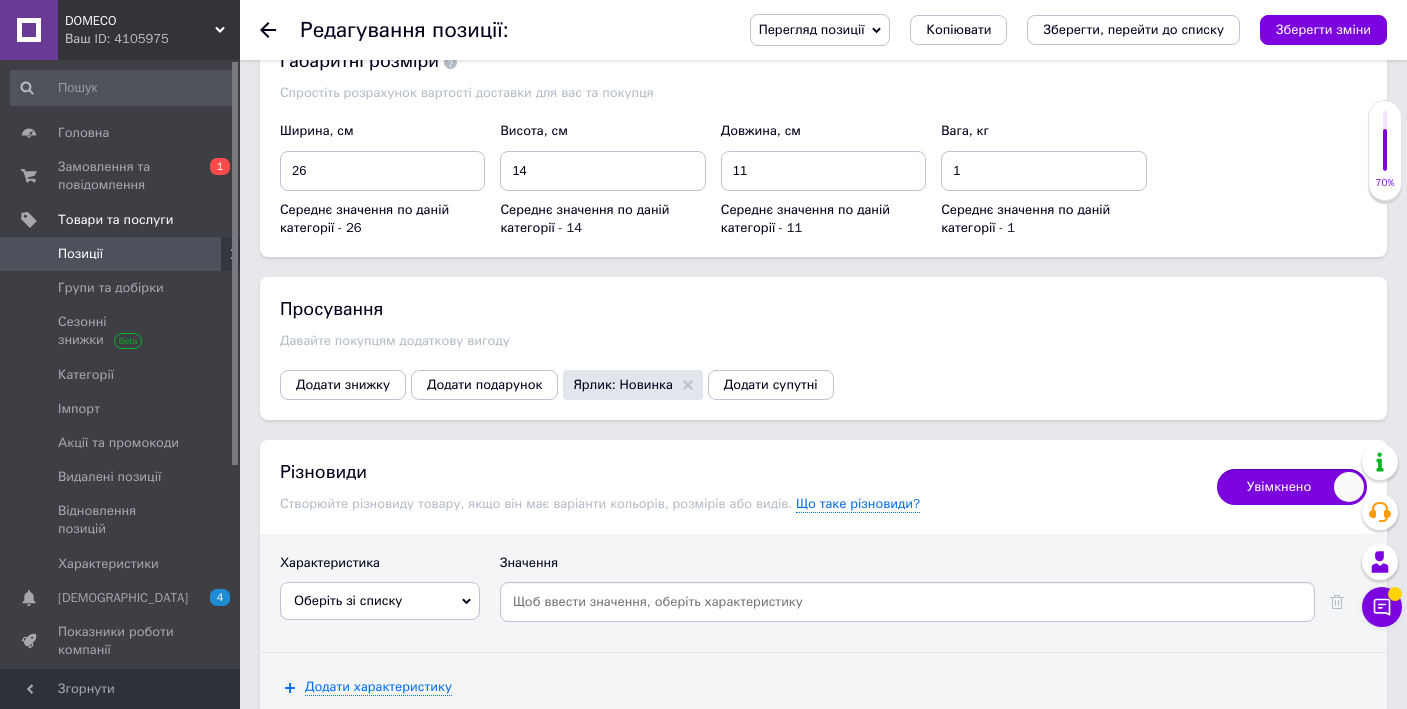 click 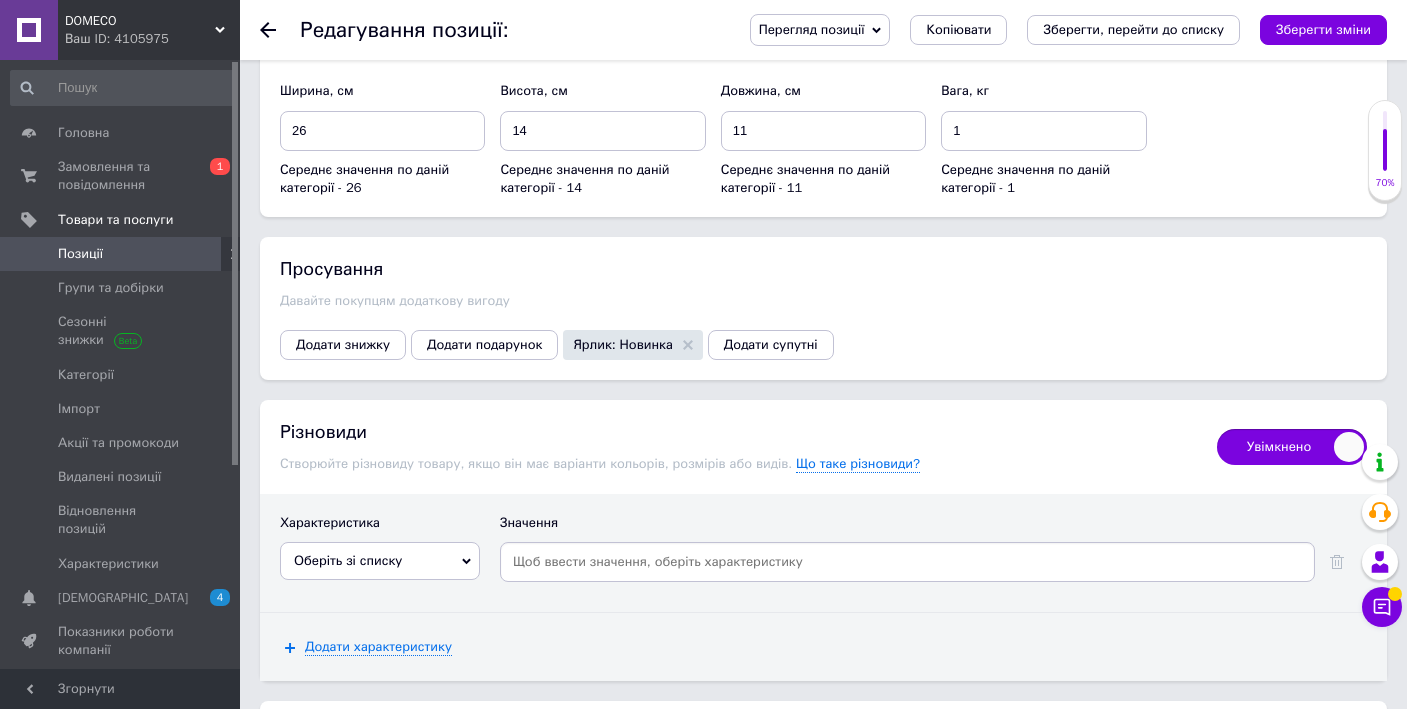 scroll, scrollTop: 3773, scrollLeft: 0, axis: vertical 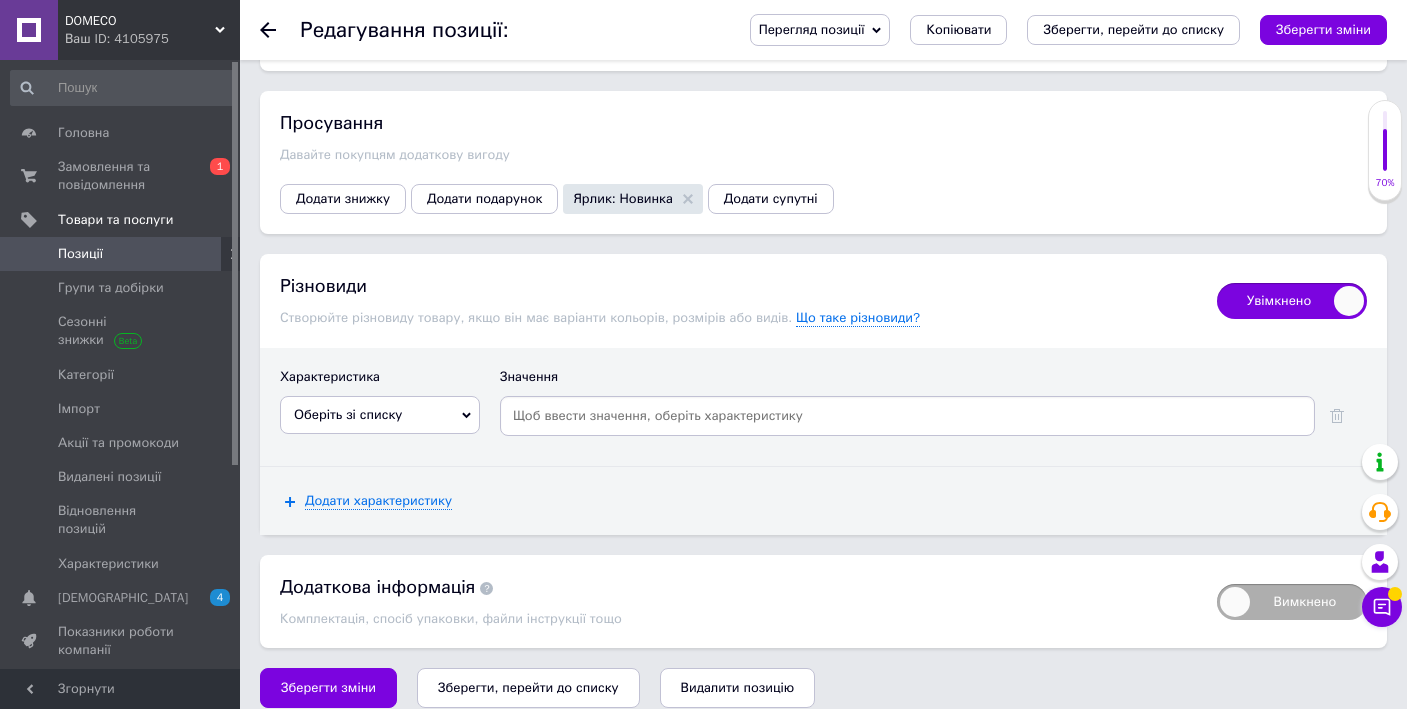 click on "Оберіть зі списку" at bounding box center (380, 415) 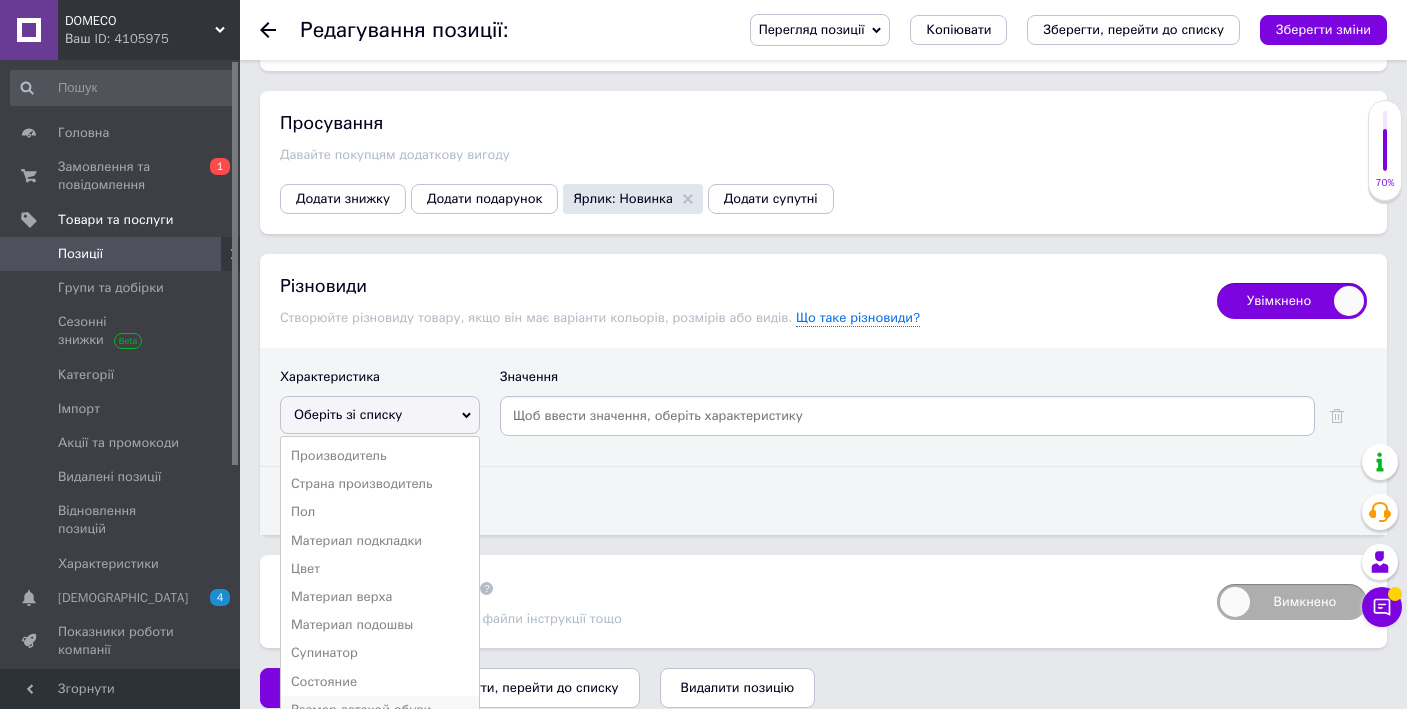 click on "Размер детской обуви" at bounding box center [380, 710] 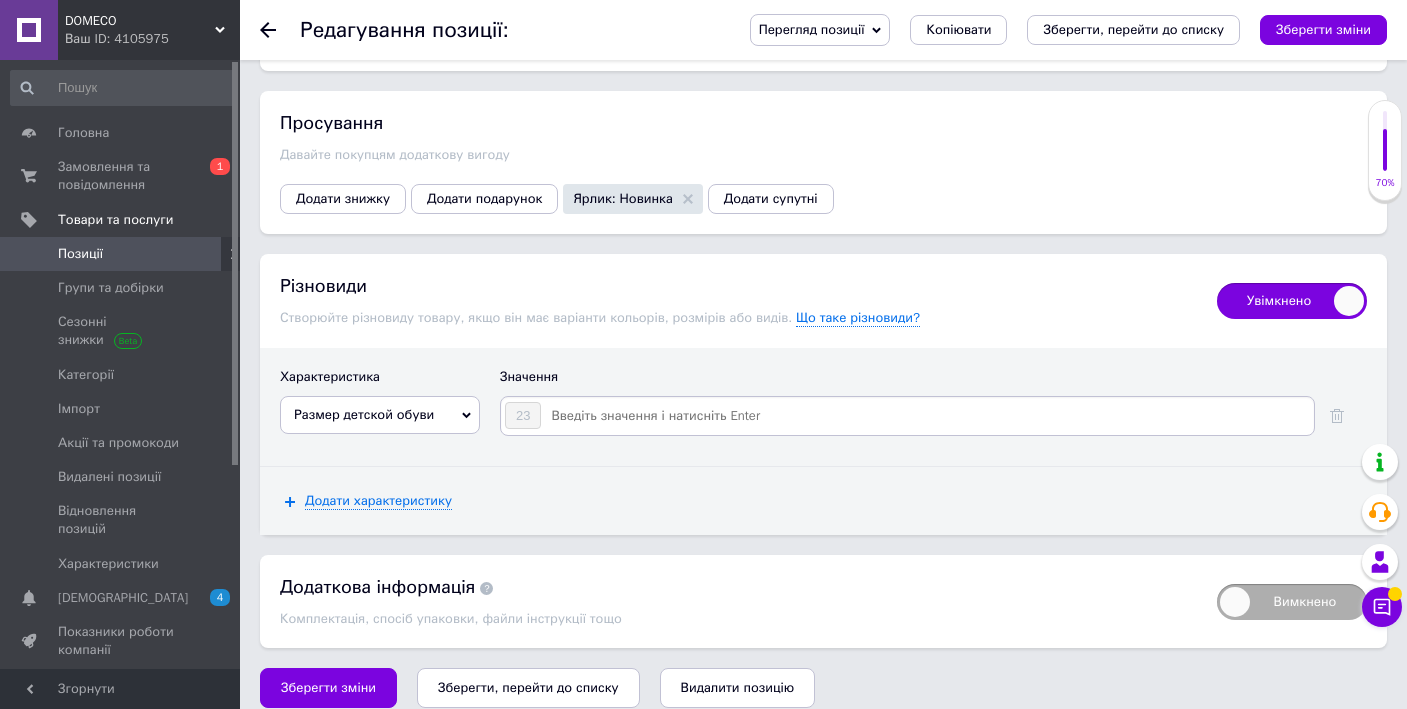 click at bounding box center [926, 416] 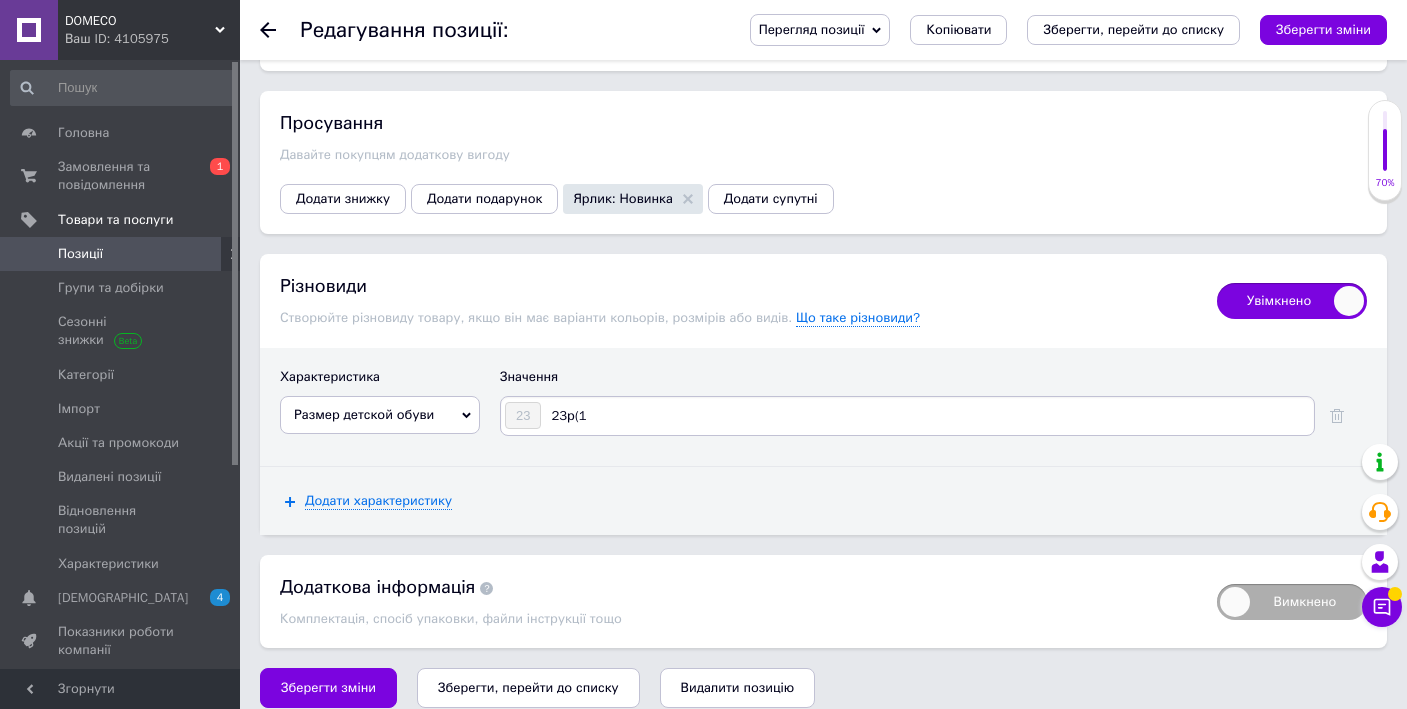 type on "23р(14" 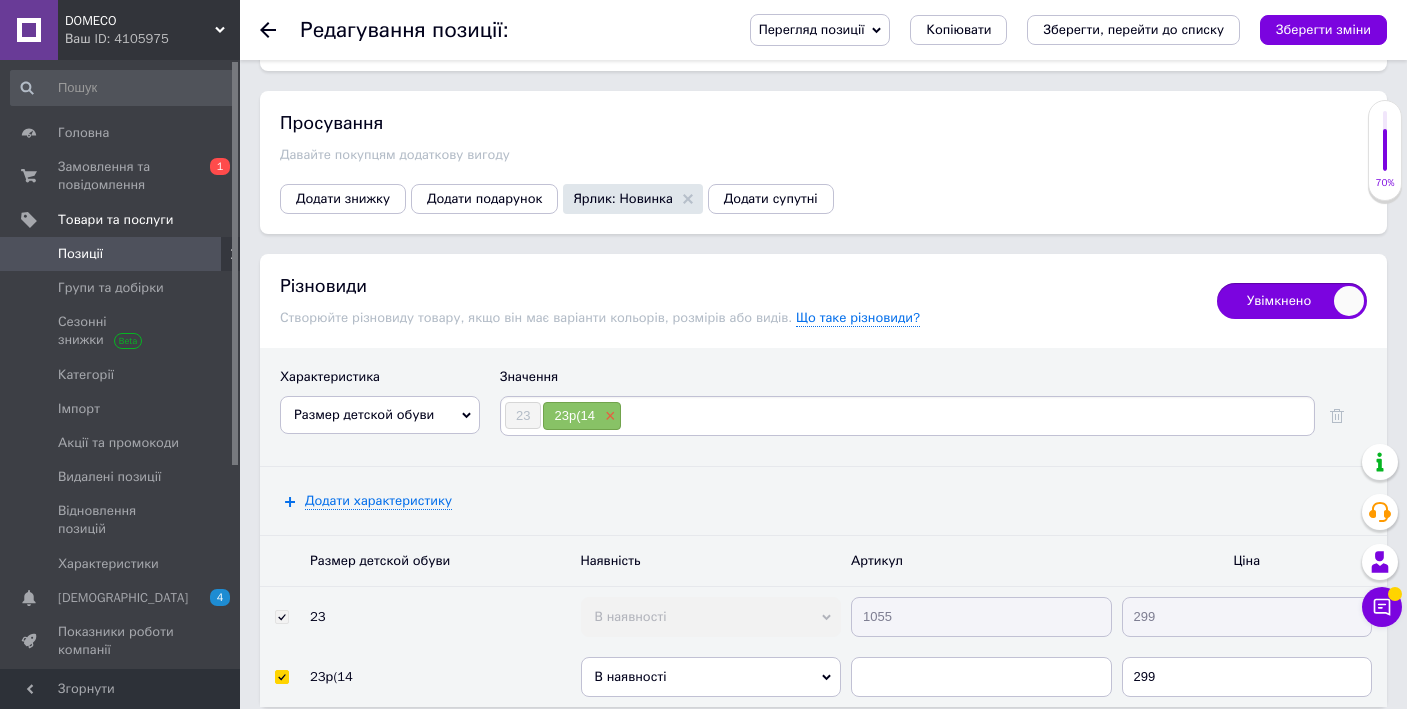 click on "×" at bounding box center (608, 416) 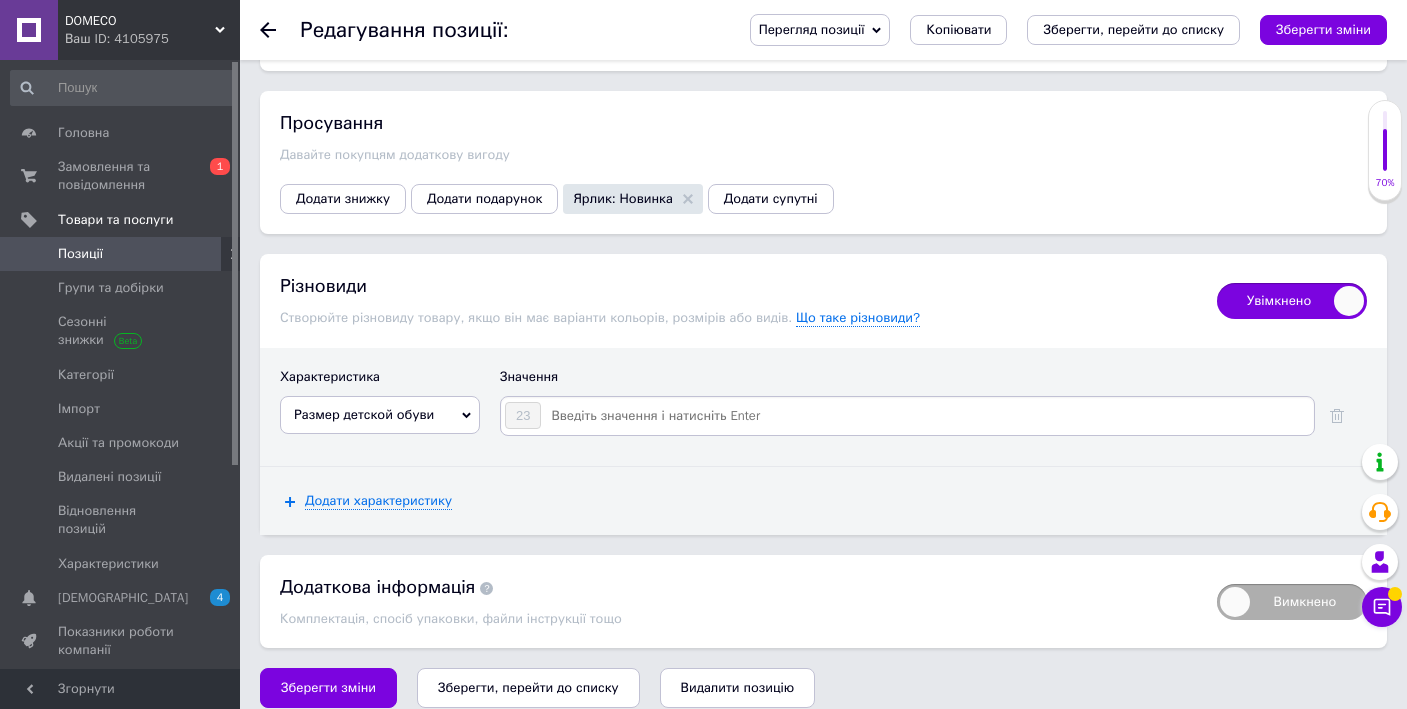 click at bounding box center [926, 416] 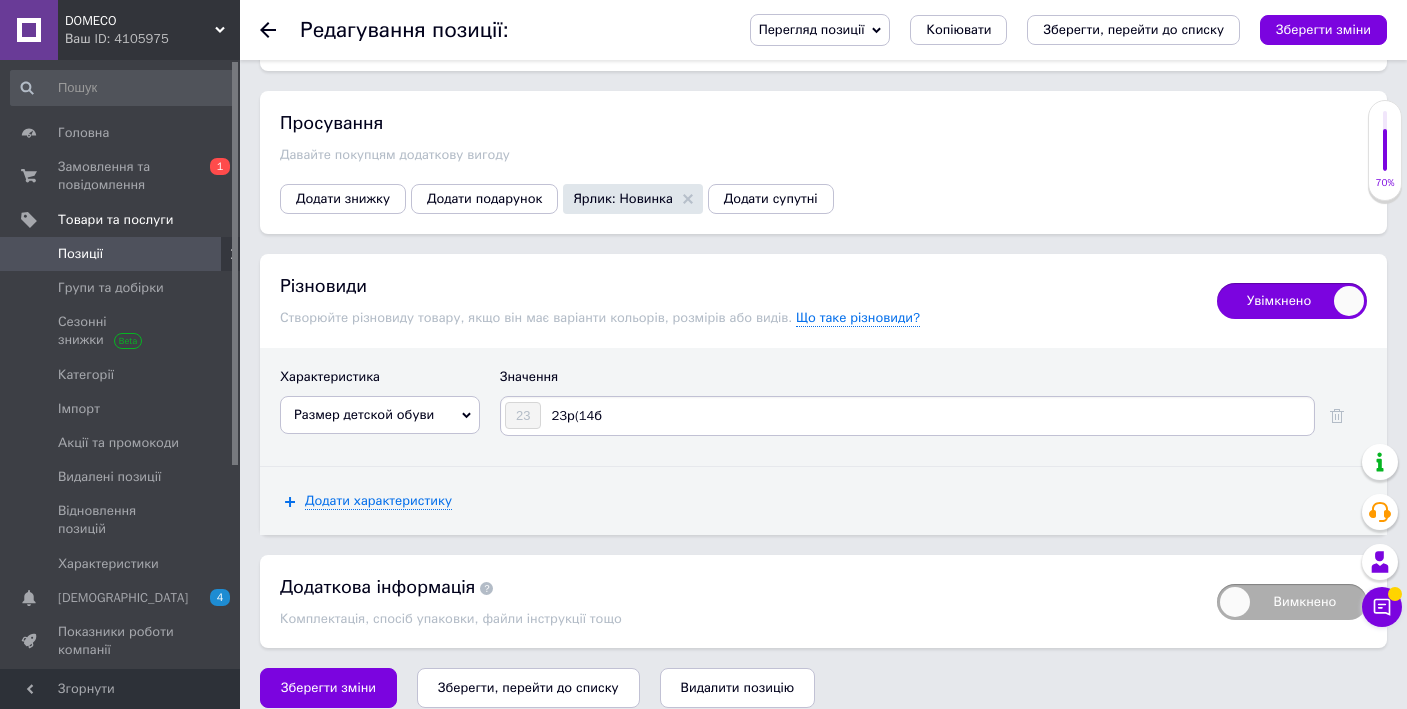 type on "23р(14" 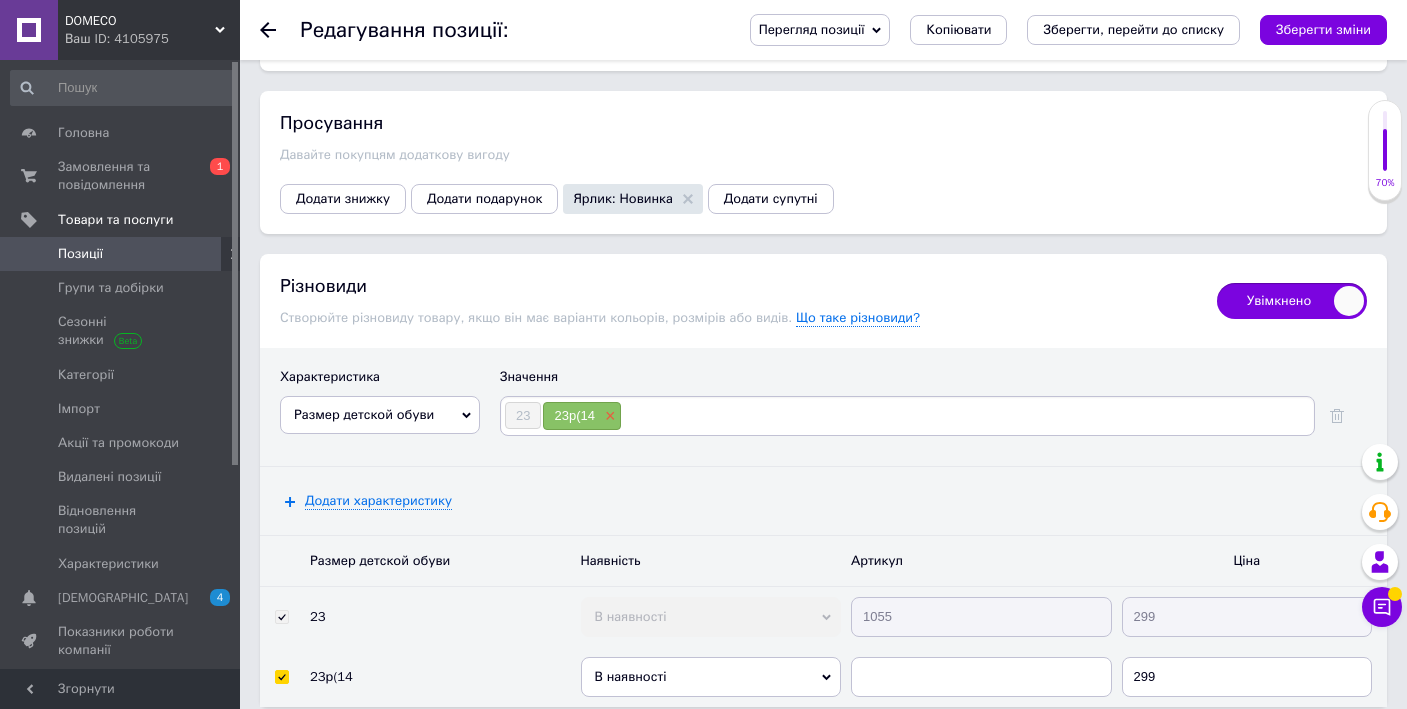 click on "×" at bounding box center [608, 416] 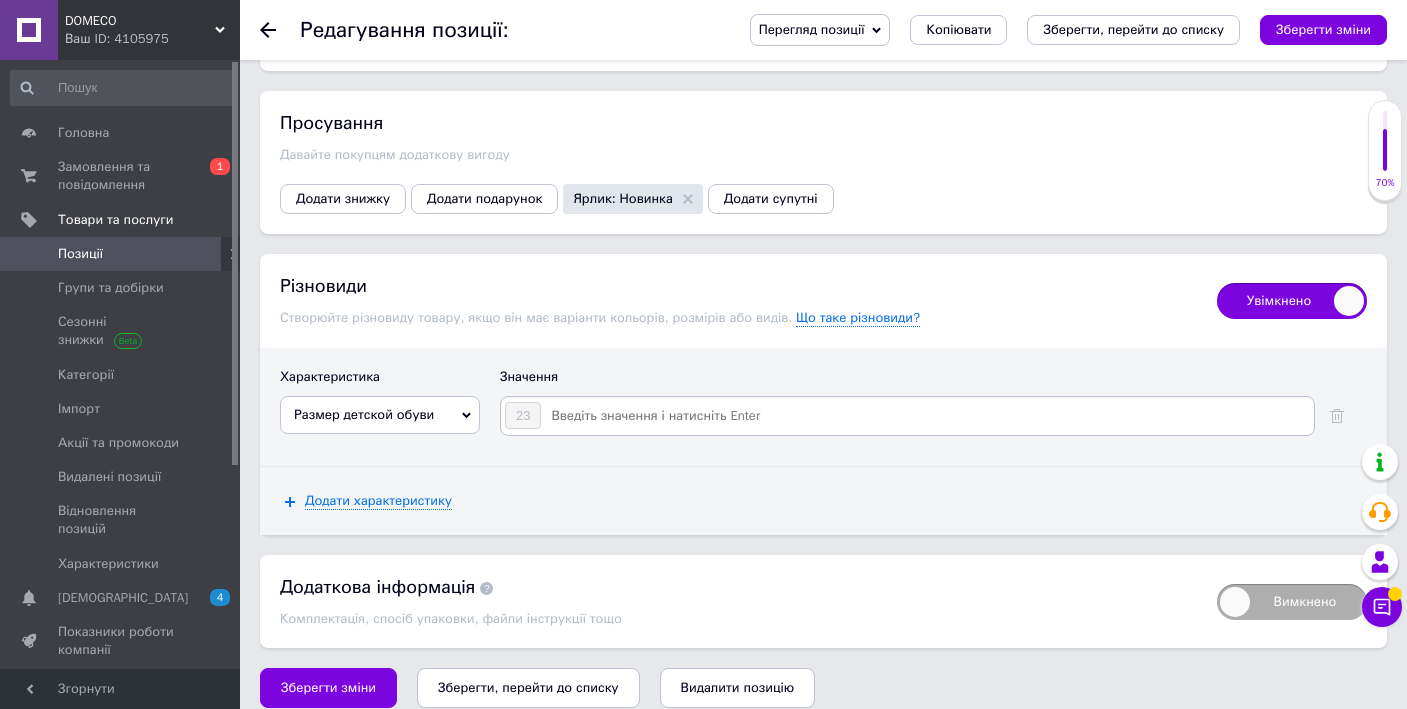 click at bounding box center [926, 416] 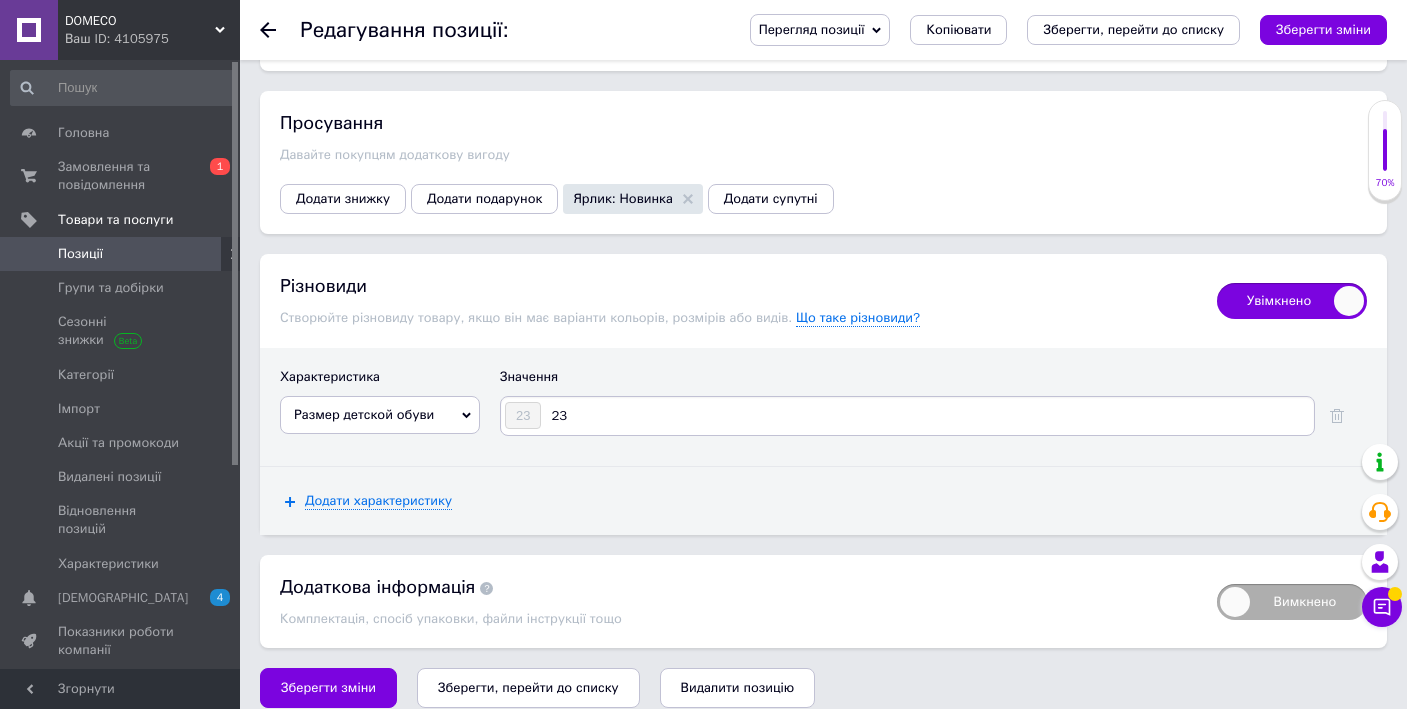 type on "2" 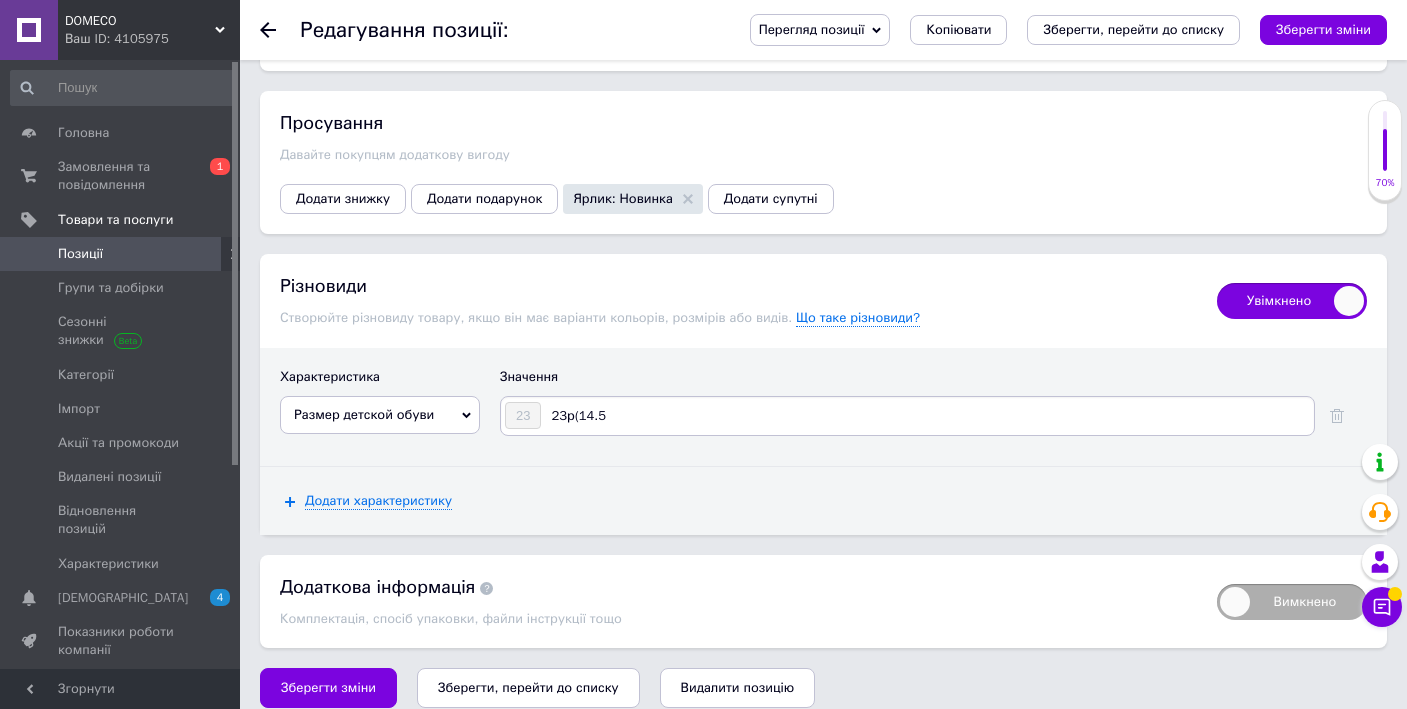 type on "23р(14.5)" 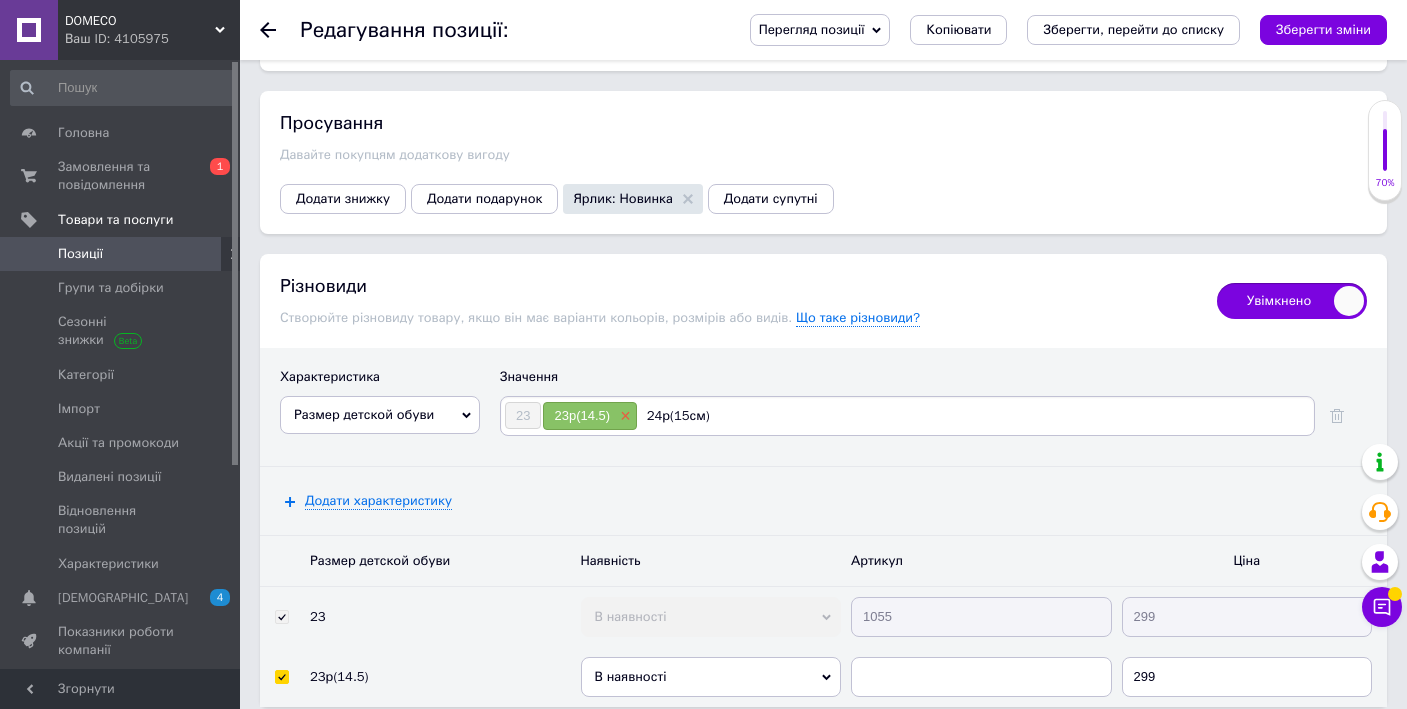 click on "×" at bounding box center (623, 416) 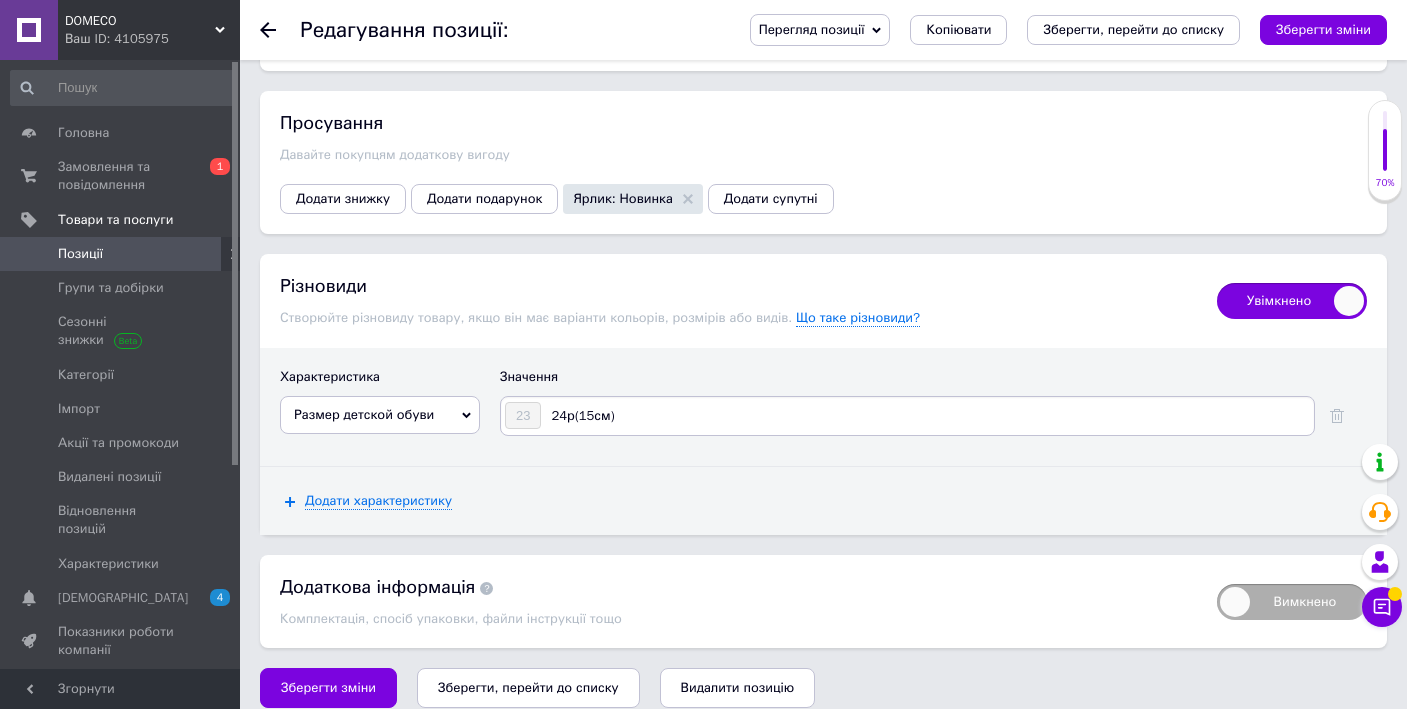 click on "24р(15см)" at bounding box center [926, 416] 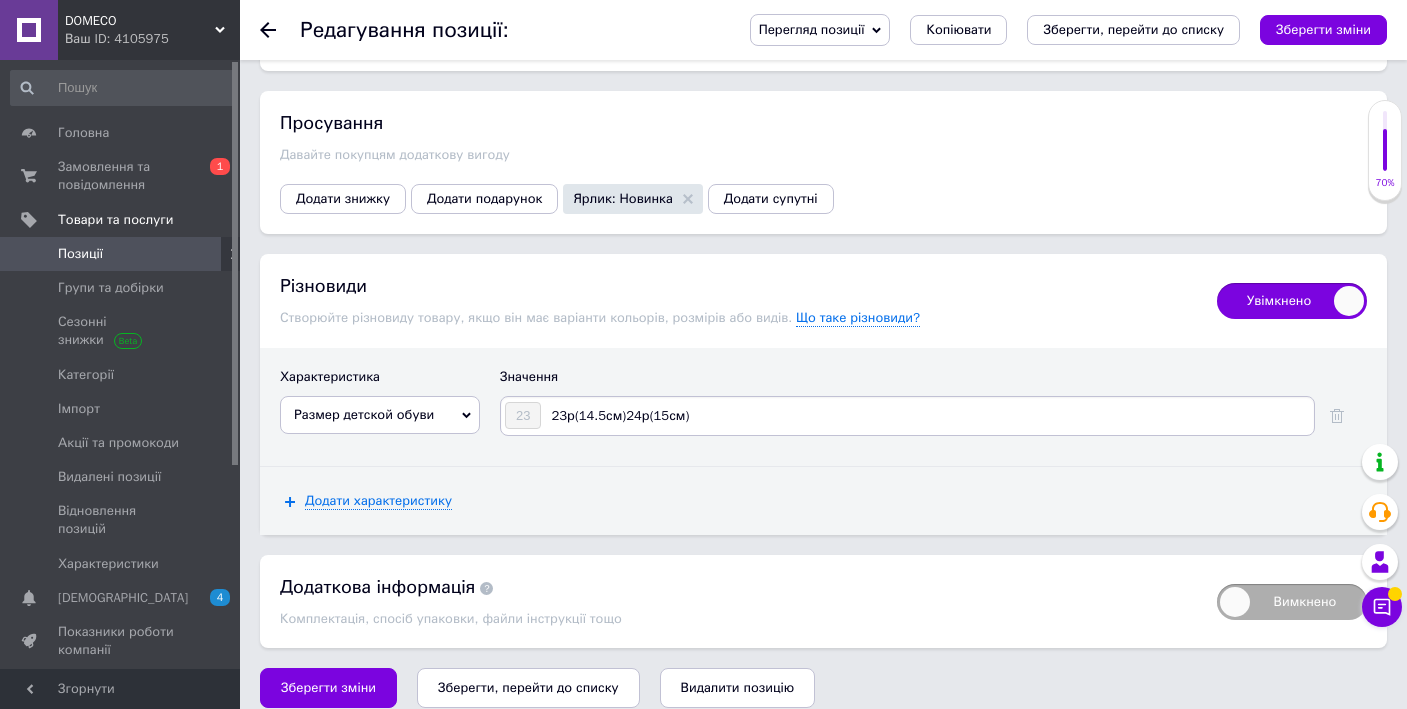 click on "23р(14.5см)24р(15см)" at bounding box center (926, 416) 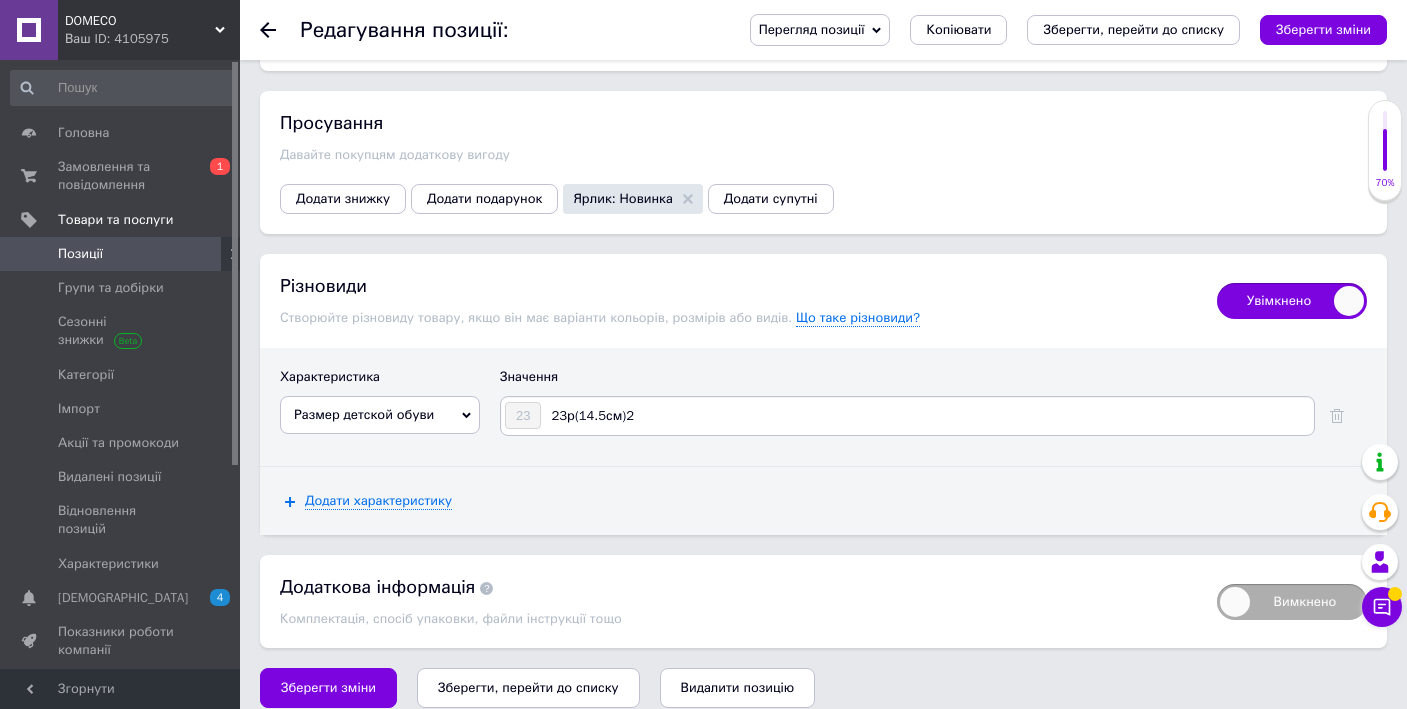 type on "23р(14.5см)" 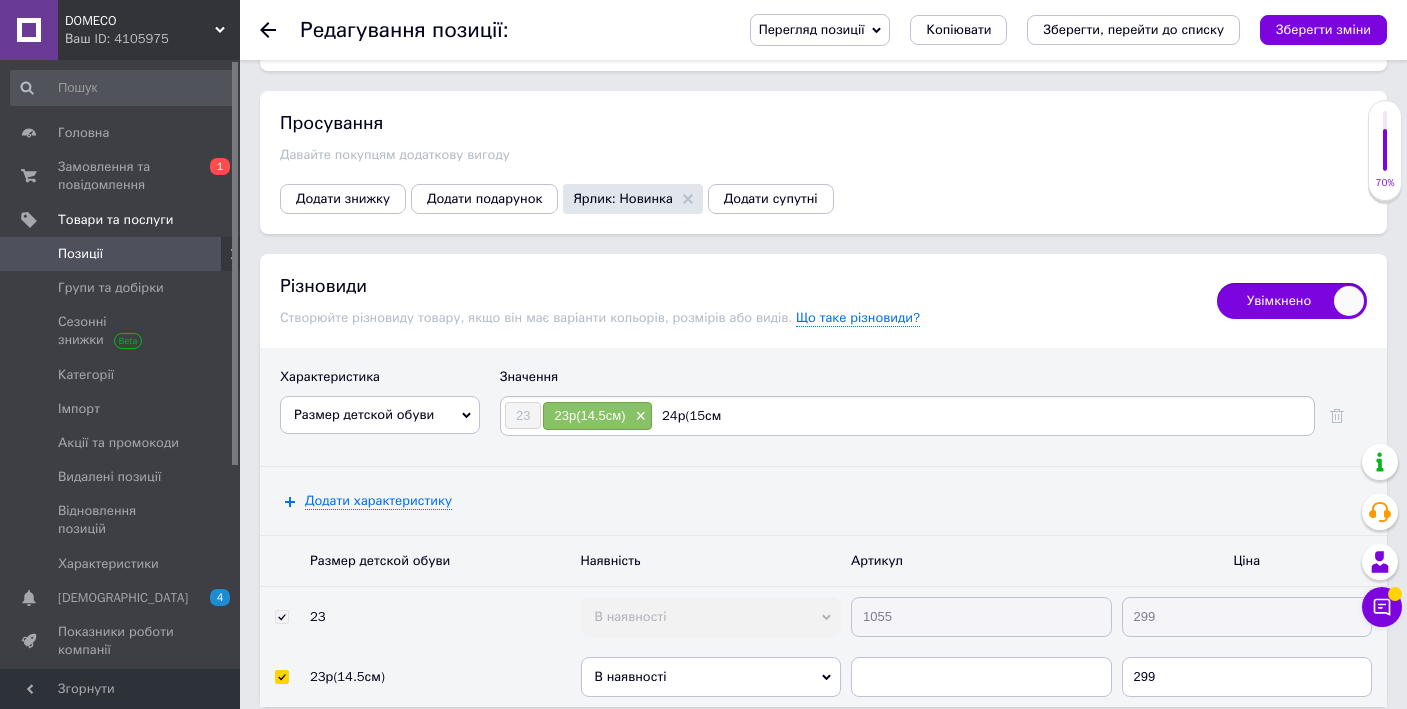 type on "24р(15см)" 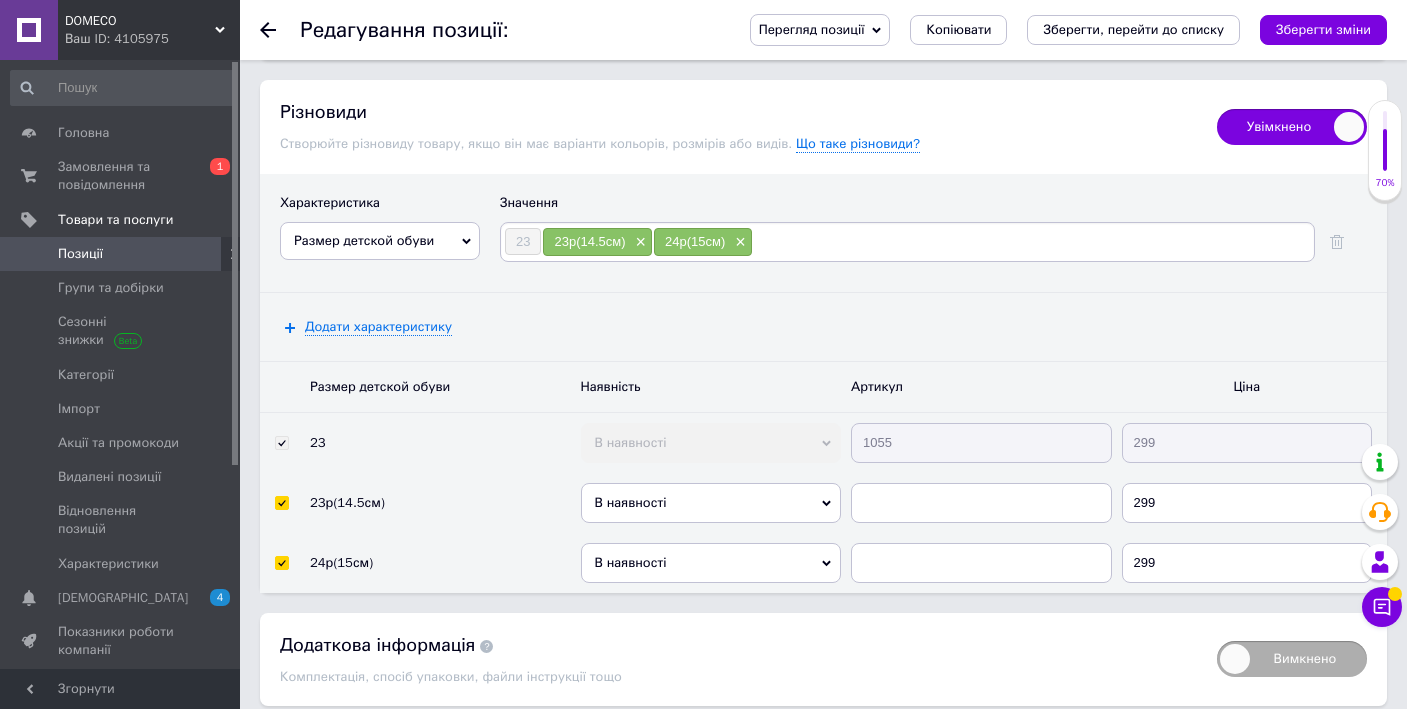 scroll, scrollTop: 4005, scrollLeft: 0, axis: vertical 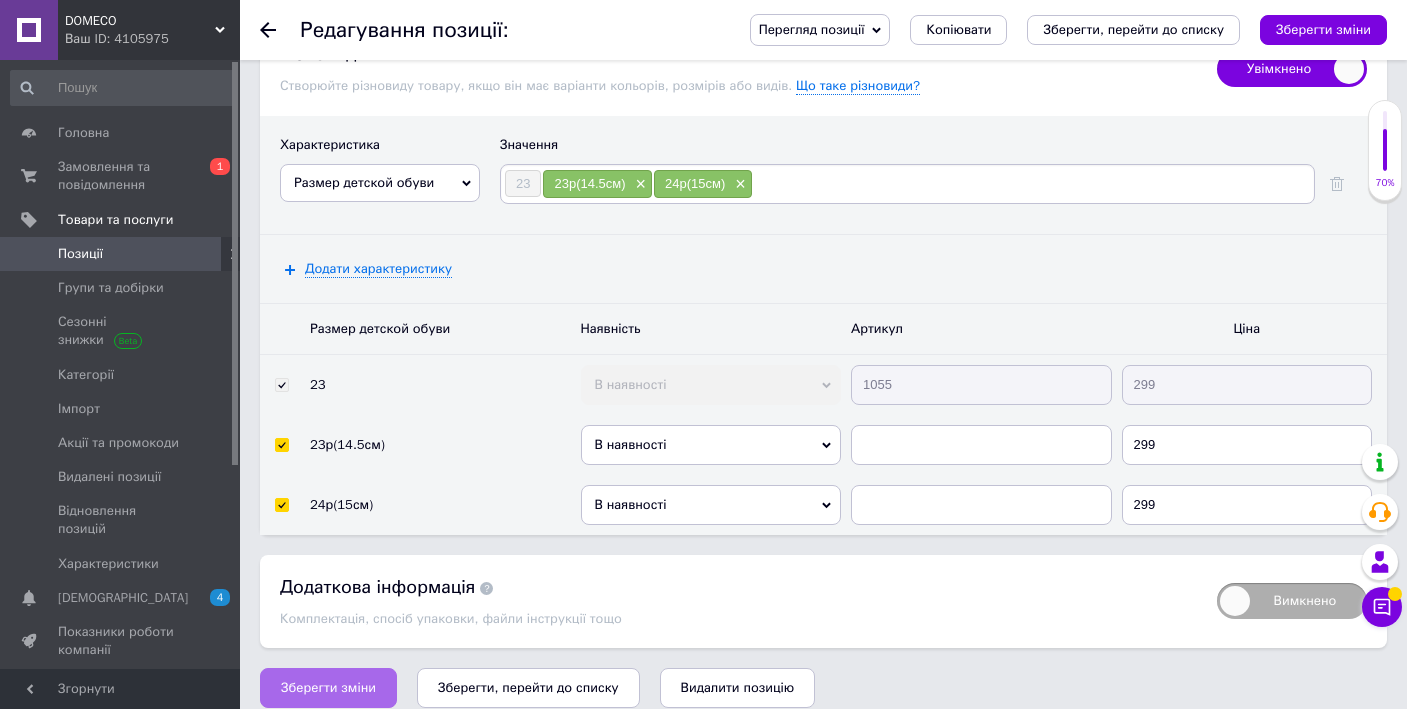 type 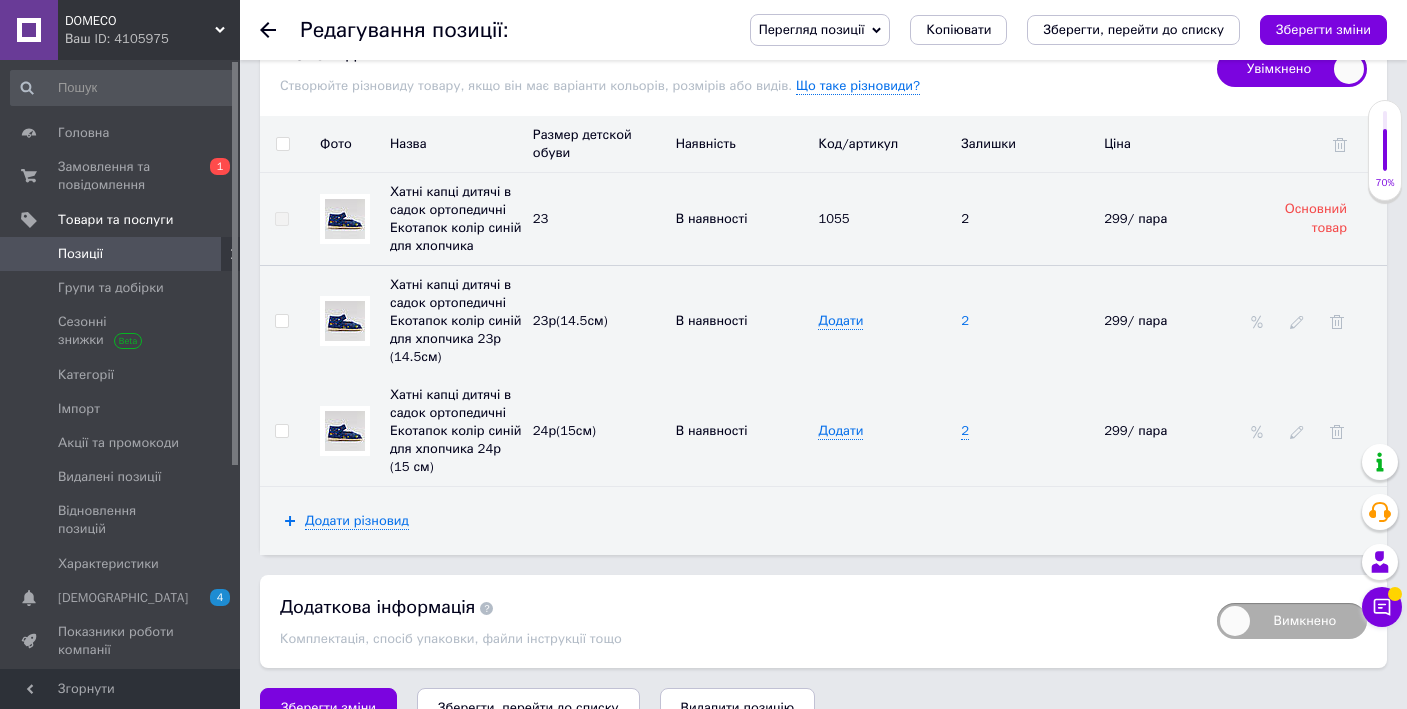 click on "2" at bounding box center (965, 321) 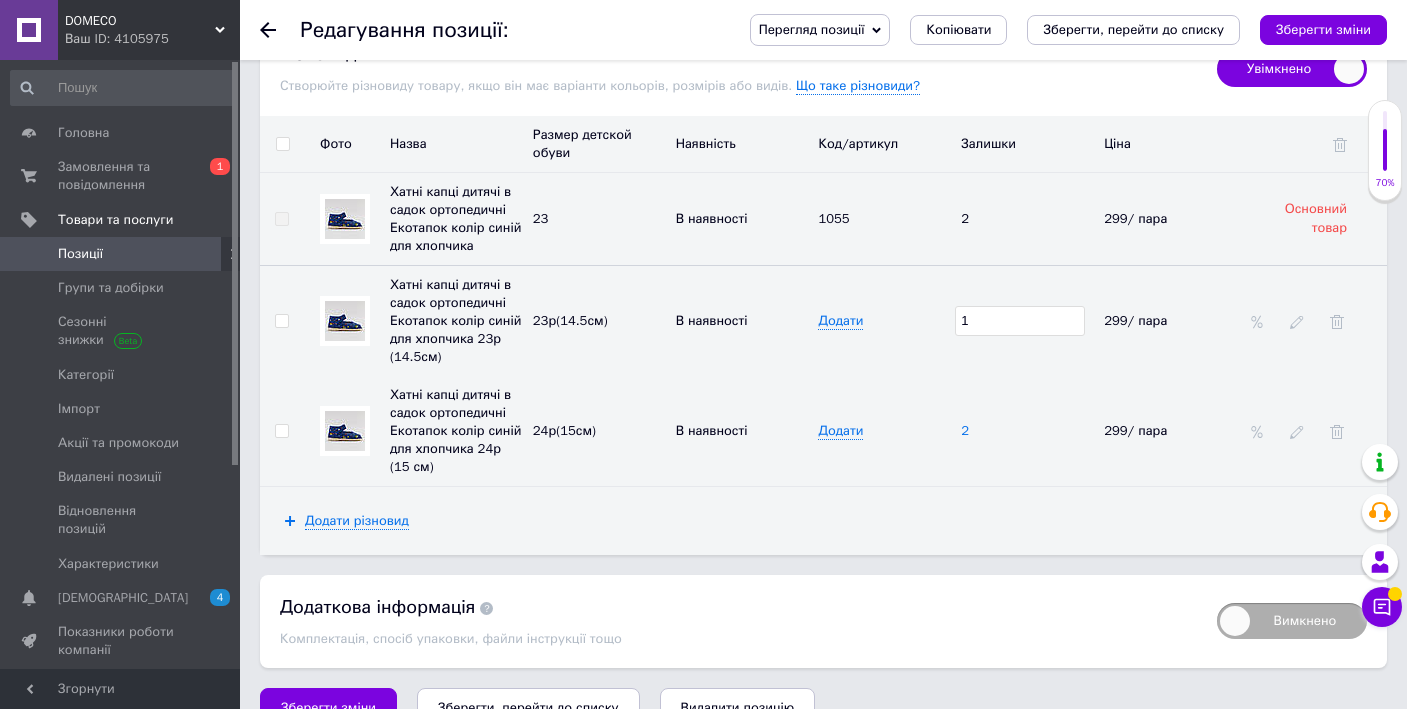 type on "1" 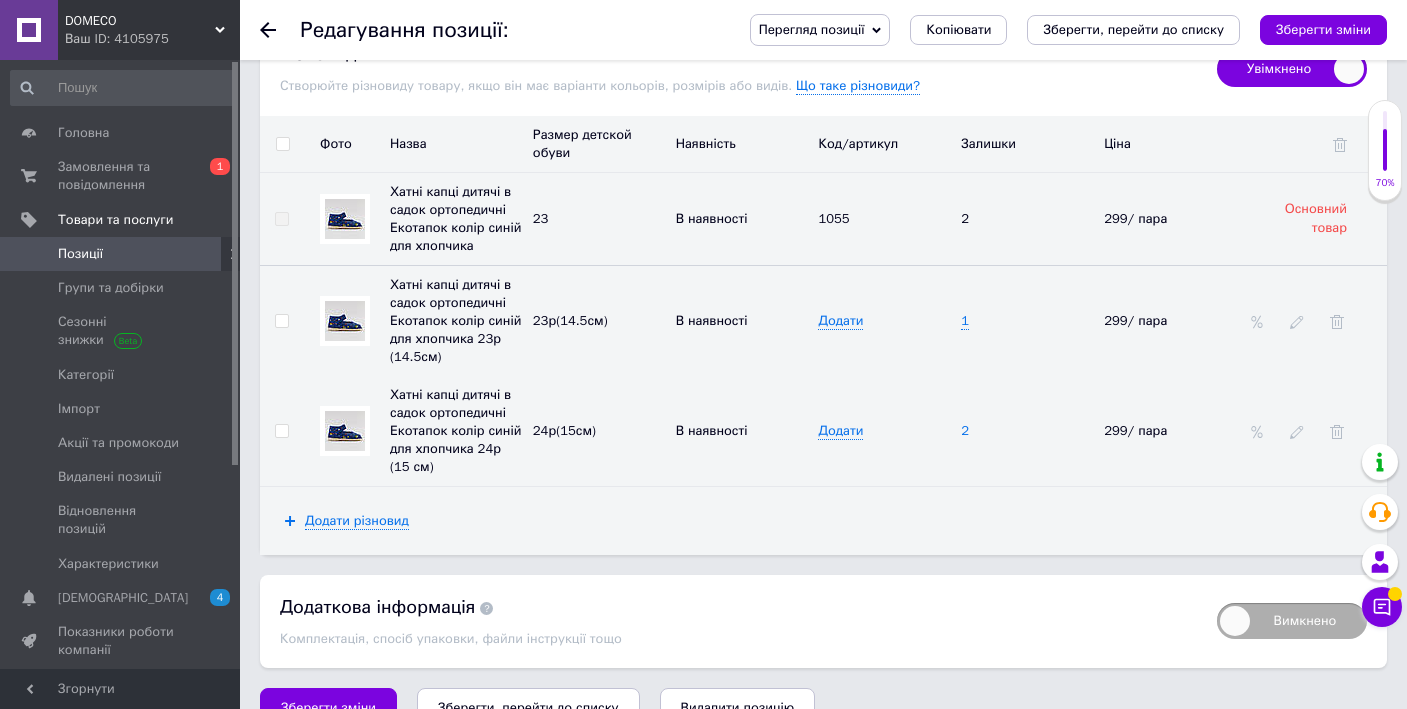 click on "2" at bounding box center [965, 431] 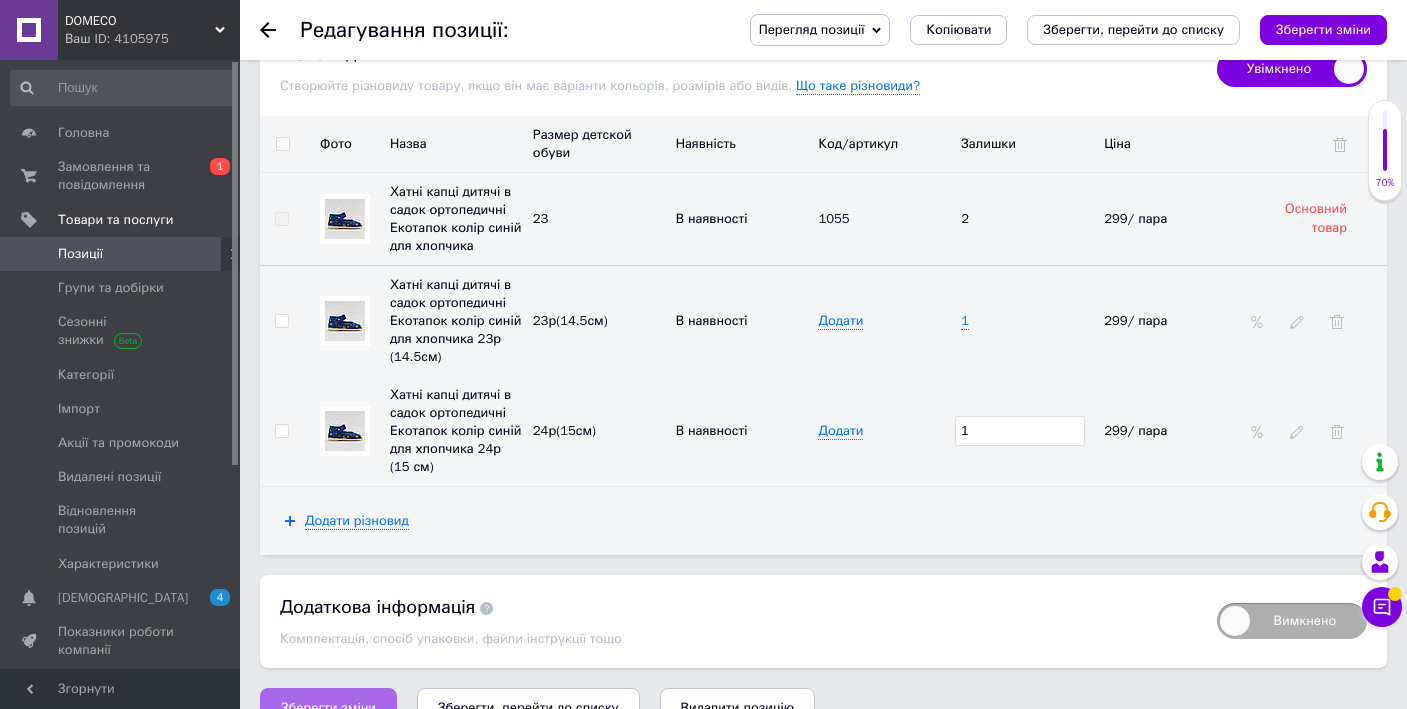 type on "1" 